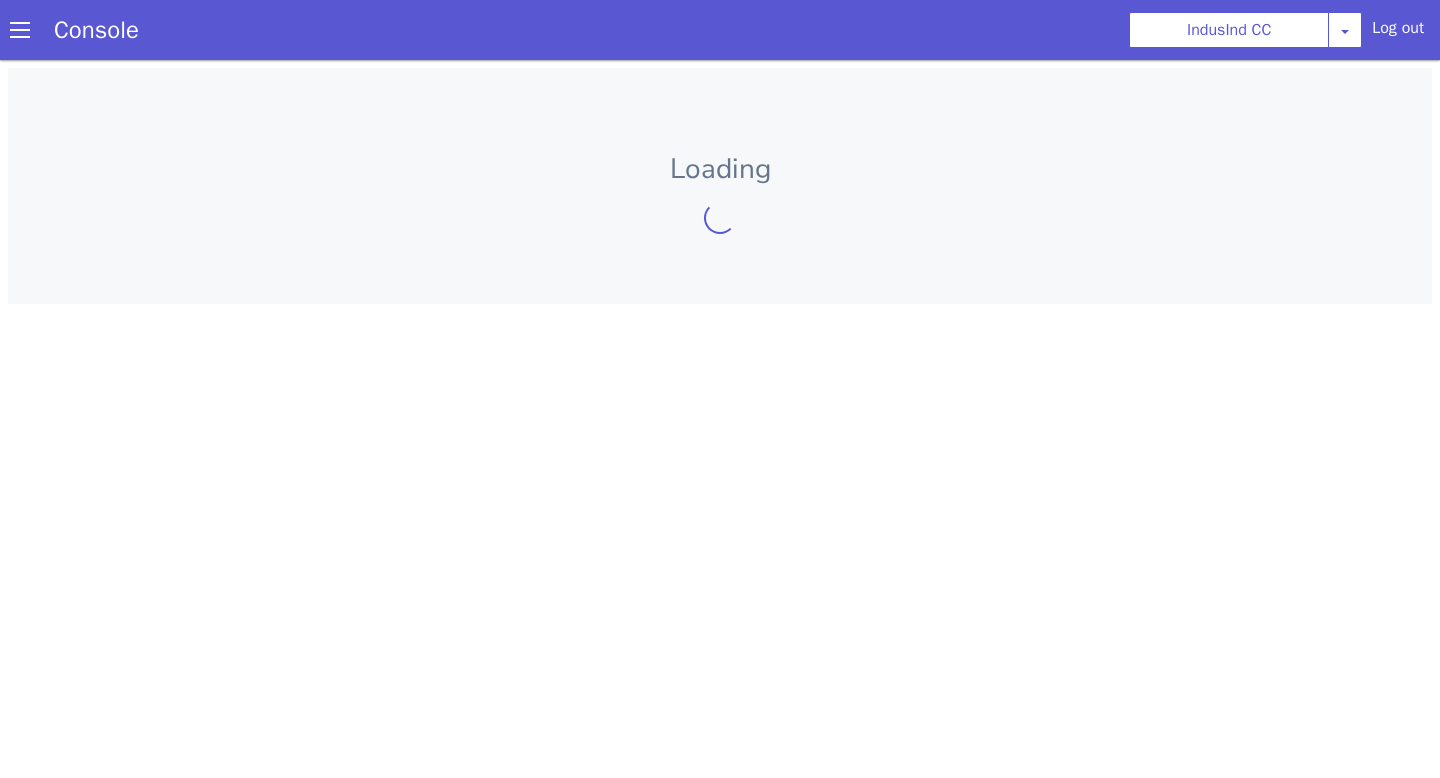 scroll, scrollTop: 0, scrollLeft: 0, axis: both 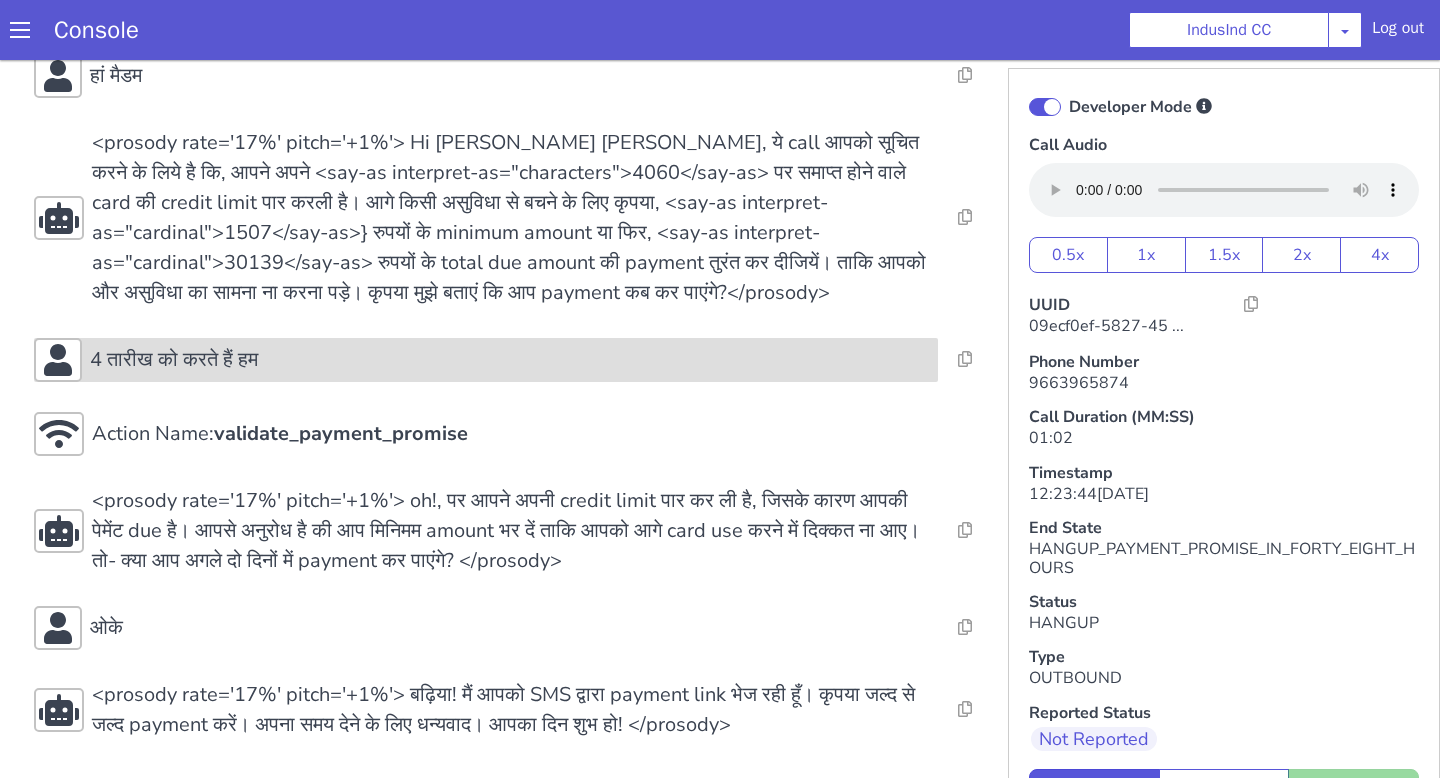 click on "4 तारीख को करते हैं हम" at bounding box center [1031, -77] 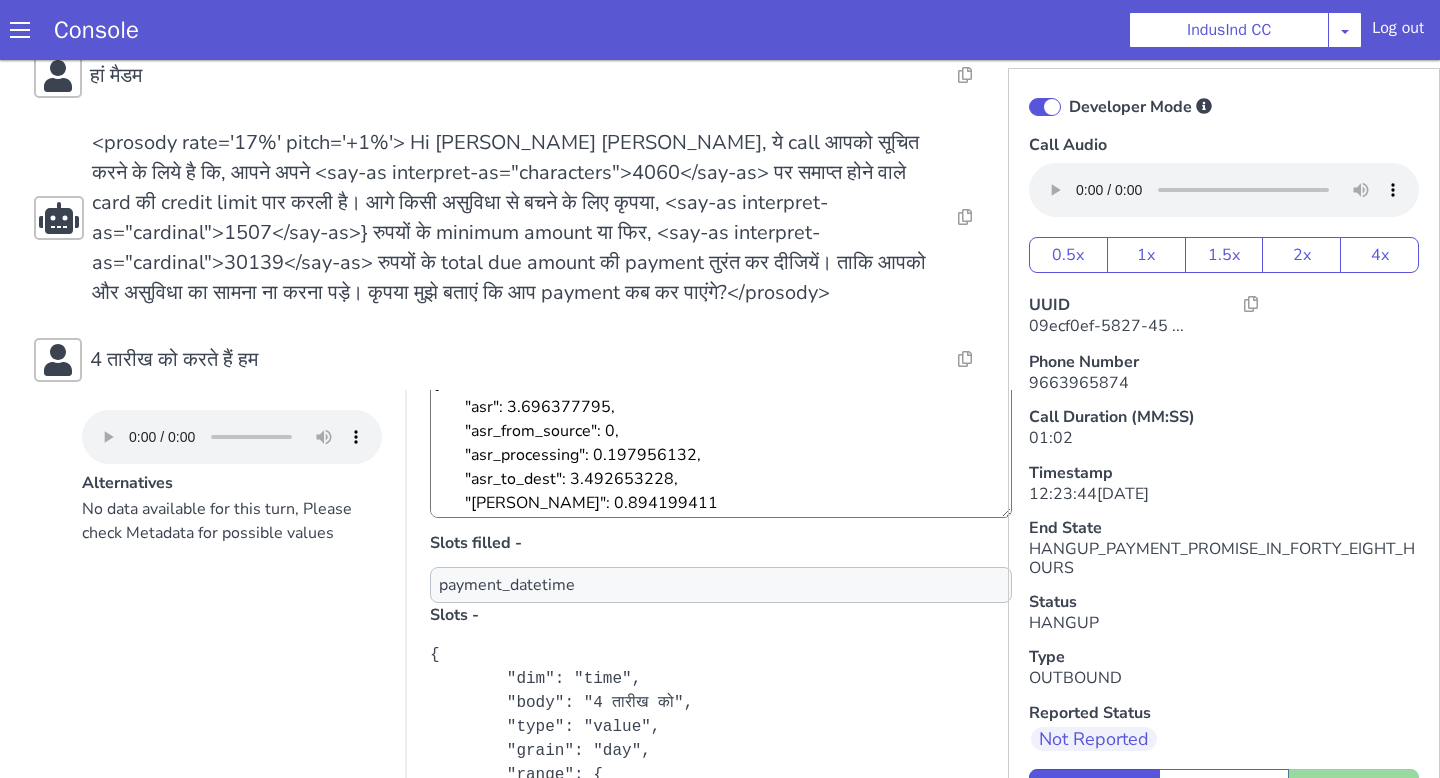 scroll, scrollTop: 173, scrollLeft: 0, axis: vertical 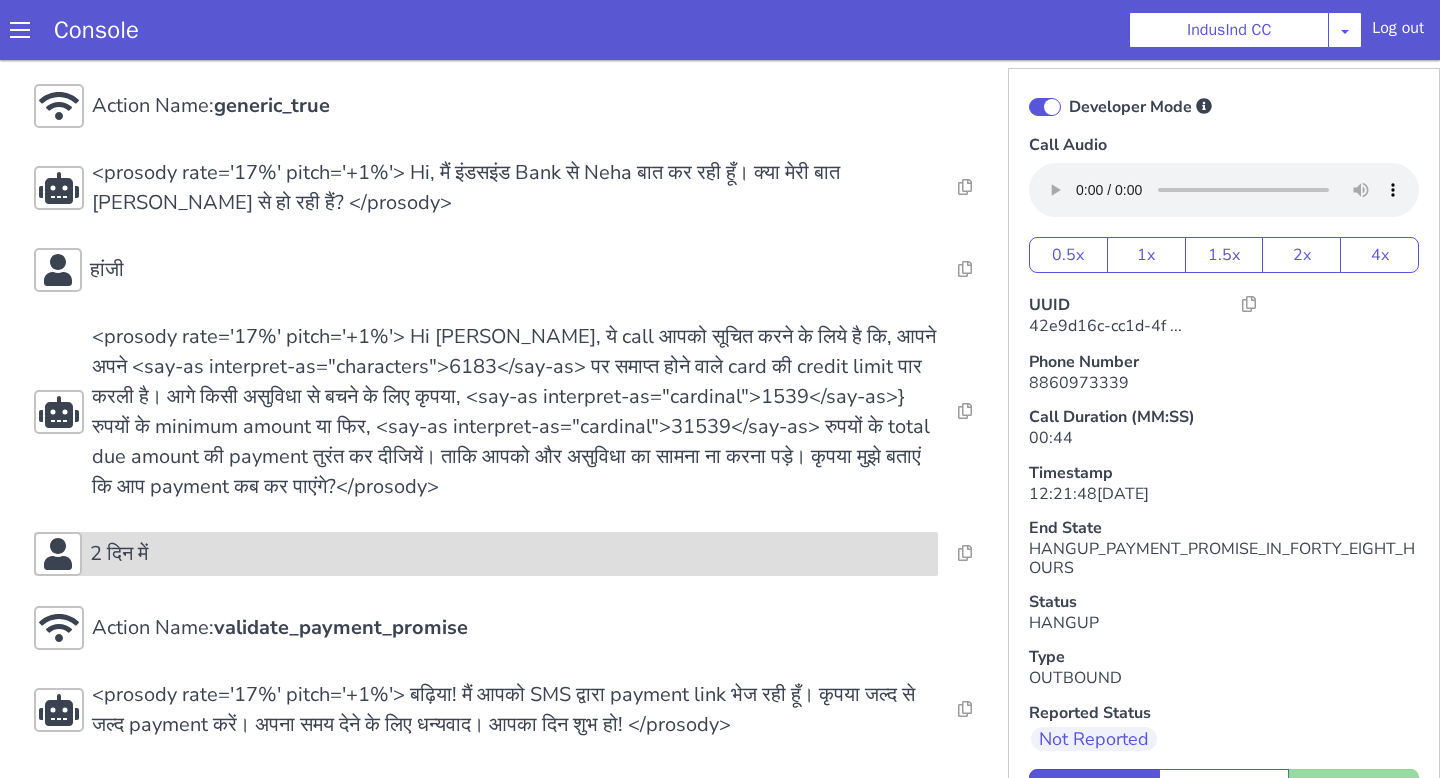 click on "2 दिन में" at bounding box center [510, 554] 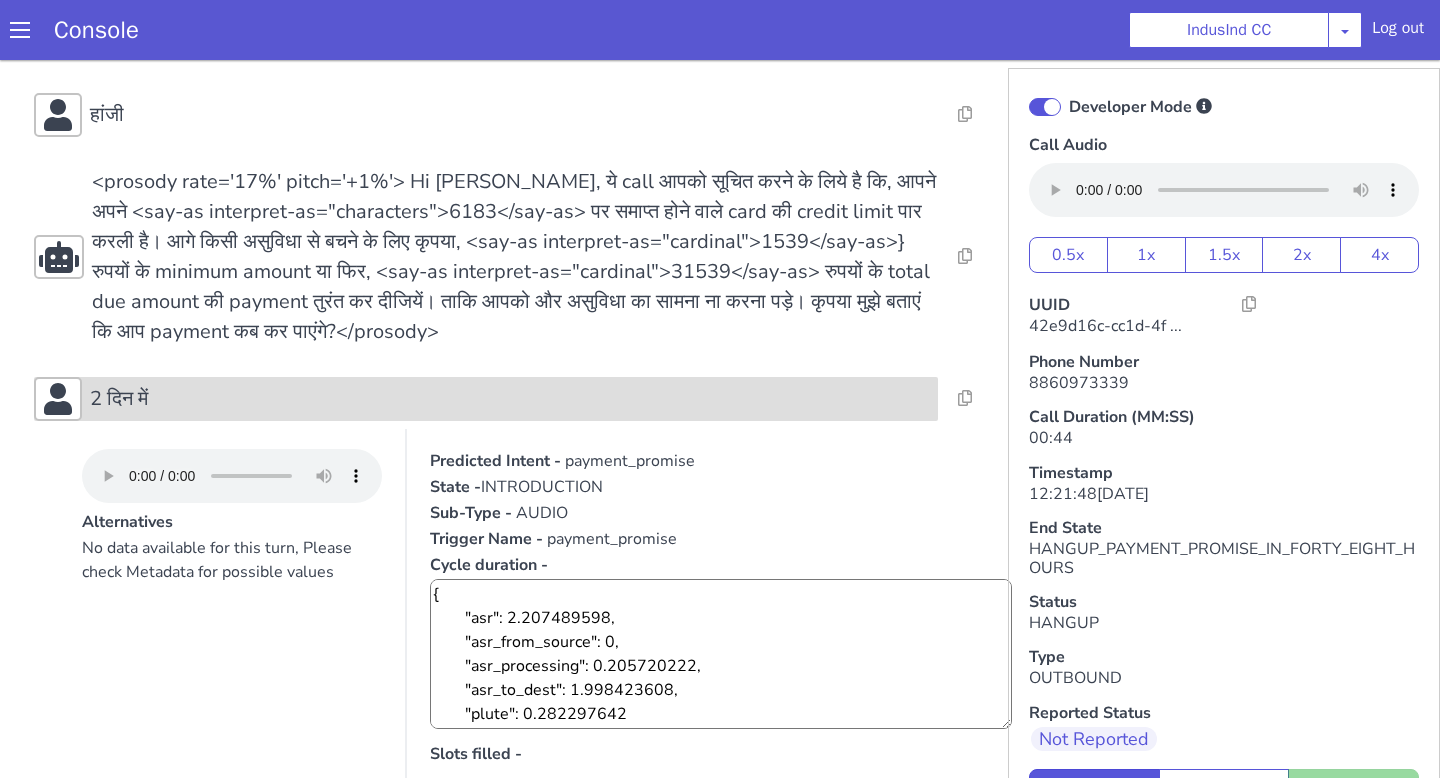 scroll, scrollTop: 186, scrollLeft: 0, axis: vertical 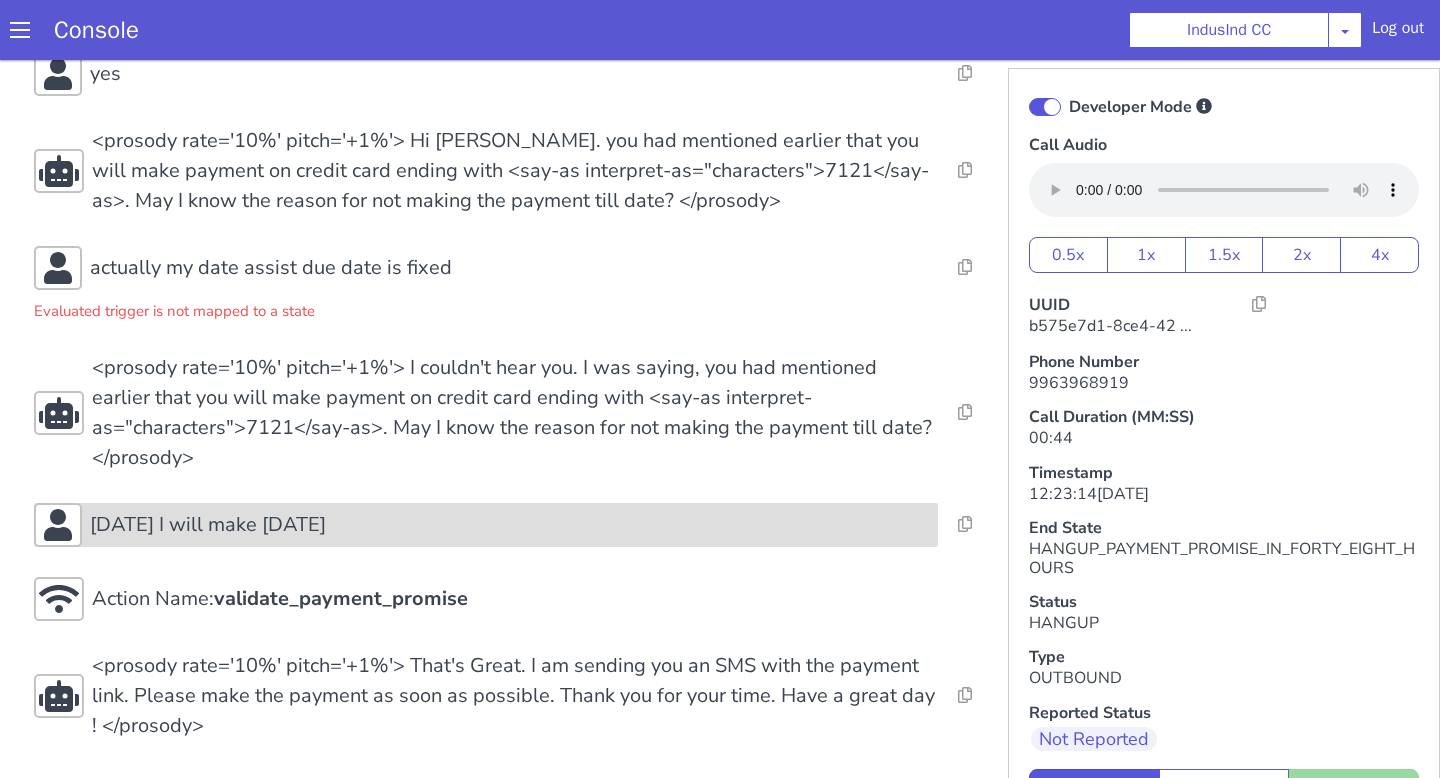 click on "[DATE] I will make [DATE]" at bounding box center [510, 525] 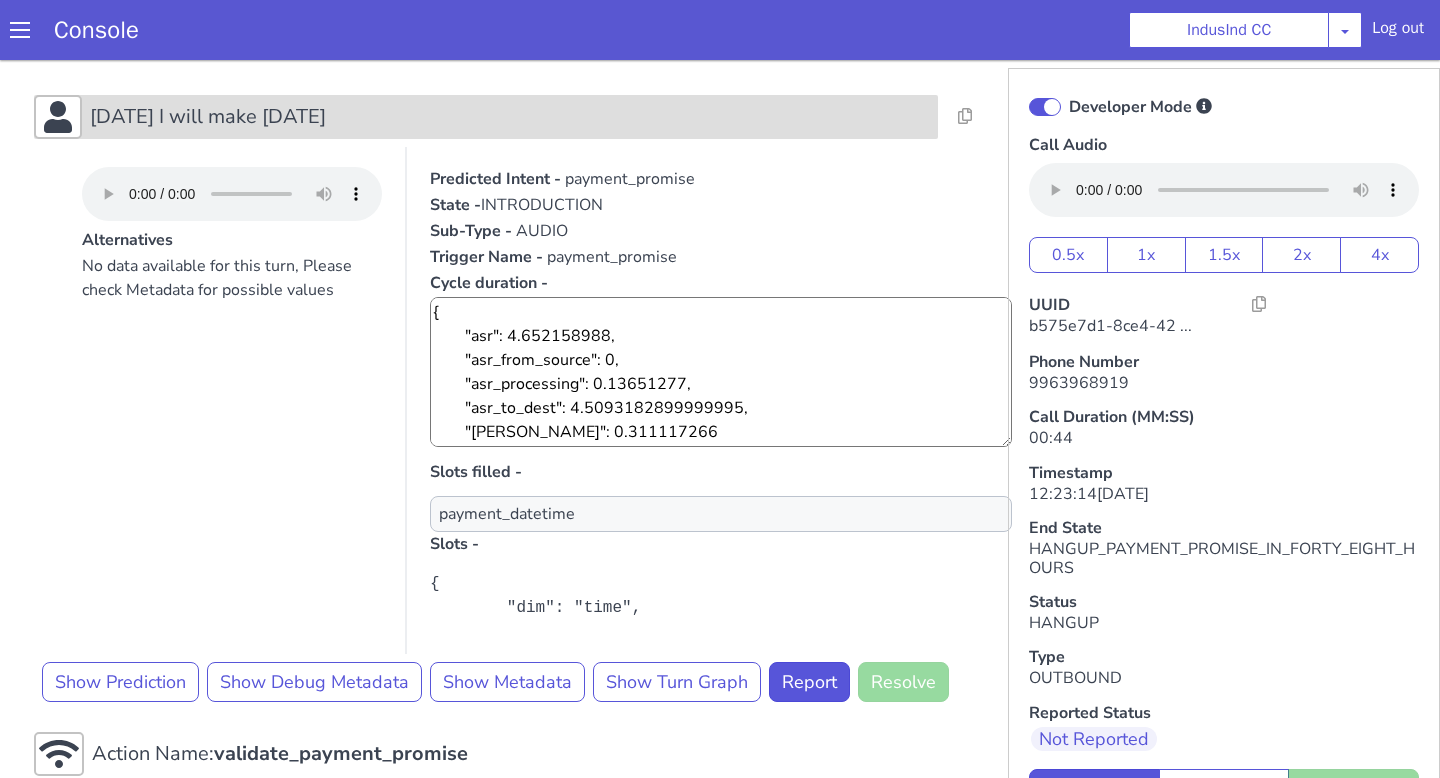 scroll, scrollTop: 706, scrollLeft: 0, axis: vertical 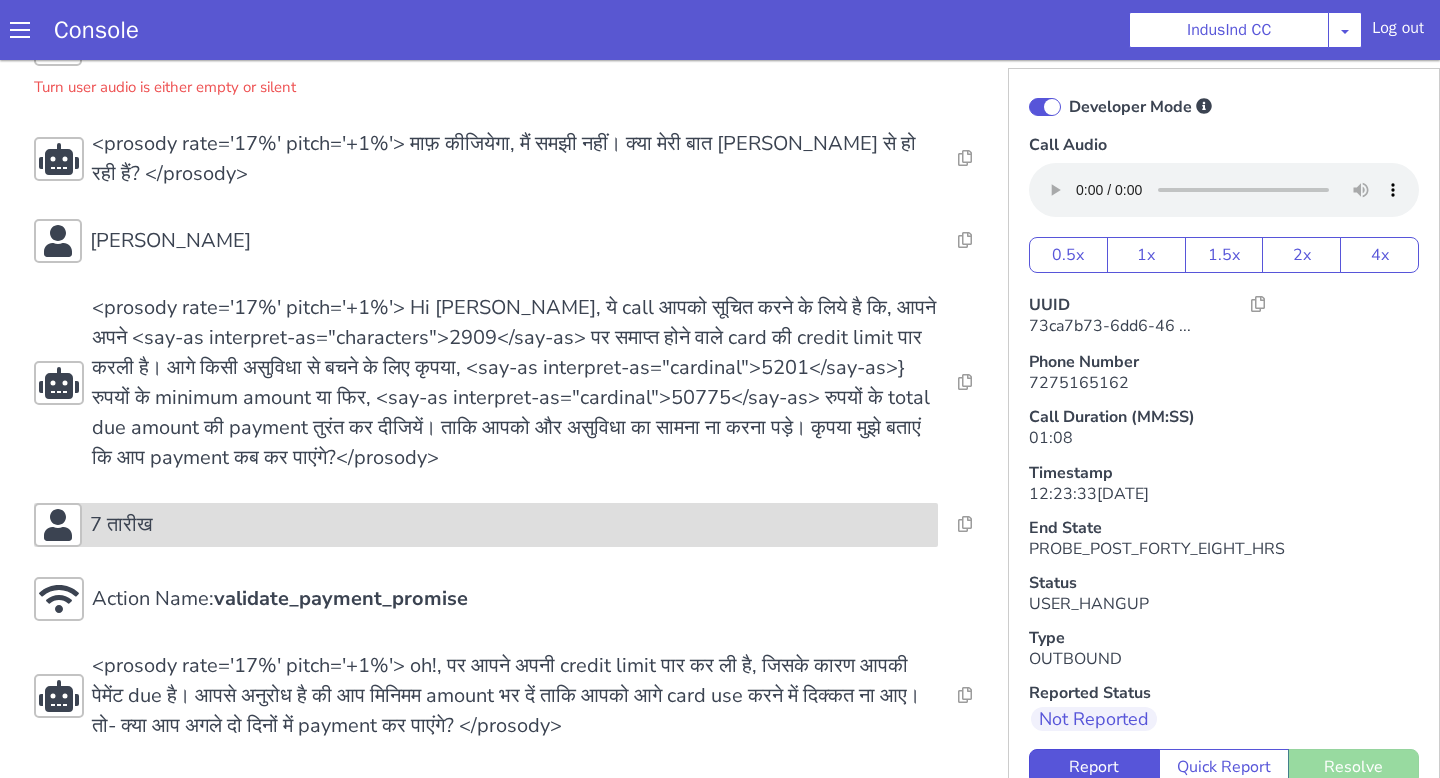 click on "7 तारीख" at bounding box center [590, 388] 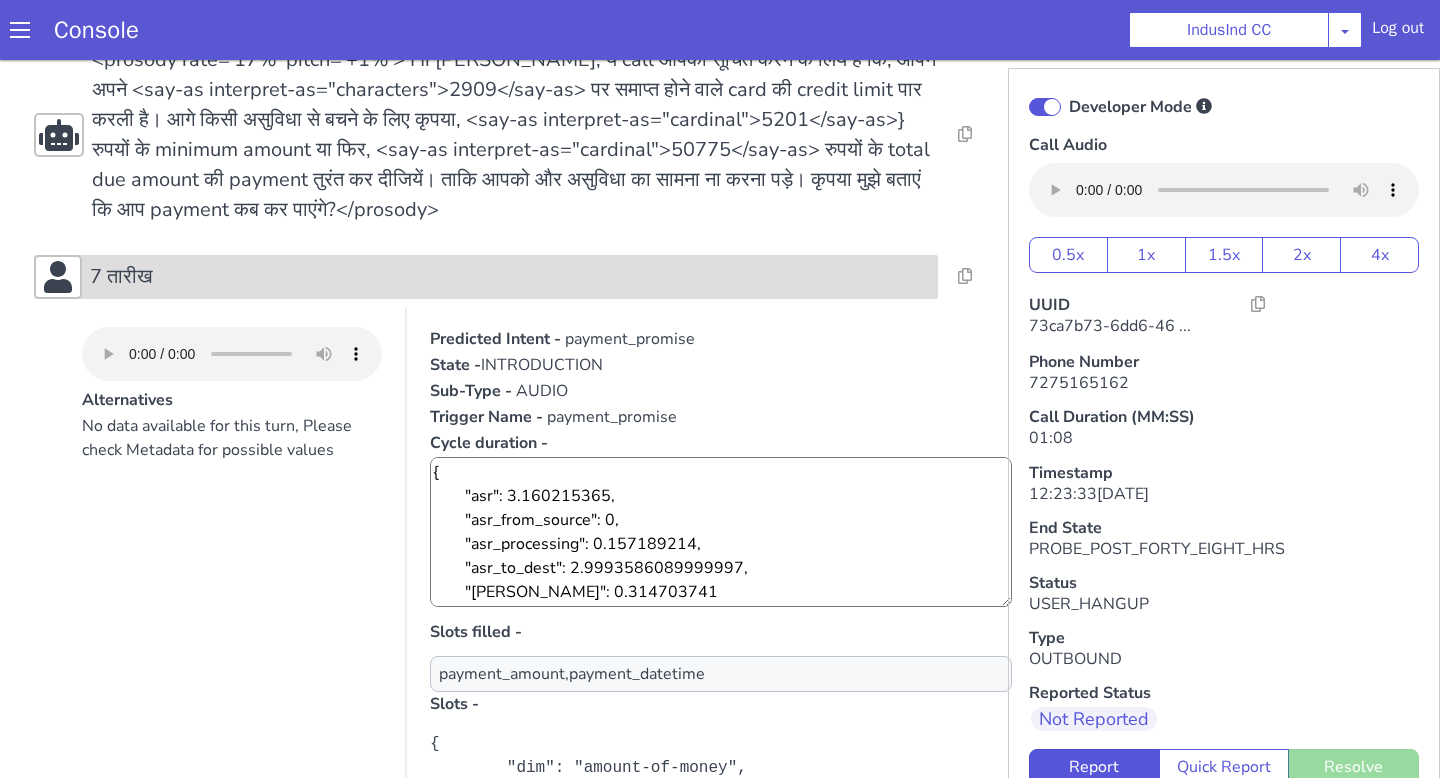 scroll, scrollTop: 719, scrollLeft: 0, axis: vertical 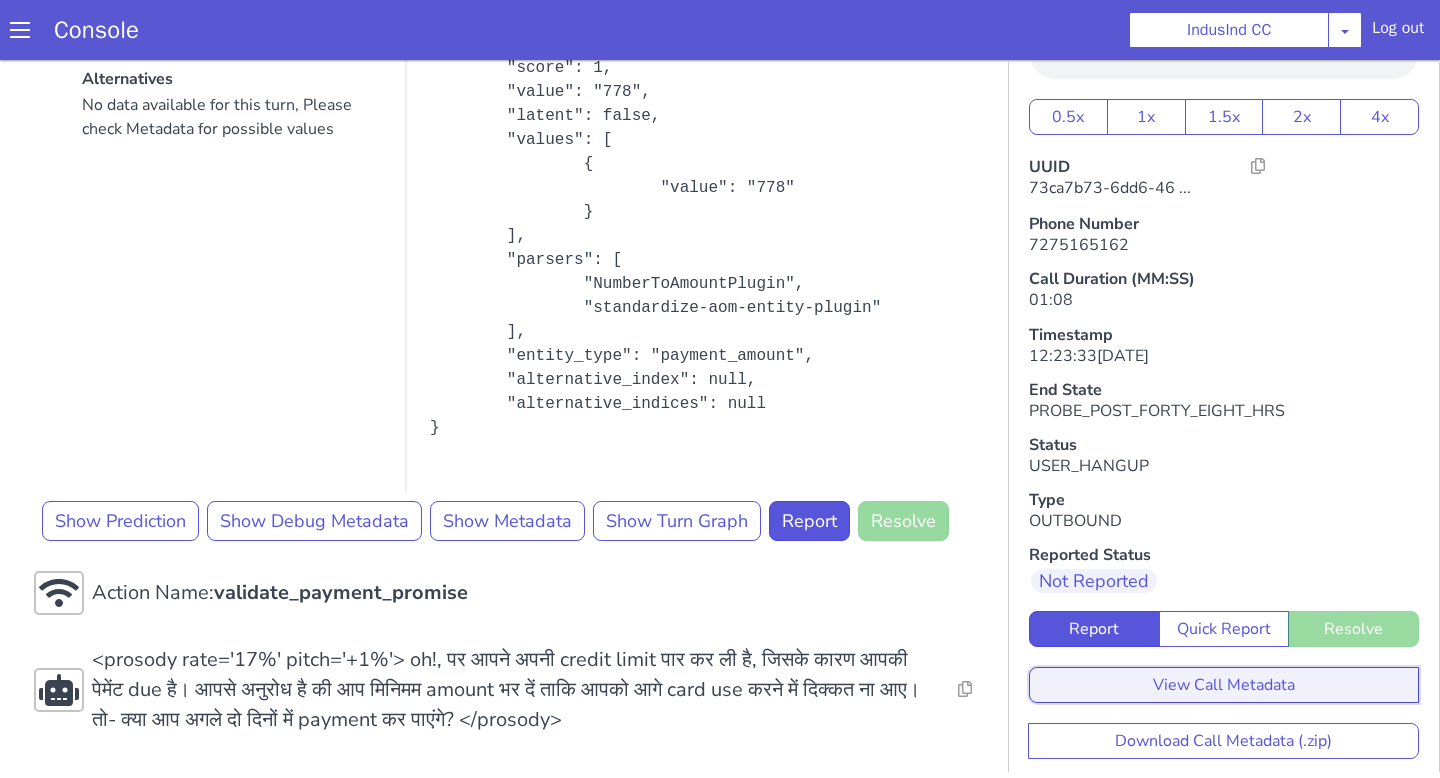 click on "View Call Metadata" at bounding box center [1333, 510] 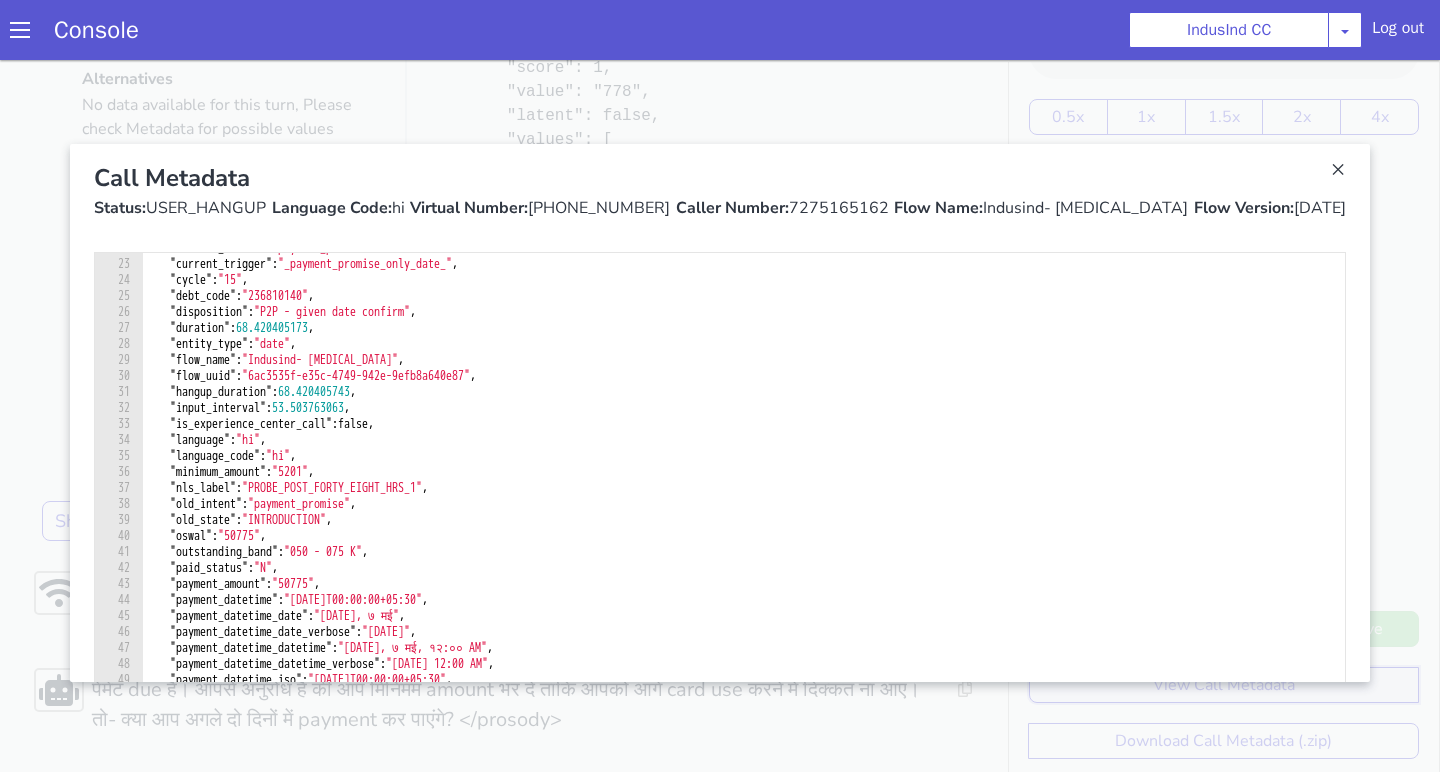 scroll, scrollTop: 369, scrollLeft: 0, axis: vertical 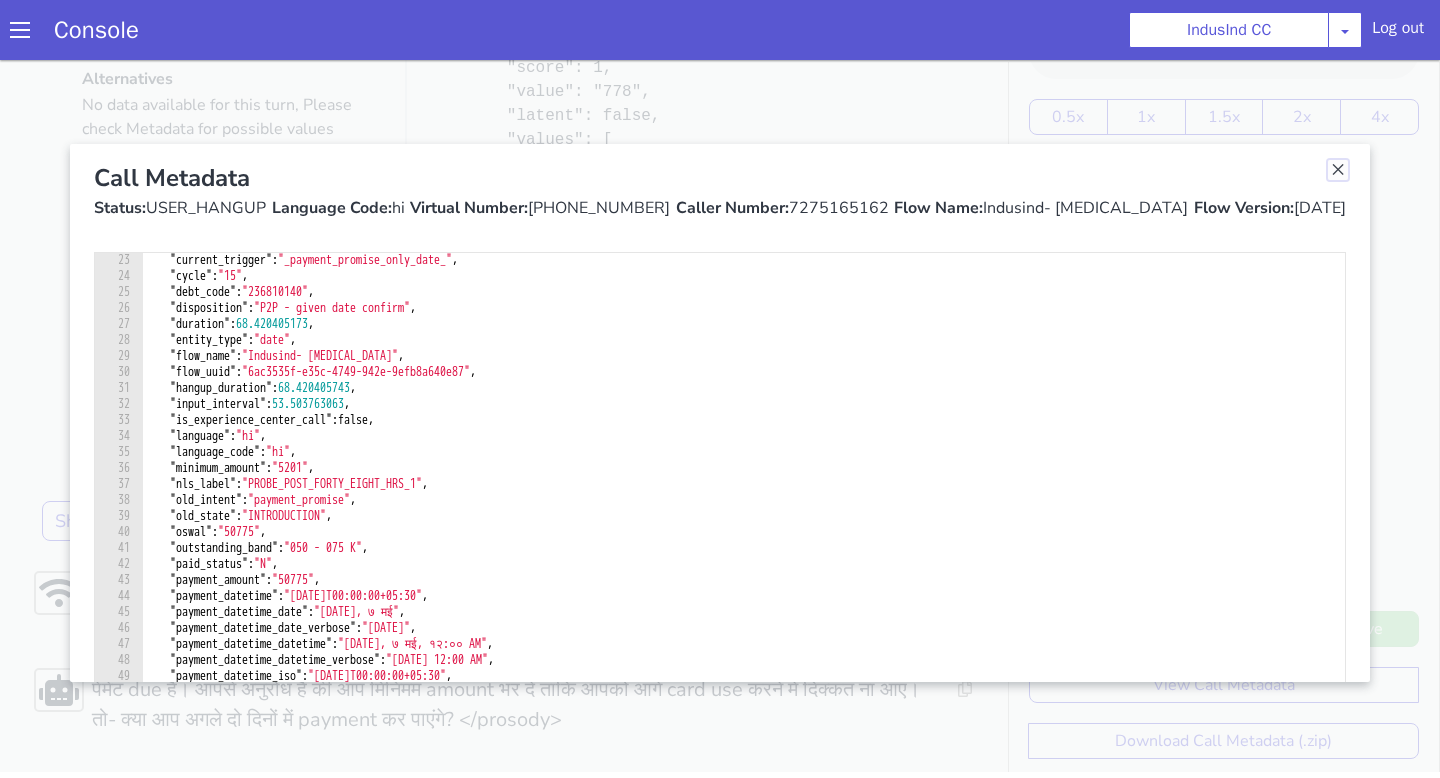 click at bounding box center [1775, -240] 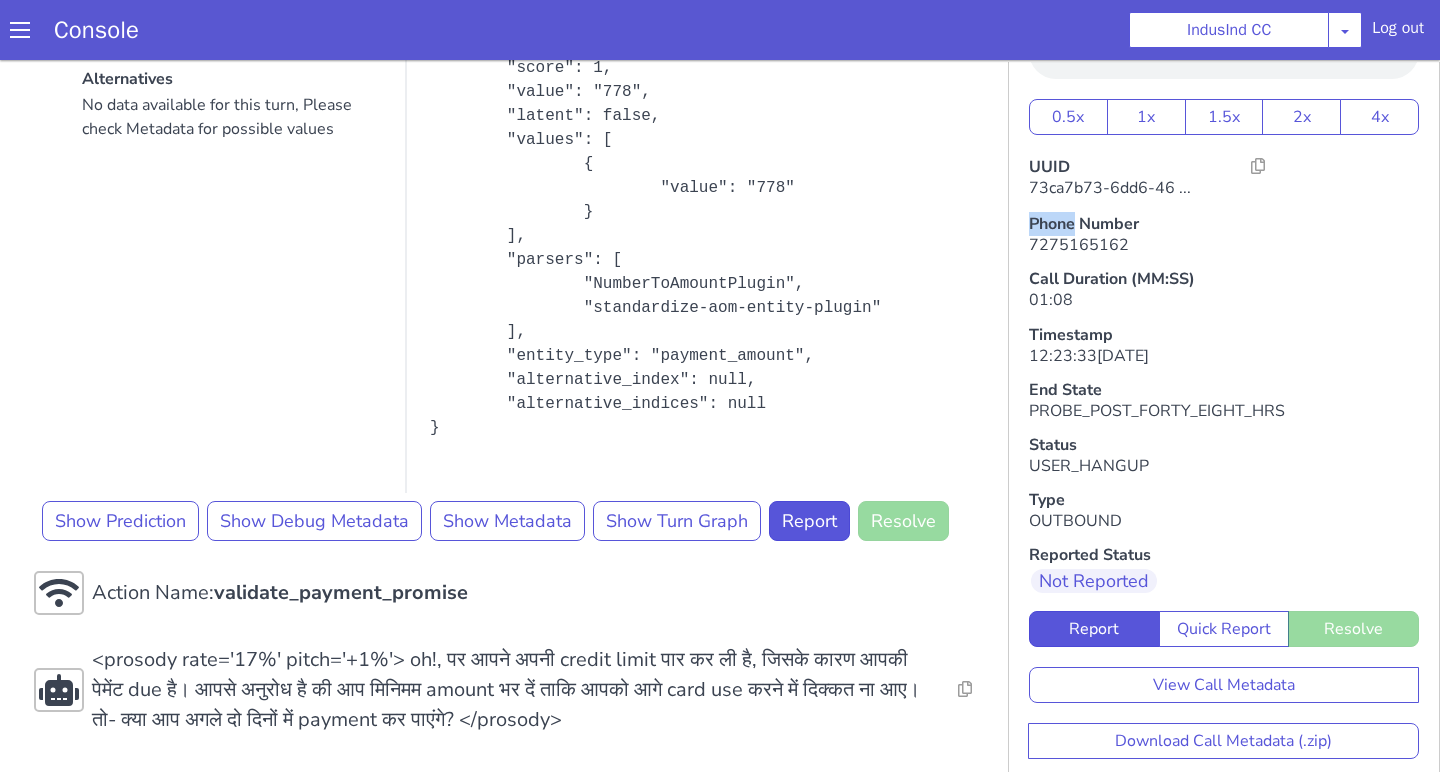 click on "UUID 73ca7b73-6dd6-46 ..." at bounding box center [1369, -32] 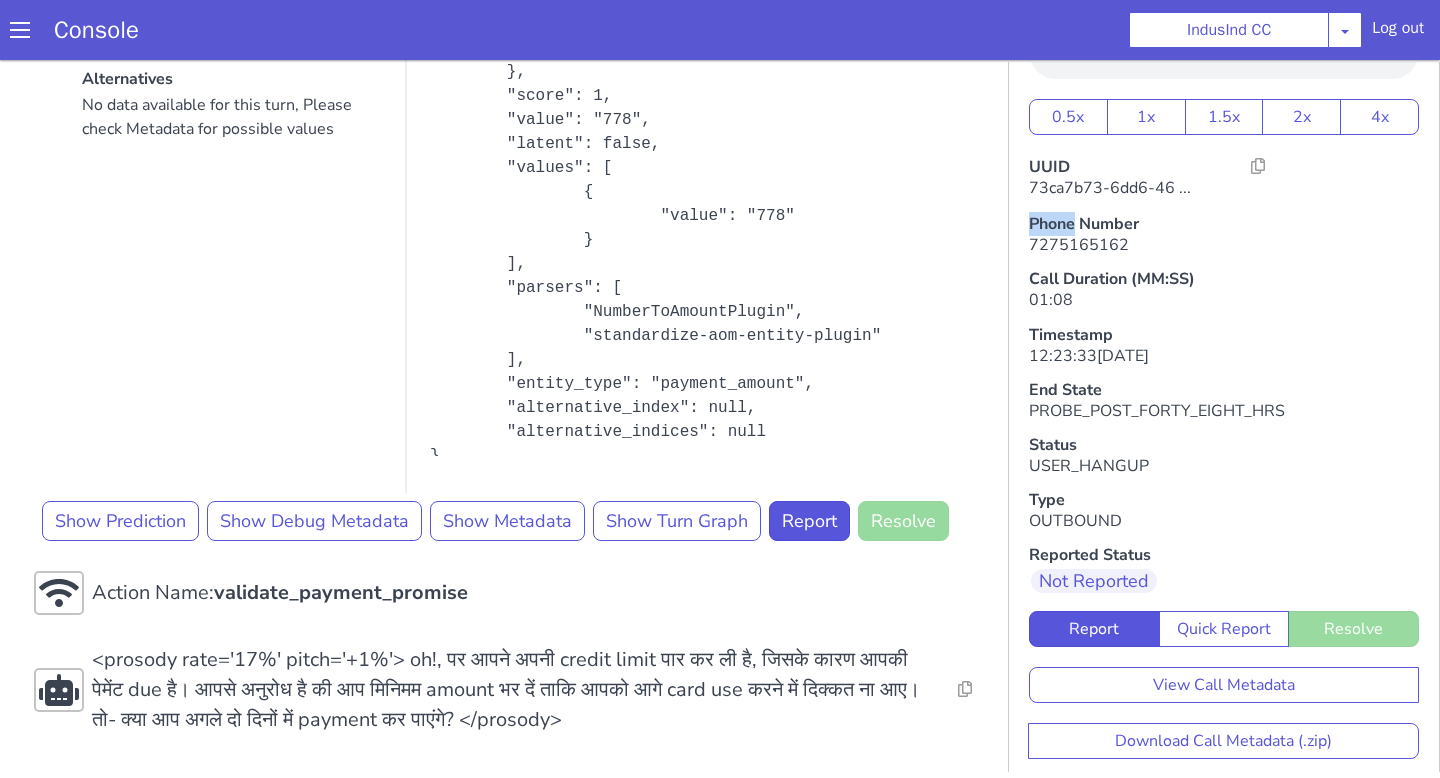 scroll, scrollTop: 571, scrollLeft: 0, axis: vertical 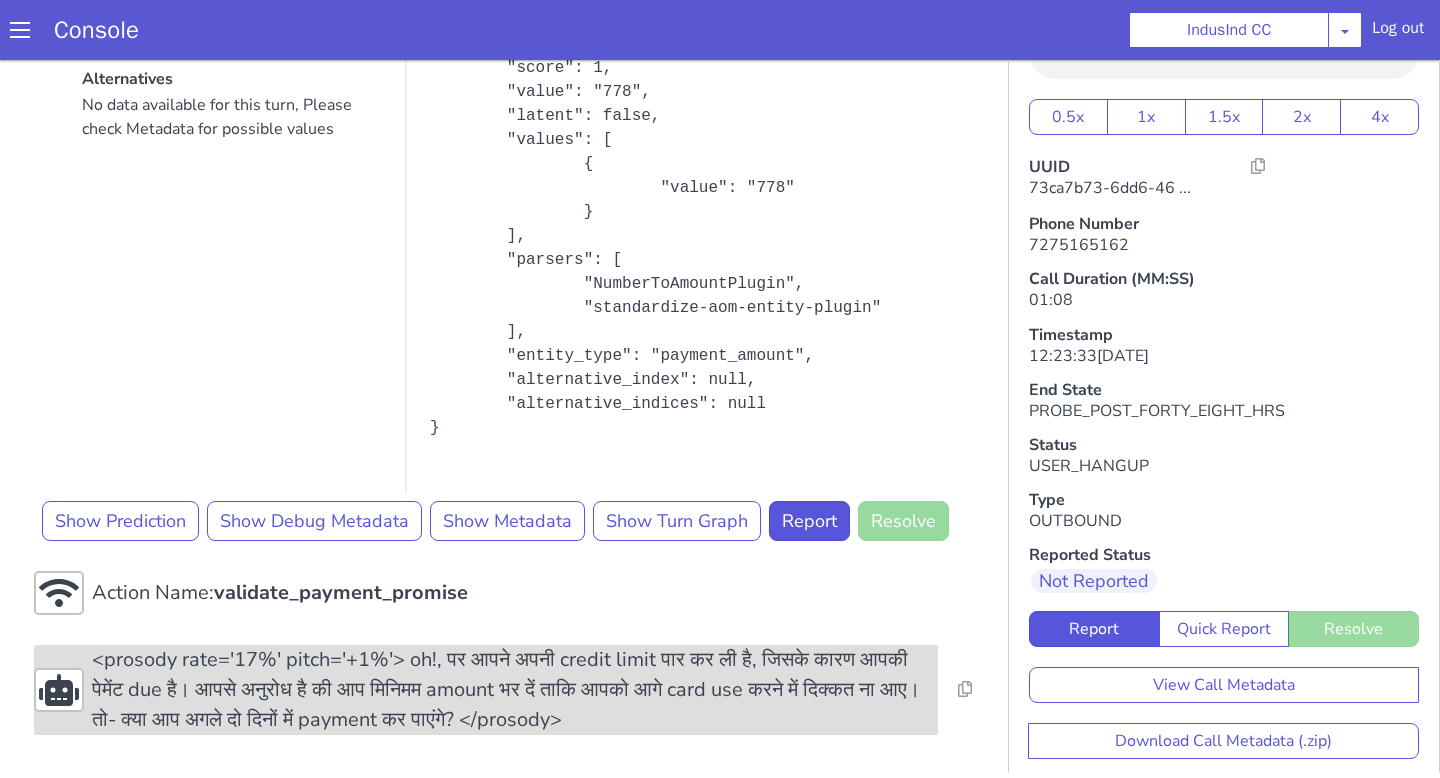 click on "<prosody rate='17%' pitch='+1%'> oh!, पर आपने अपनी credit limit पार कर ली है, जिसके कारण आपकी पेमेंट due है। आपसे अनुरोध है की आप मिनिमम amount भर दें ताकि आपको आगे card use करने में दिक्कत ना आए। तो- क्या आप अगले दो दिनों में payment कर पाएंगे? </prosody>" at bounding box center [595, 553] 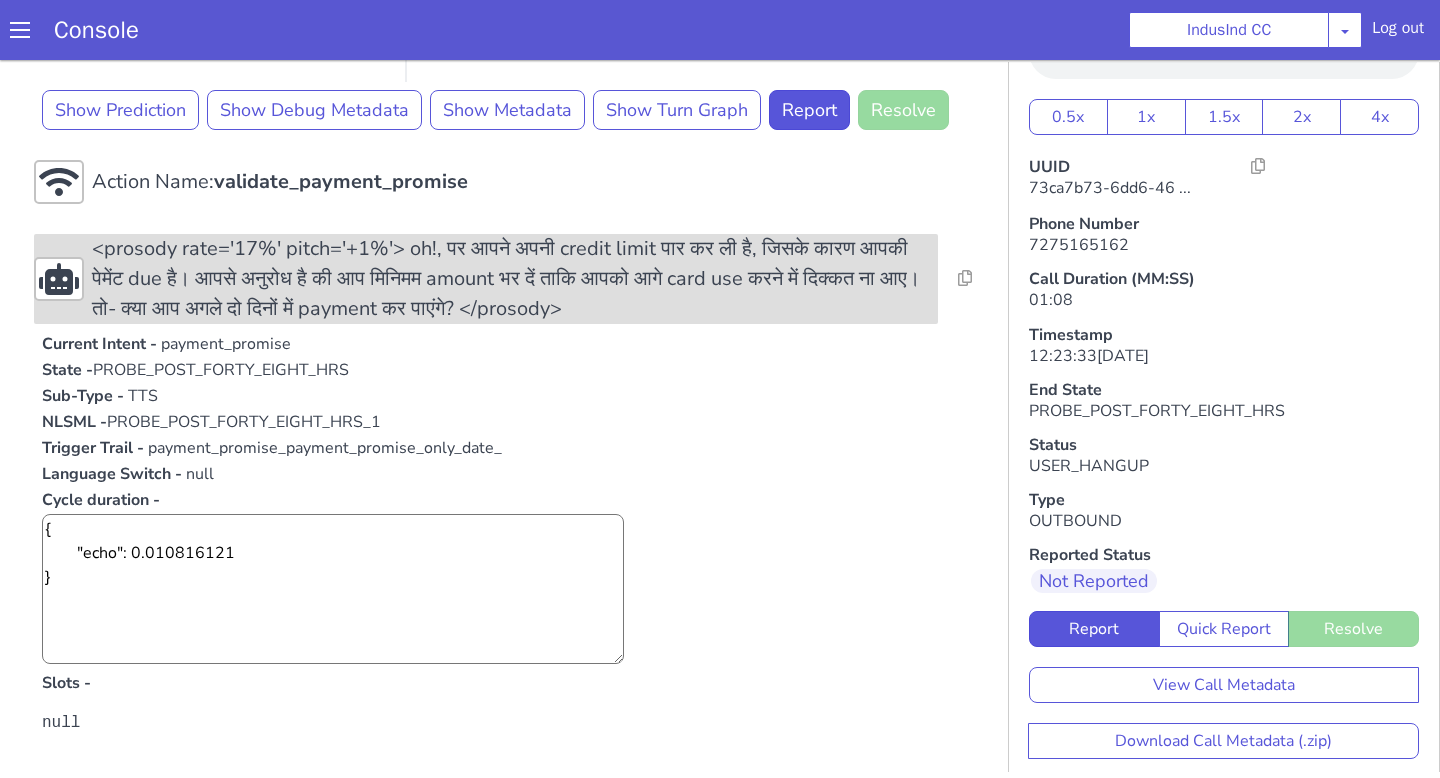 scroll, scrollTop: 1315, scrollLeft: 0, axis: vertical 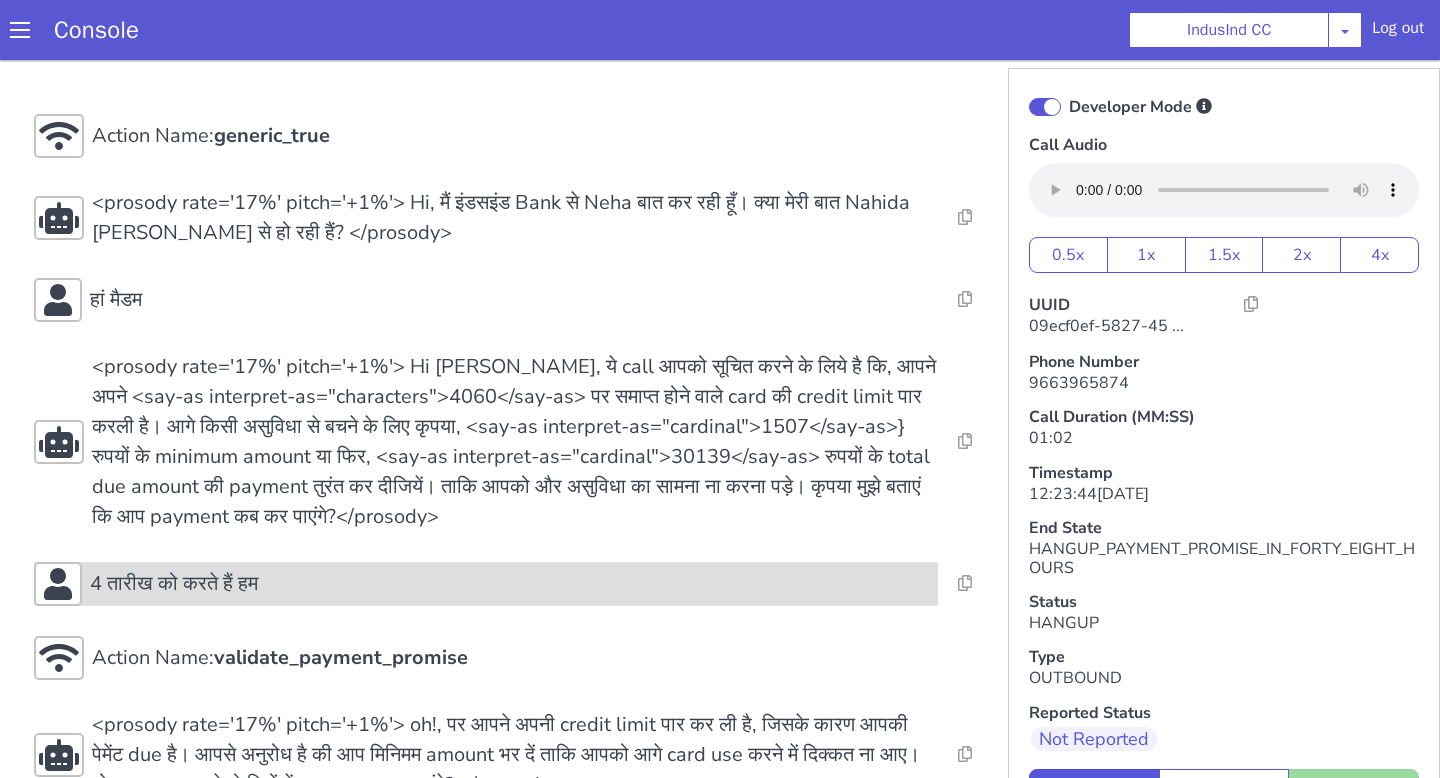 click on "4 तारीख को करते हैं हम" at bounding box center (174, 584) 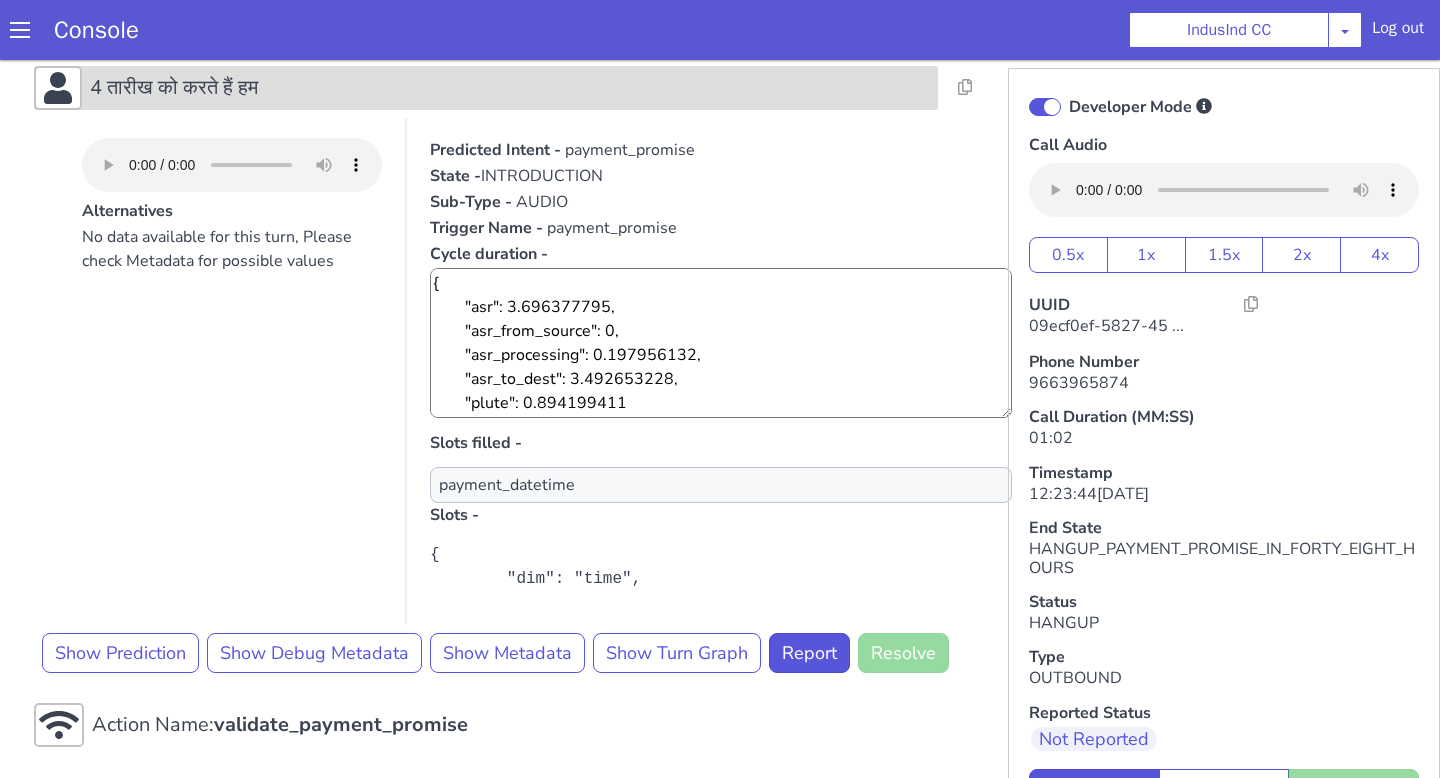 scroll, scrollTop: 492, scrollLeft: 0, axis: vertical 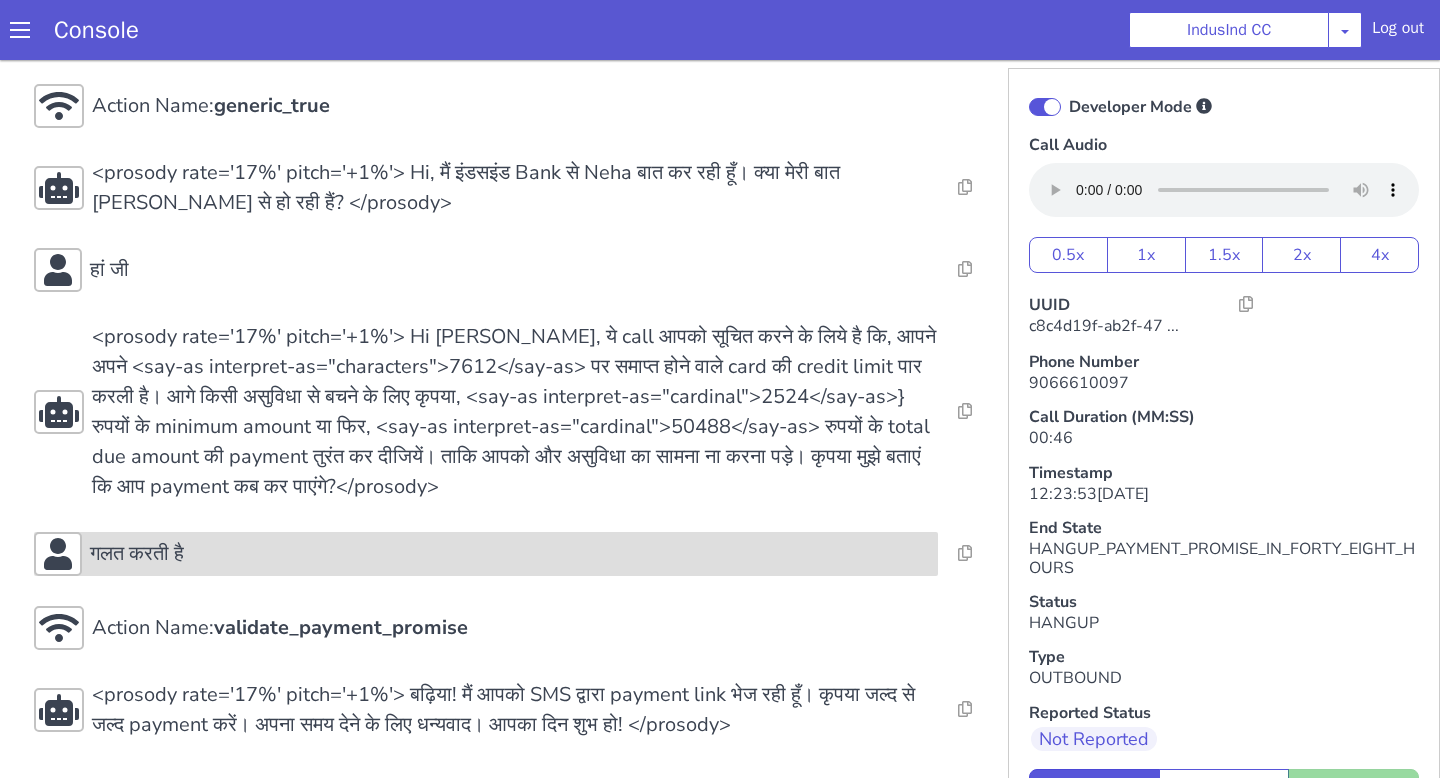 click on "गलत करती है" at bounding box center [486, 554] 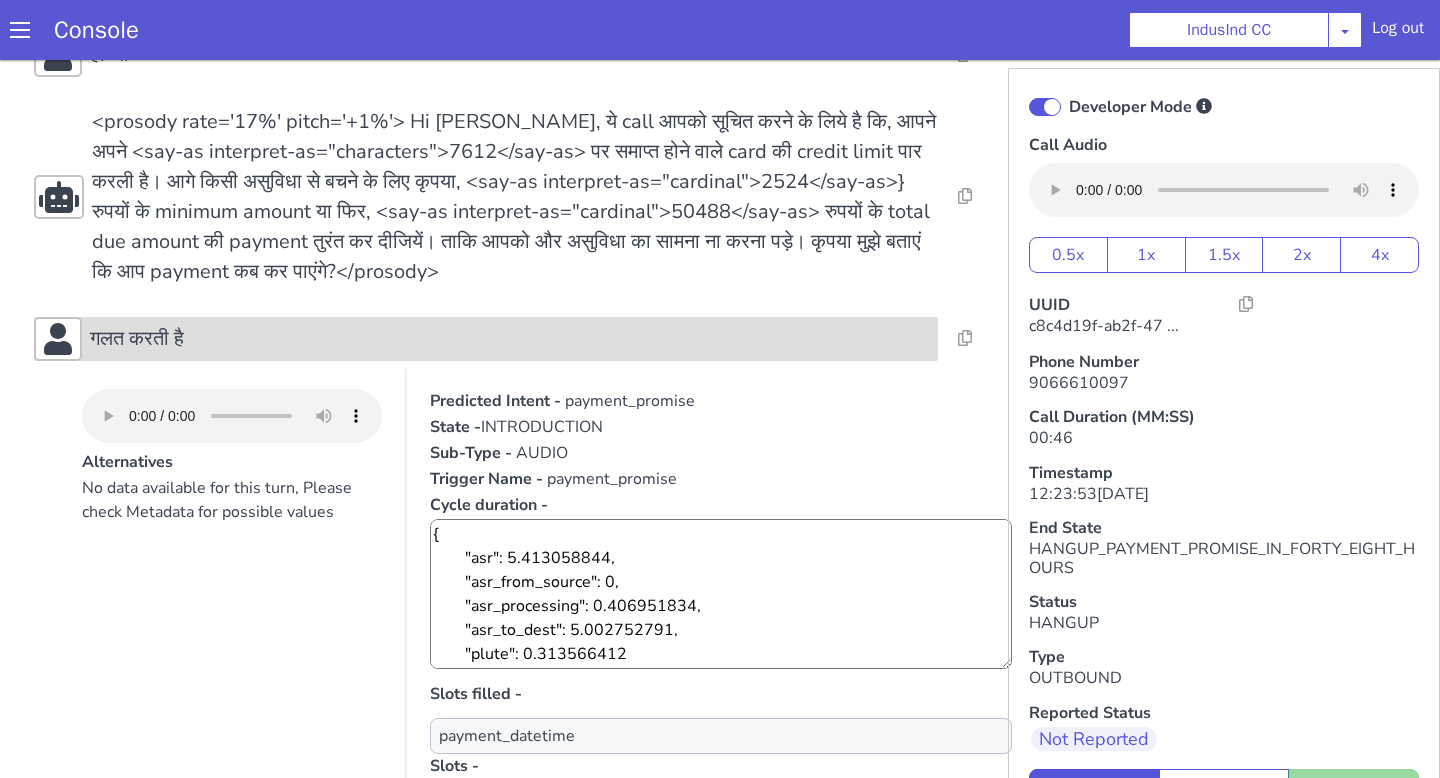 scroll, scrollTop: 251, scrollLeft: 0, axis: vertical 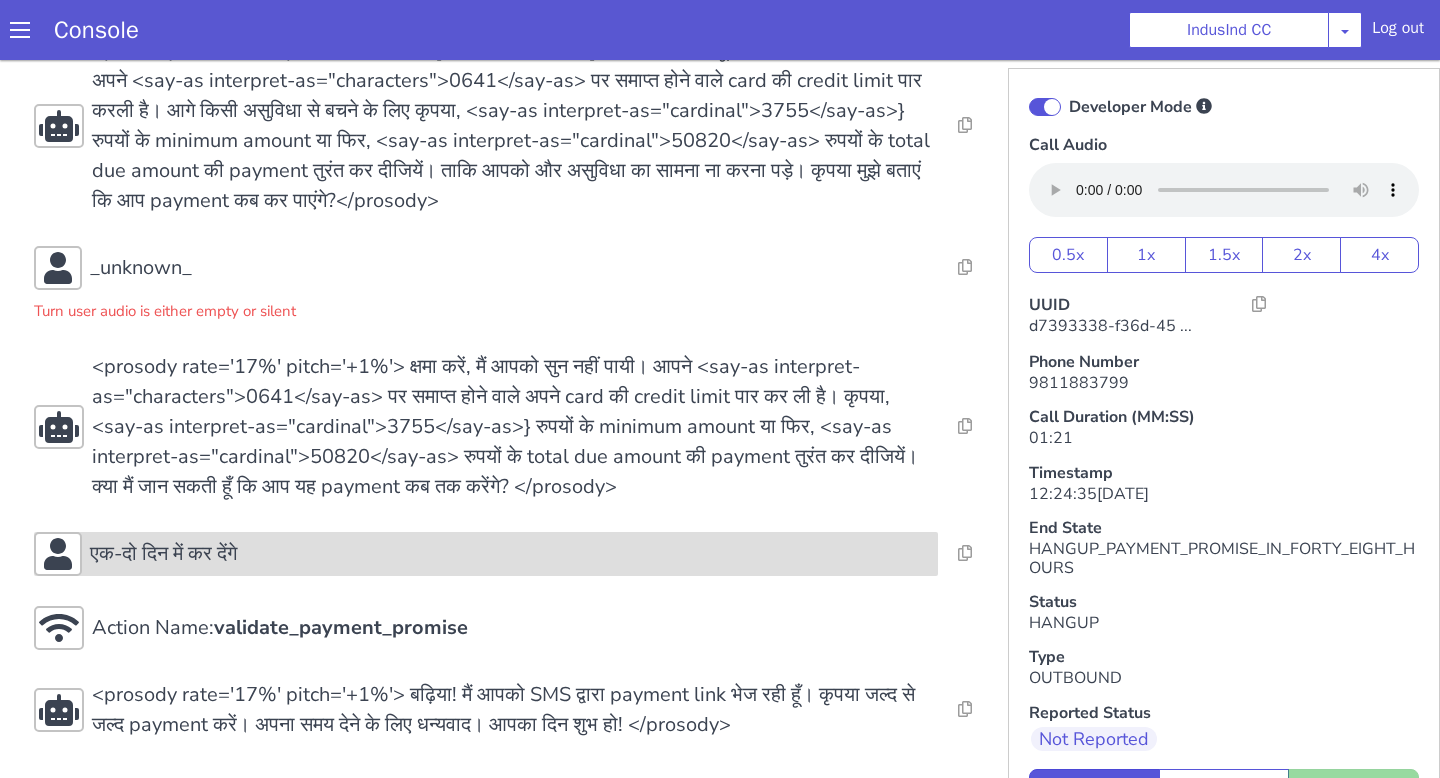 click on "एक-दो दिन में कर देंगे" at bounding box center [486, 554] 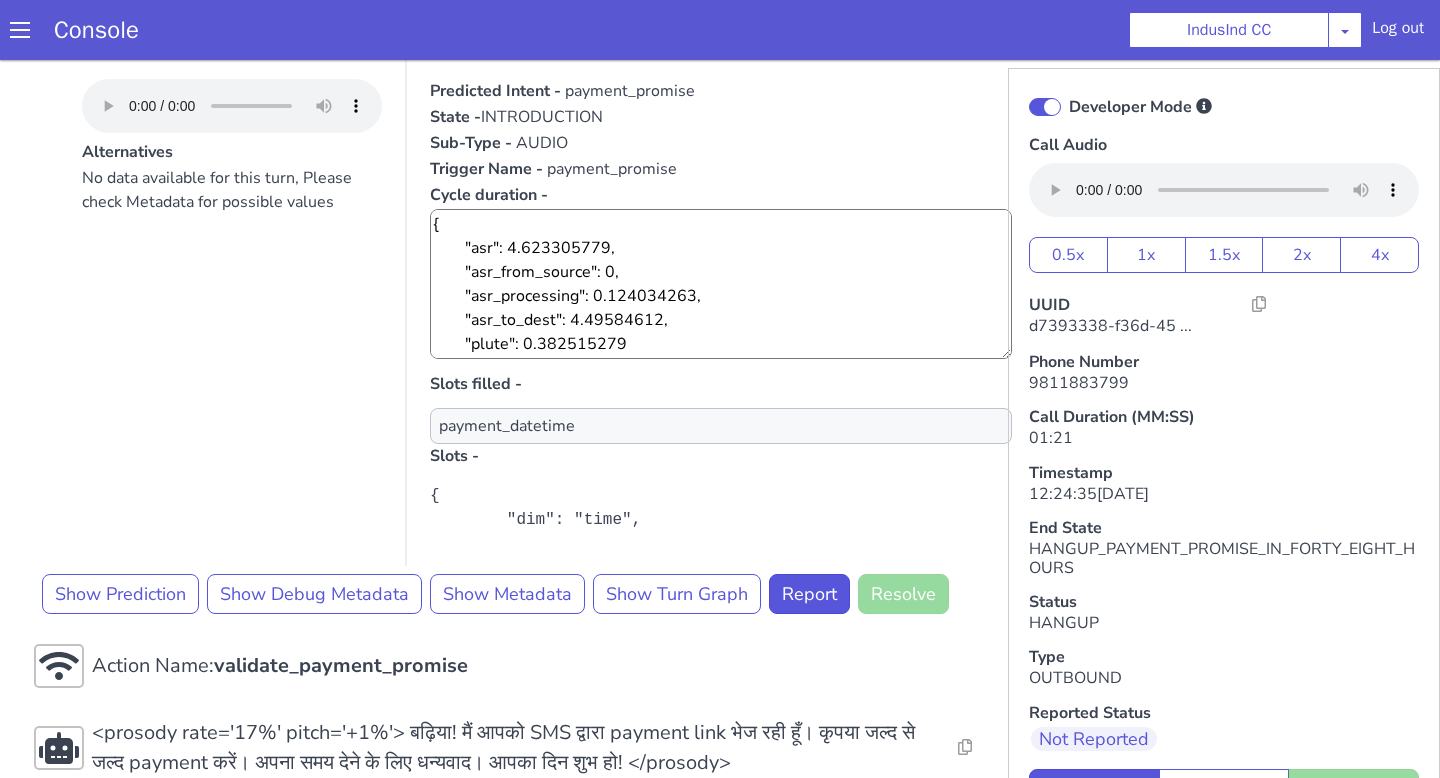 scroll, scrollTop: 1047, scrollLeft: 0, axis: vertical 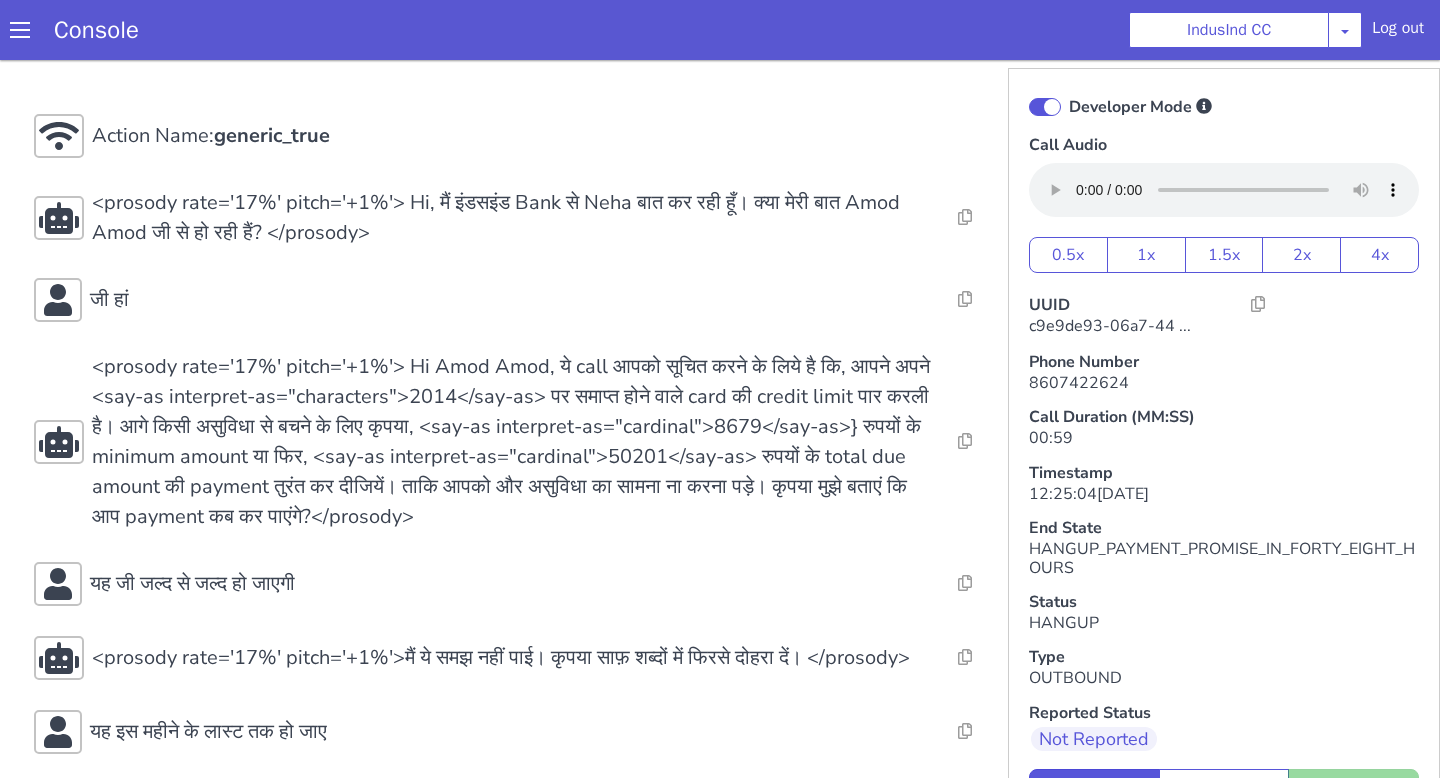 click on "Action Name:  generic_true Resolve  Intent Error  Entity Error  Transcription Error  Miscellaneous Submit <prosody rate='17%' pitch='+1%'> Hi, मैं इंडसइंड Bank से Neha बात कर रही हूँ। क्या मेरी बात Amod Amod जी से हो रही हैं? </prosody> Resolve  Intent Error  Entity Error  Transcription Error  Miscellaneous Submit जी हां Resolve  Intent Error  Entity Error  Transcription Error  Miscellaneous Submit Resolve  Intent Error  Entity Error  Transcription Error  Miscellaneous Submit यह जी जल्द से जल्द हो जाएगी Resolve  Intent Error  Entity Error  Transcription Error  Miscellaneous Submit <prosody rate='17%' pitch='+1%'>मैं ये समझ नहीं पाई। कृपया साफ़ शब्दों में फिरसे दोहरा दें।  </prosody> Resolve  Intent Error  Entity Error  Transcription Error  Miscellaneous Submit Resolve" at bounding box center (515, 516) 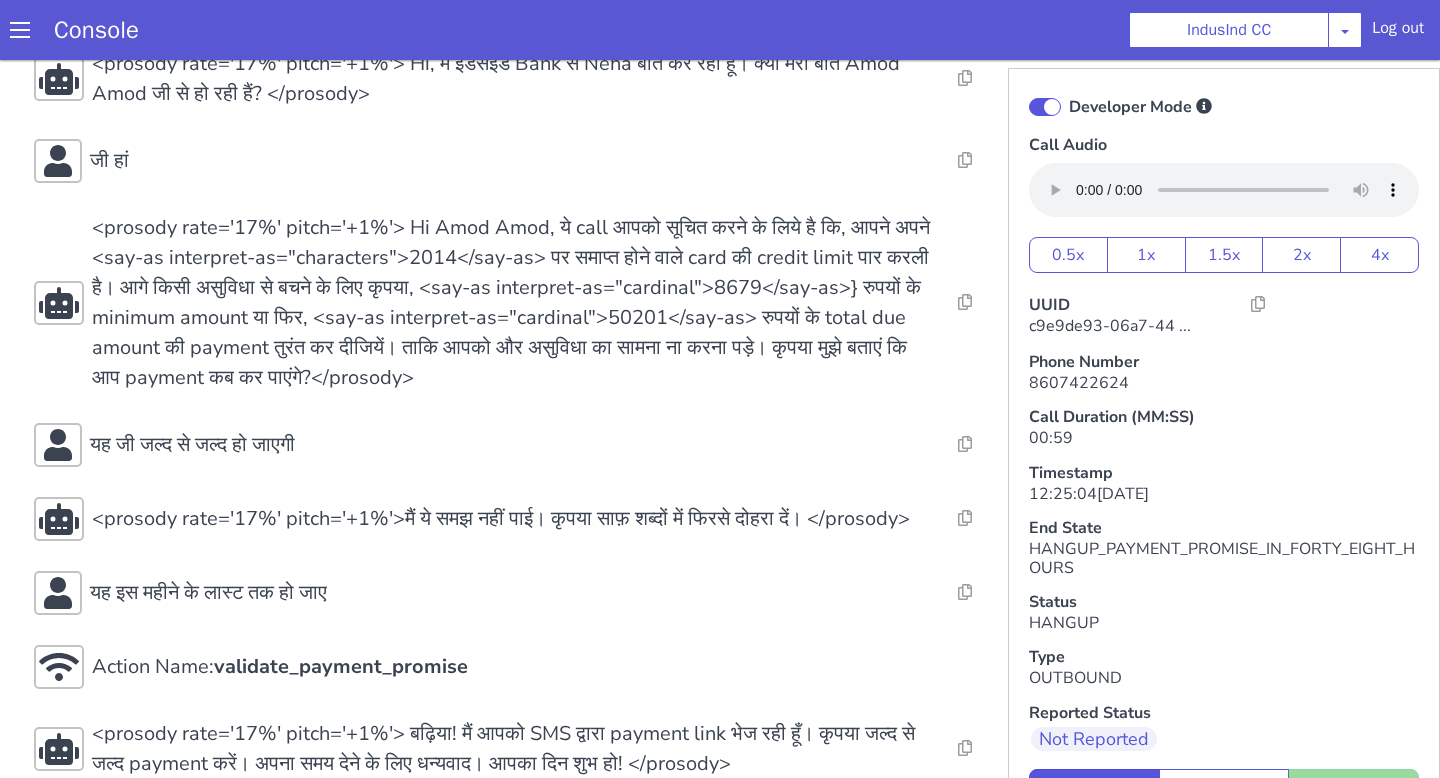scroll, scrollTop: 148, scrollLeft: 0, axis: vertical 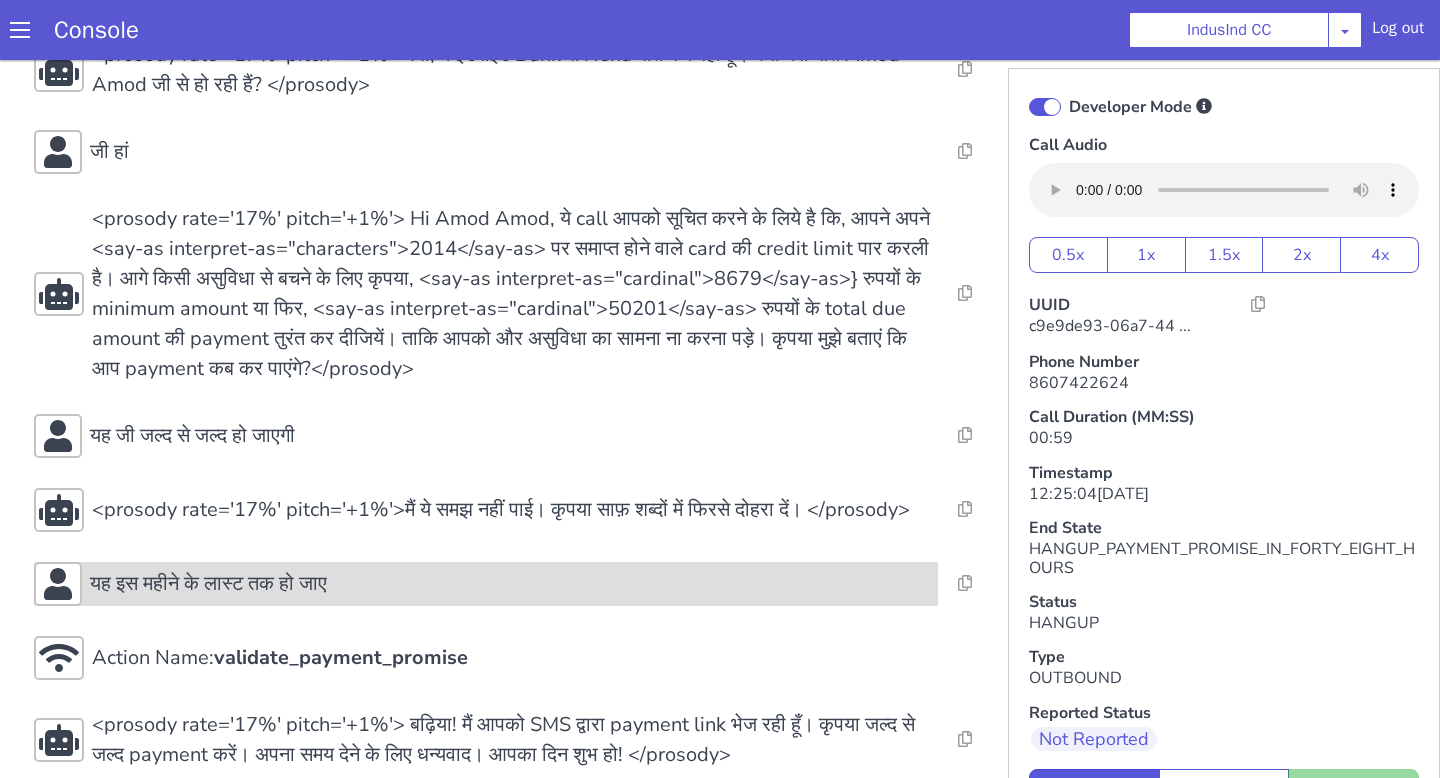 click on "यह इस महीने के लास्ट तक हो जाए" at bounding box center (510, 584) 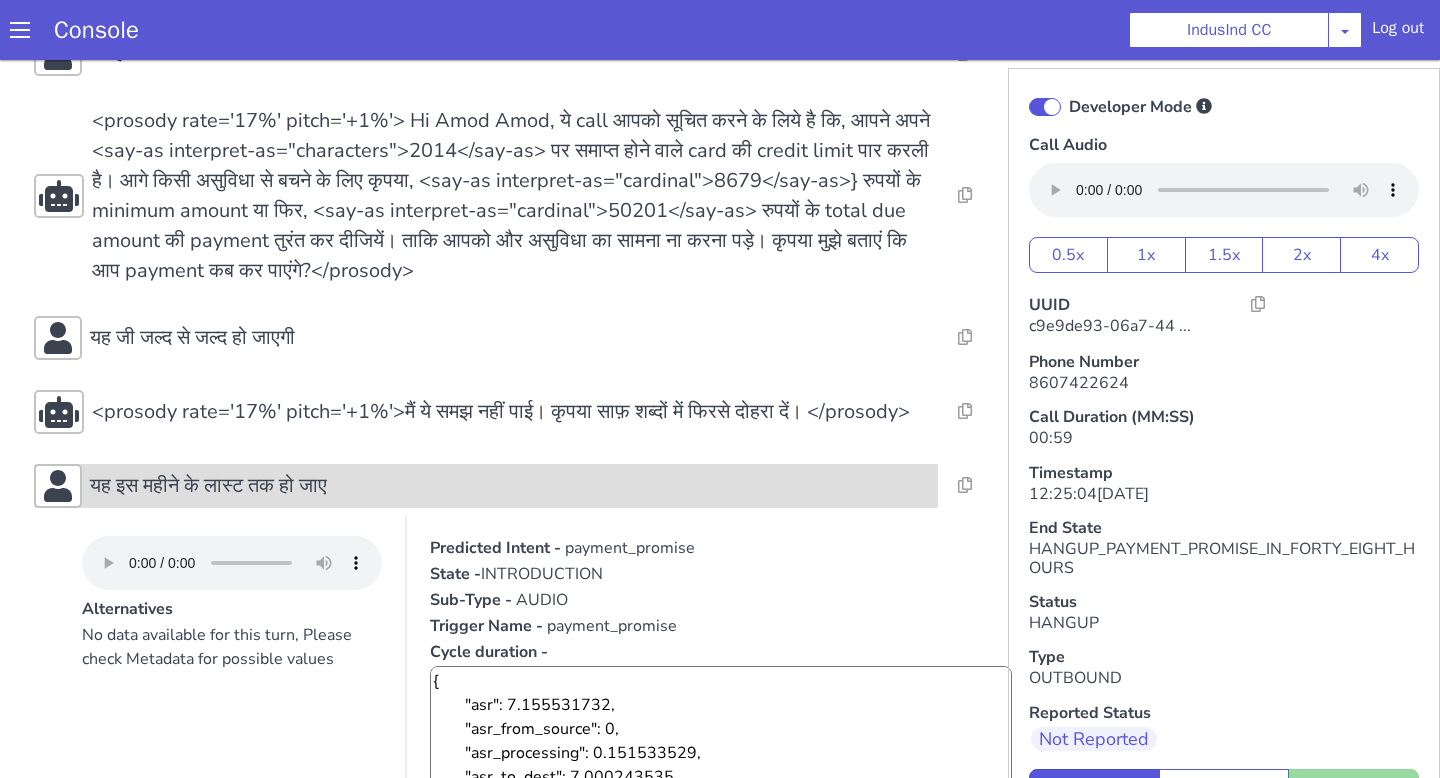 scroll, scrollTop: 253, scrollLeft: 0, axis: vertical 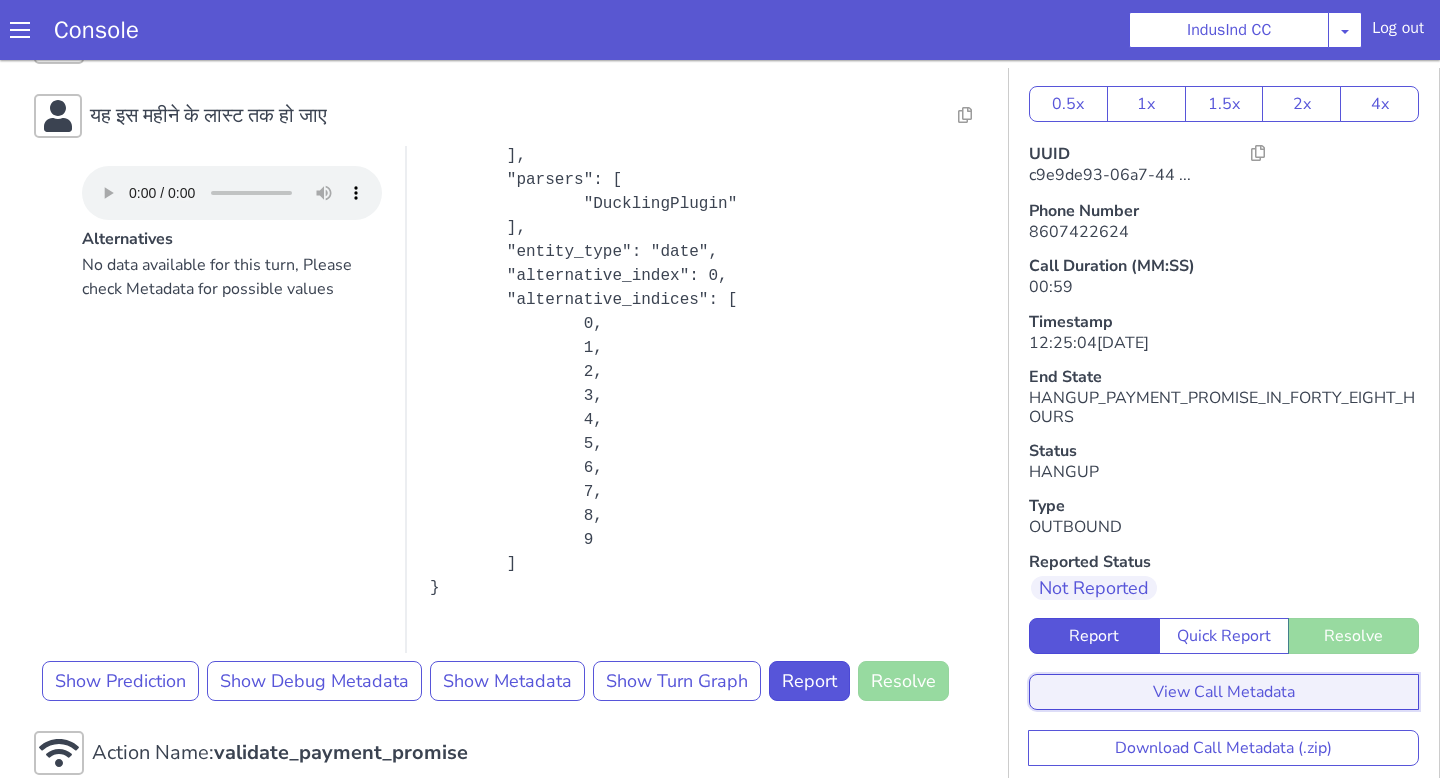 click on "View Call Metadata" at bounding box center [1224, 692] 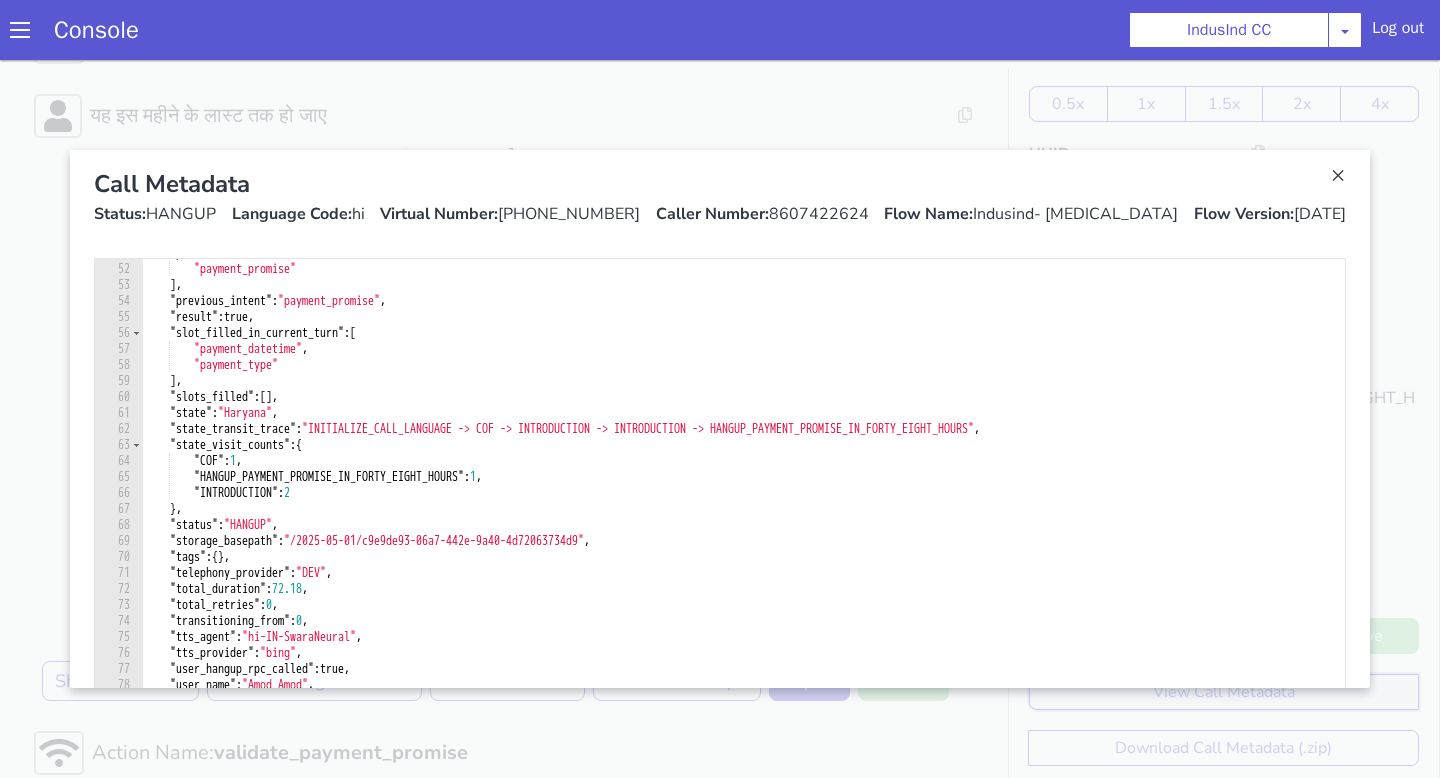 scroll, scrollTop: 830, scrollLeft: 0, axis: vertical 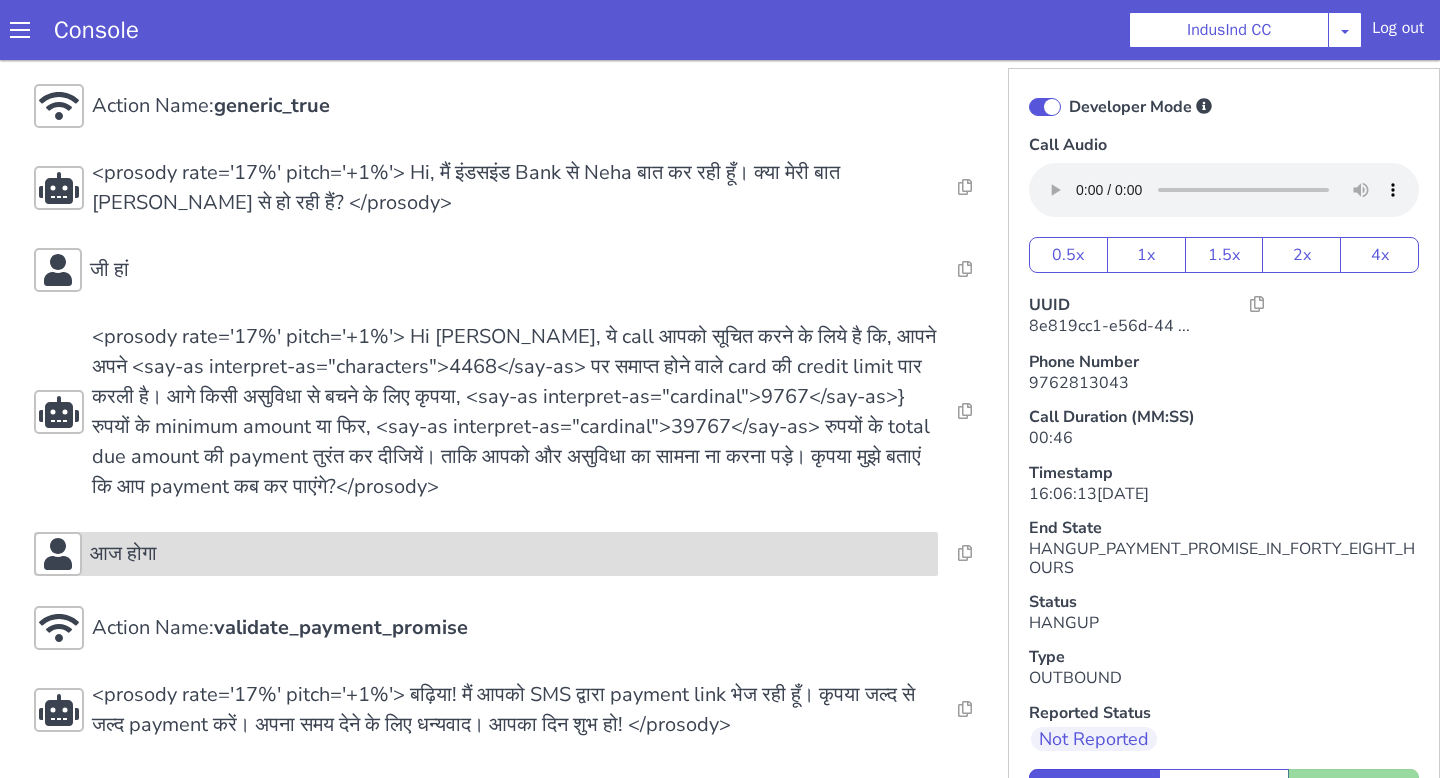 click on "आज होगा" at bounding box center (486, 554) 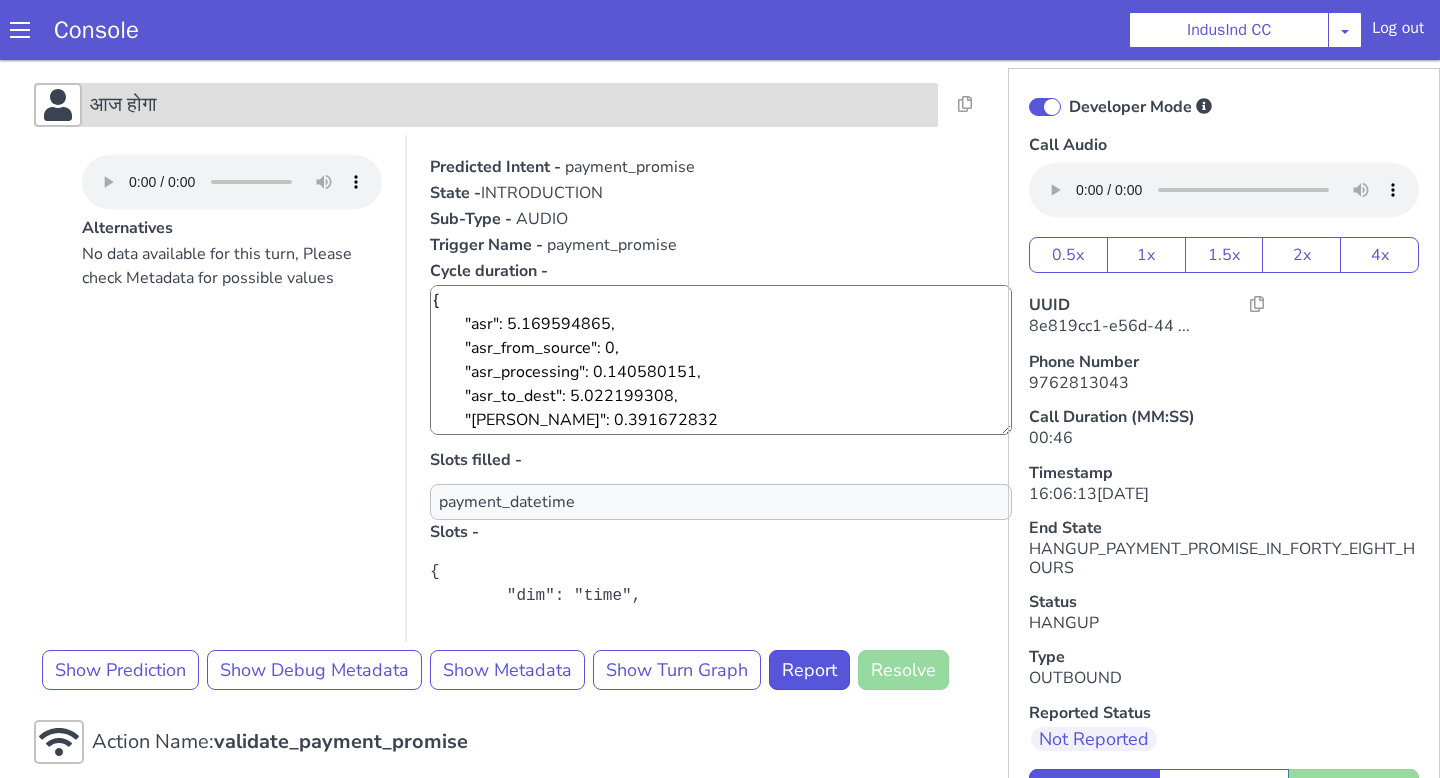 scroll, scrollTop: 480, scrollLeft: 0, axis: vertical 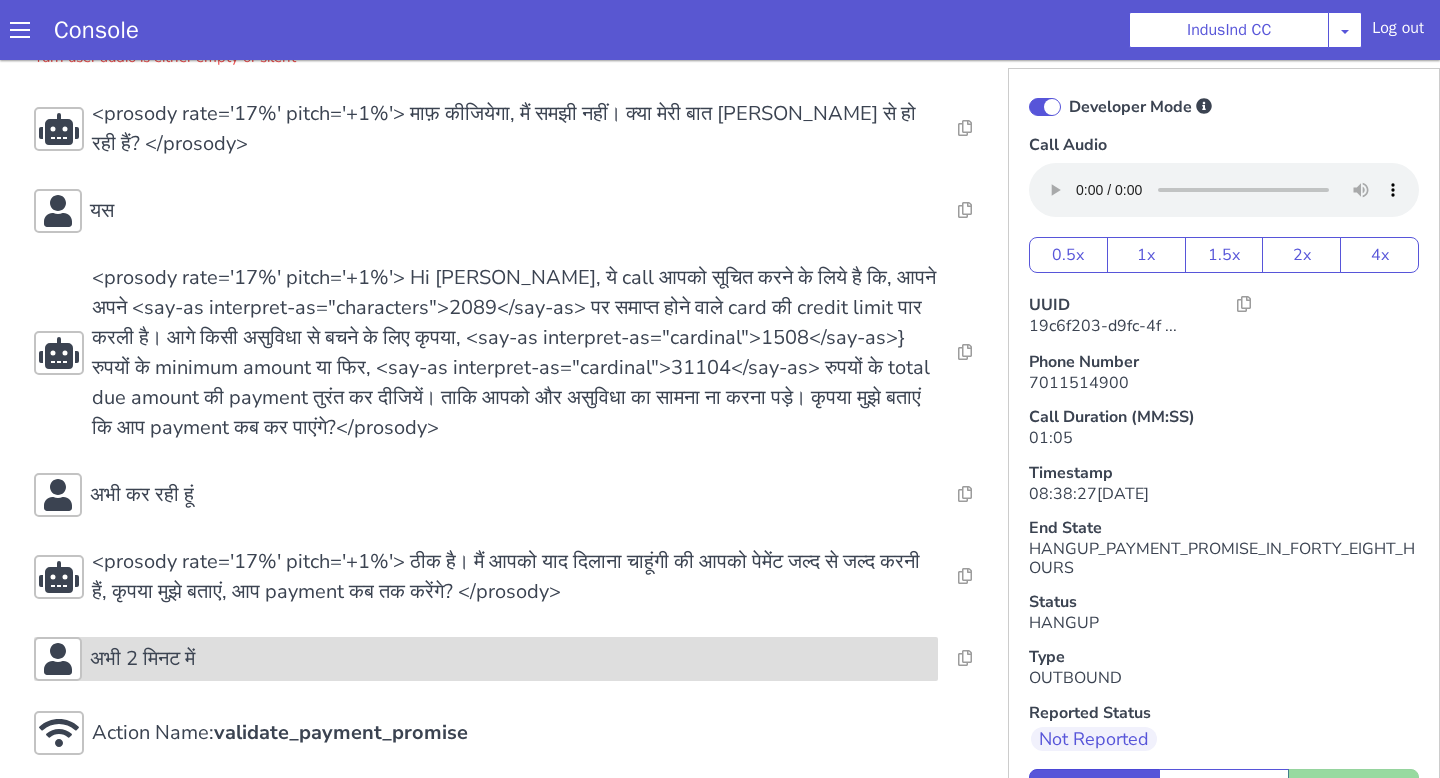 click on "अभी 2 मिनट में" at bounding box center (486, 659) 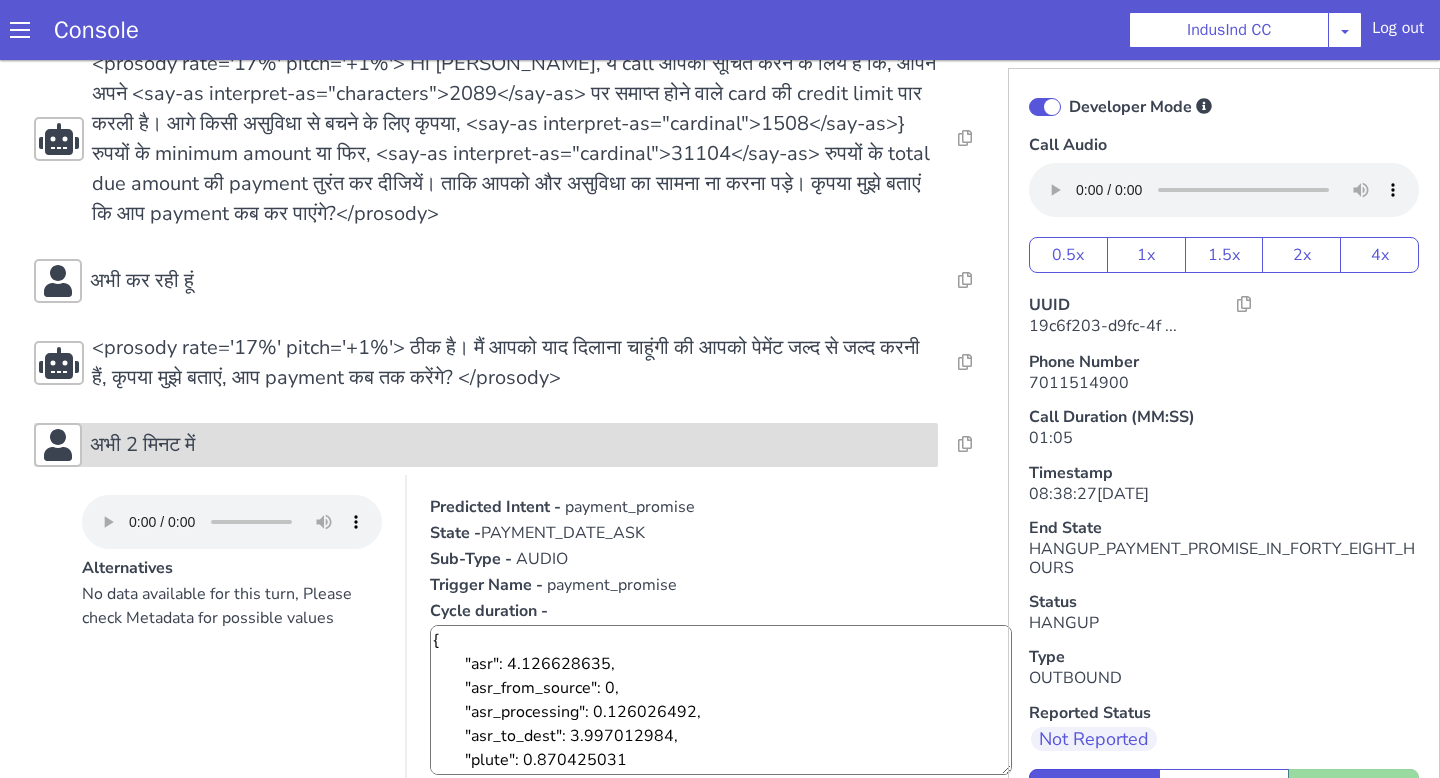 scroll, scrollTop: 516, scrollLeft: 0, axis: vertical 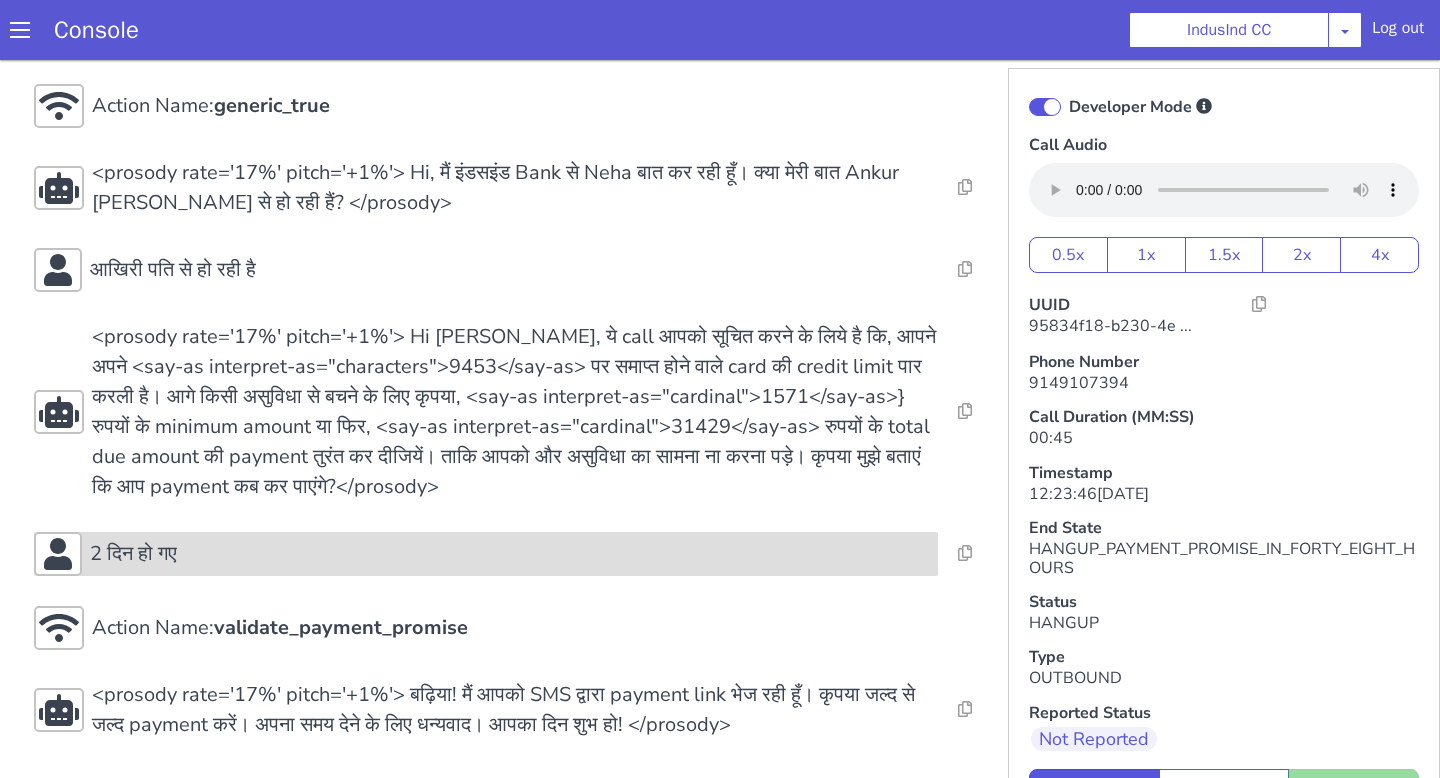 click on "2 दिन हो गए" at bounding box center (510, 554) 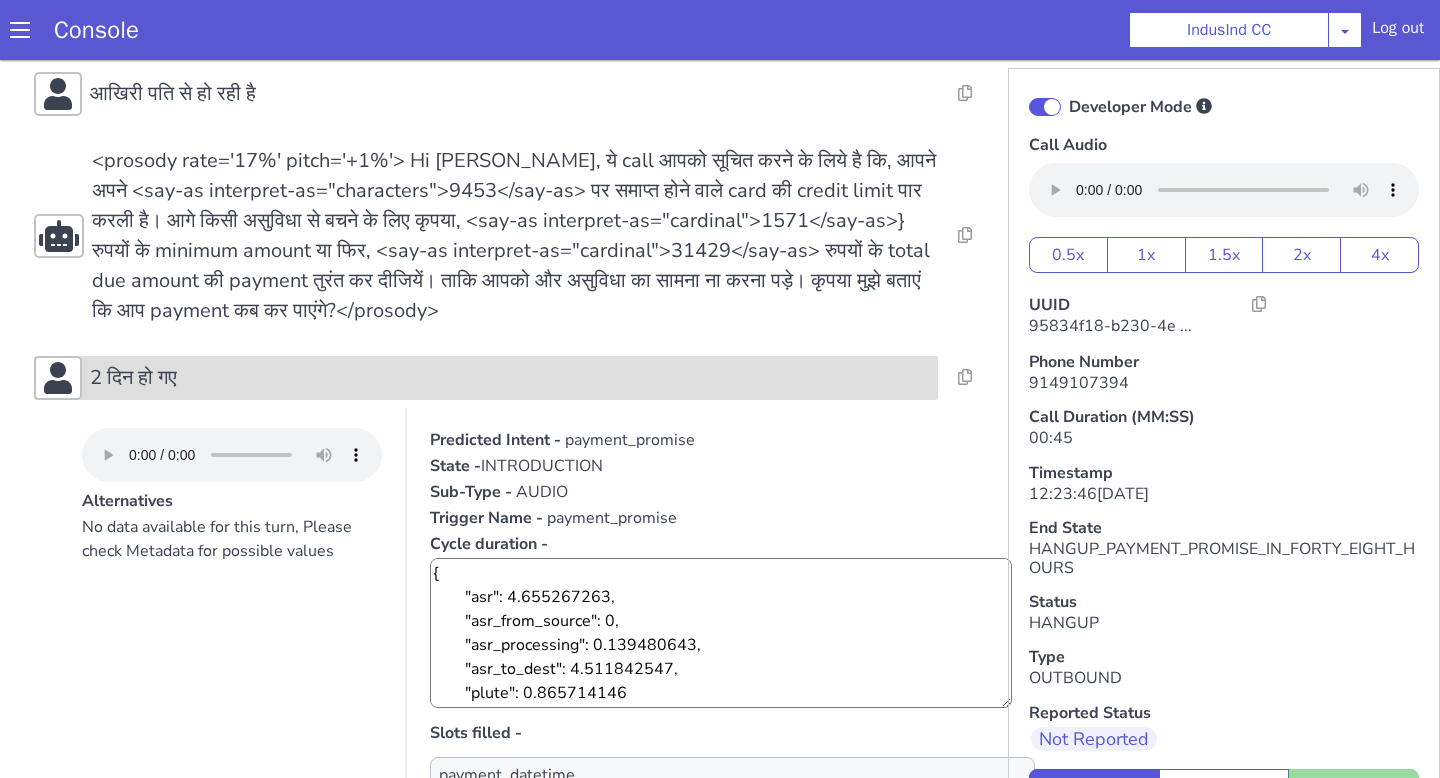 scroll, scrollTop: 593, scrollLeft: 0, axis: vertical 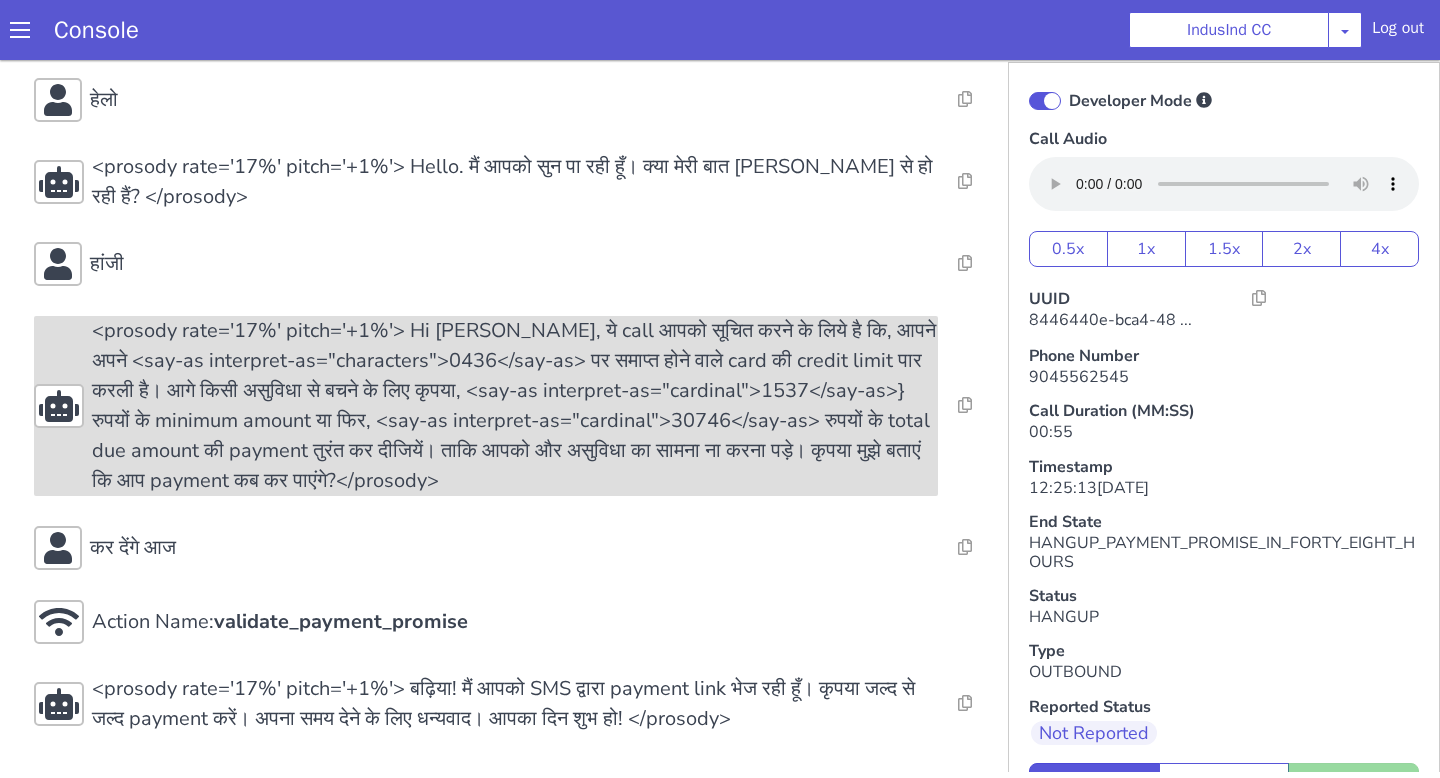 click on "कर देंगे आज" at bounding box center (486, 548) 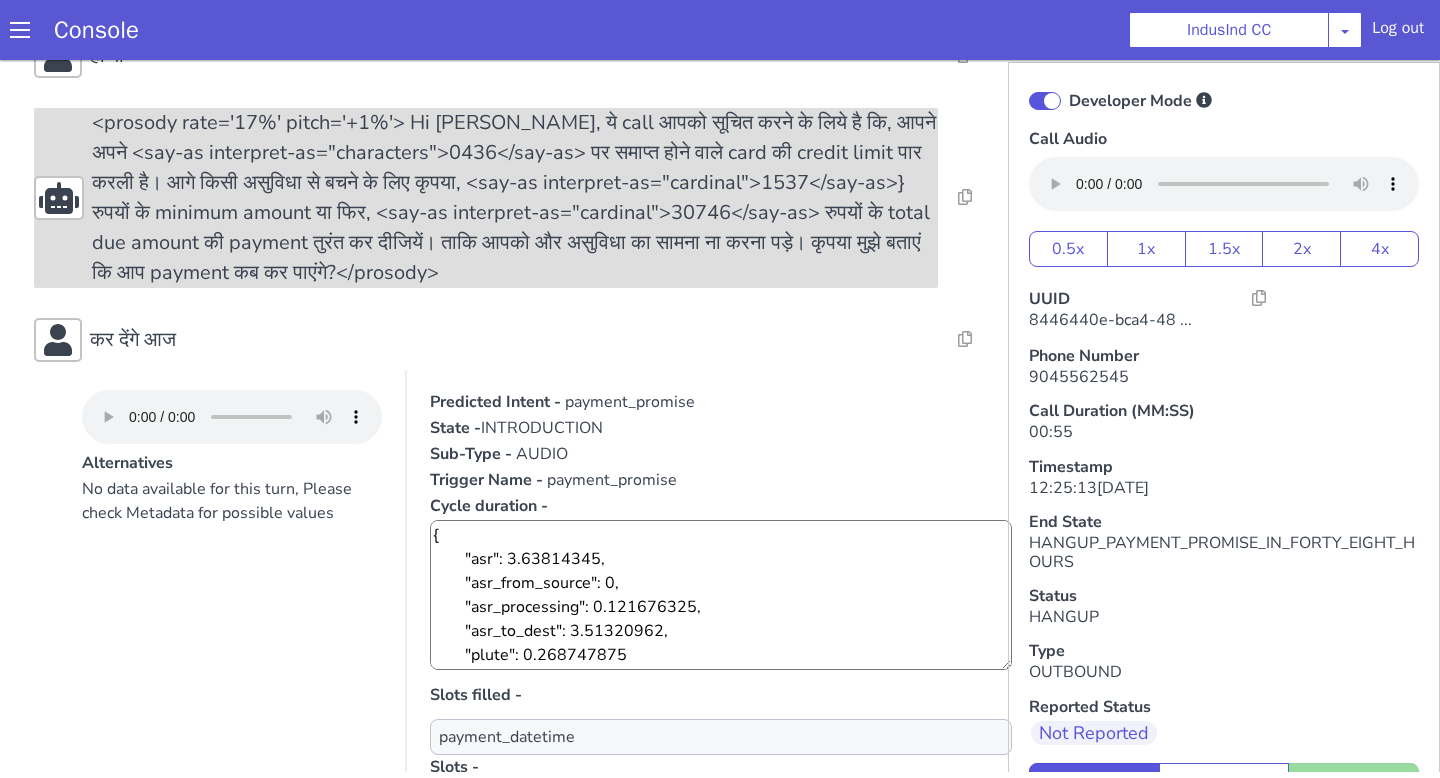 scroll, scrollTop: 599, scrollLeft: 0, axis: vertical 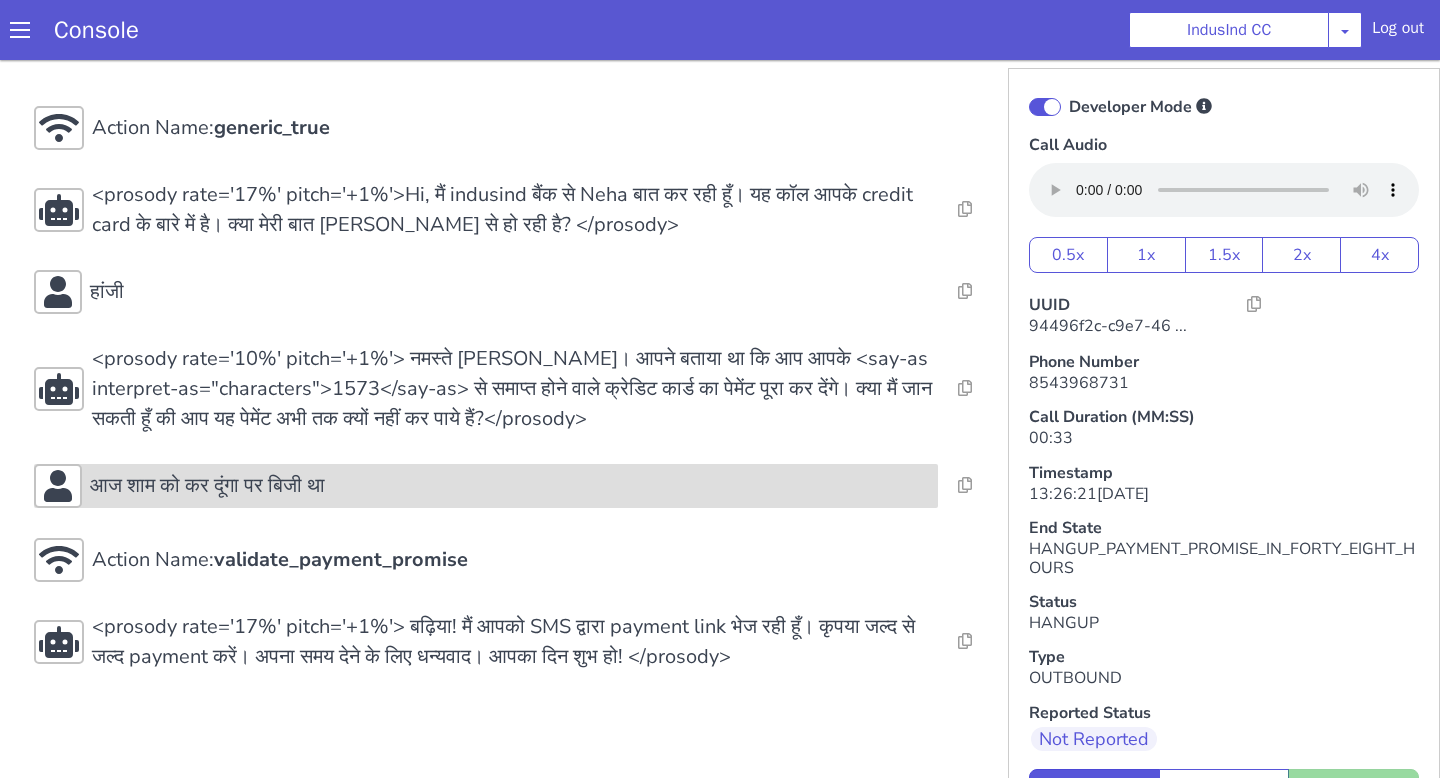 click on "आज शाम को कर दूंगा पर बिजी था" at bounding box center [510, 486] 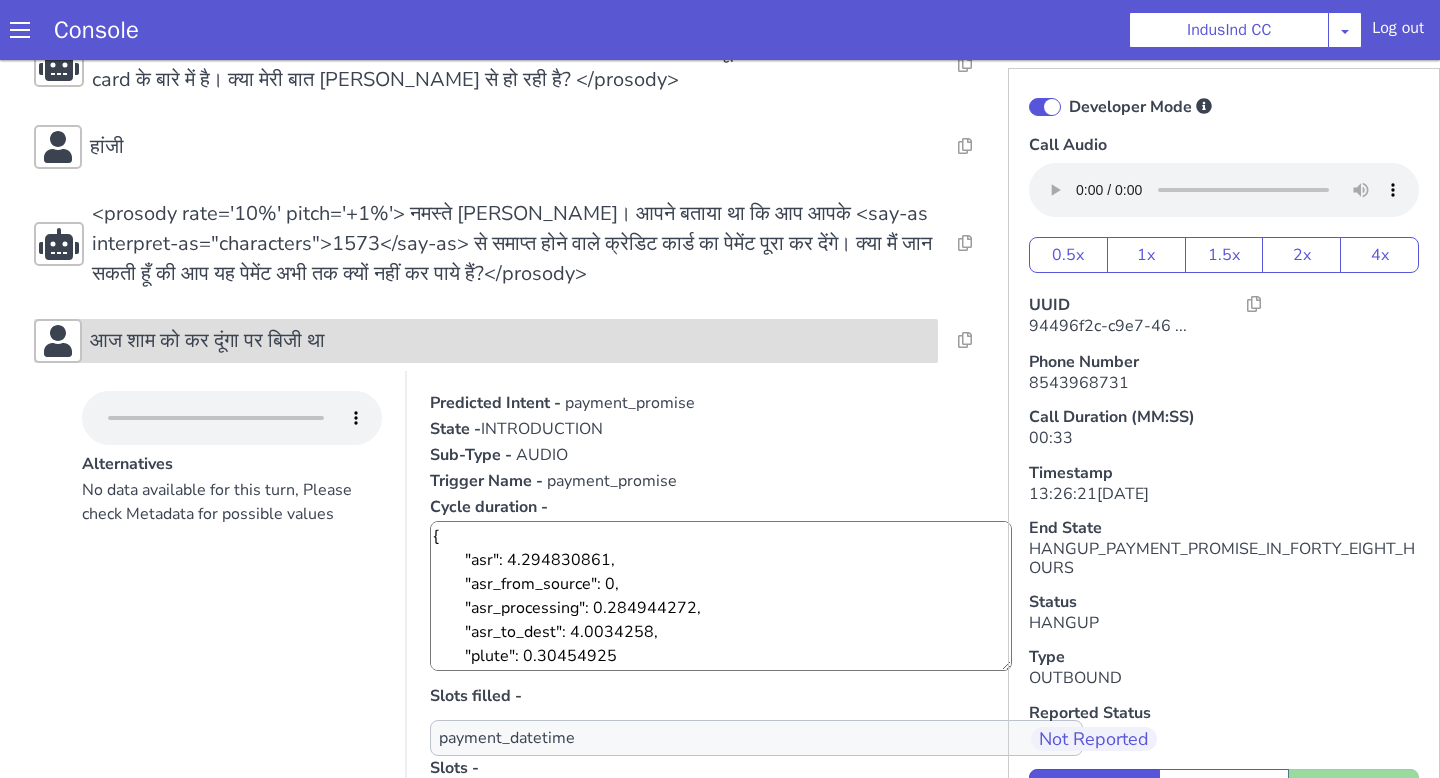 scroll, scrollTop: 157, scrollLeft: 0, axis: vertical 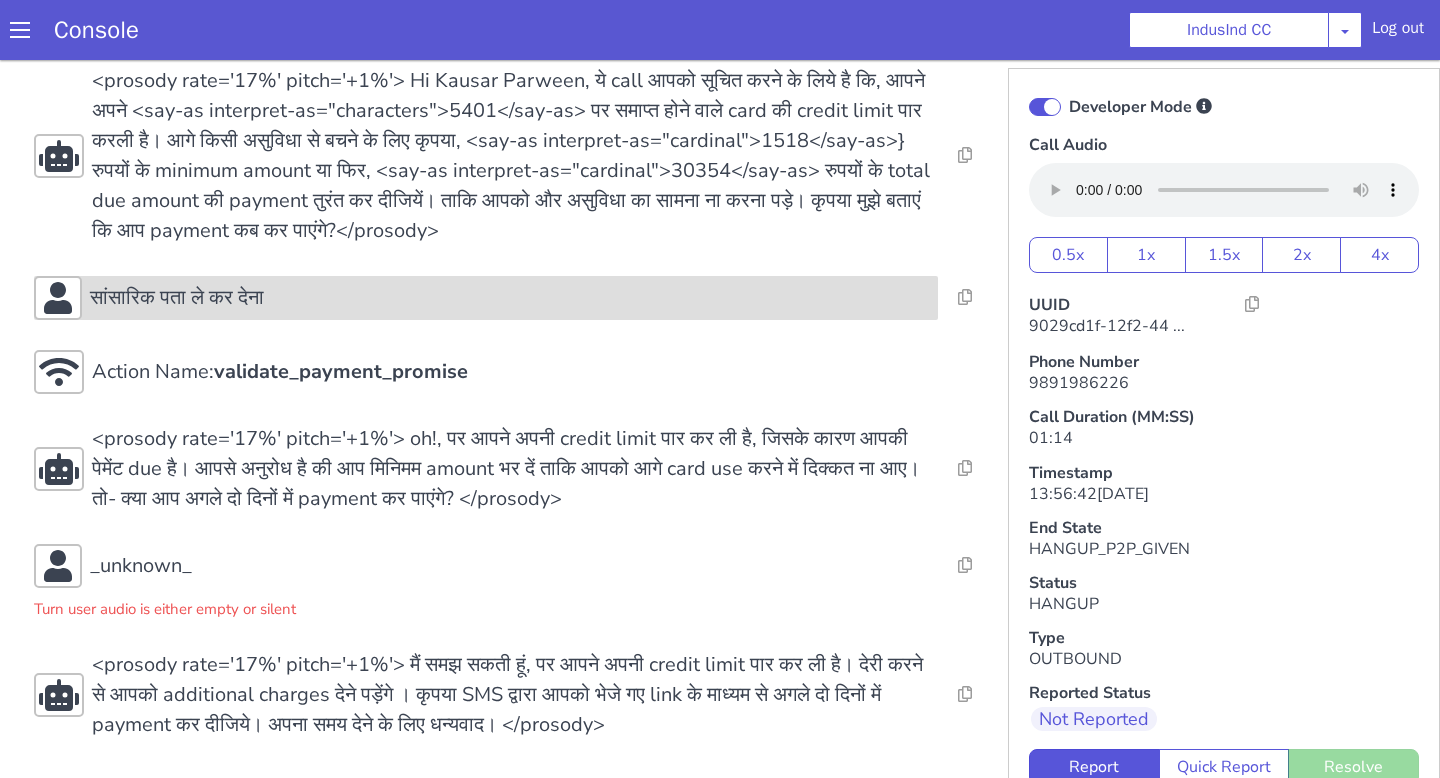 click on "सांसारिक पता ले कर देना" at bounding box center [510, 298] 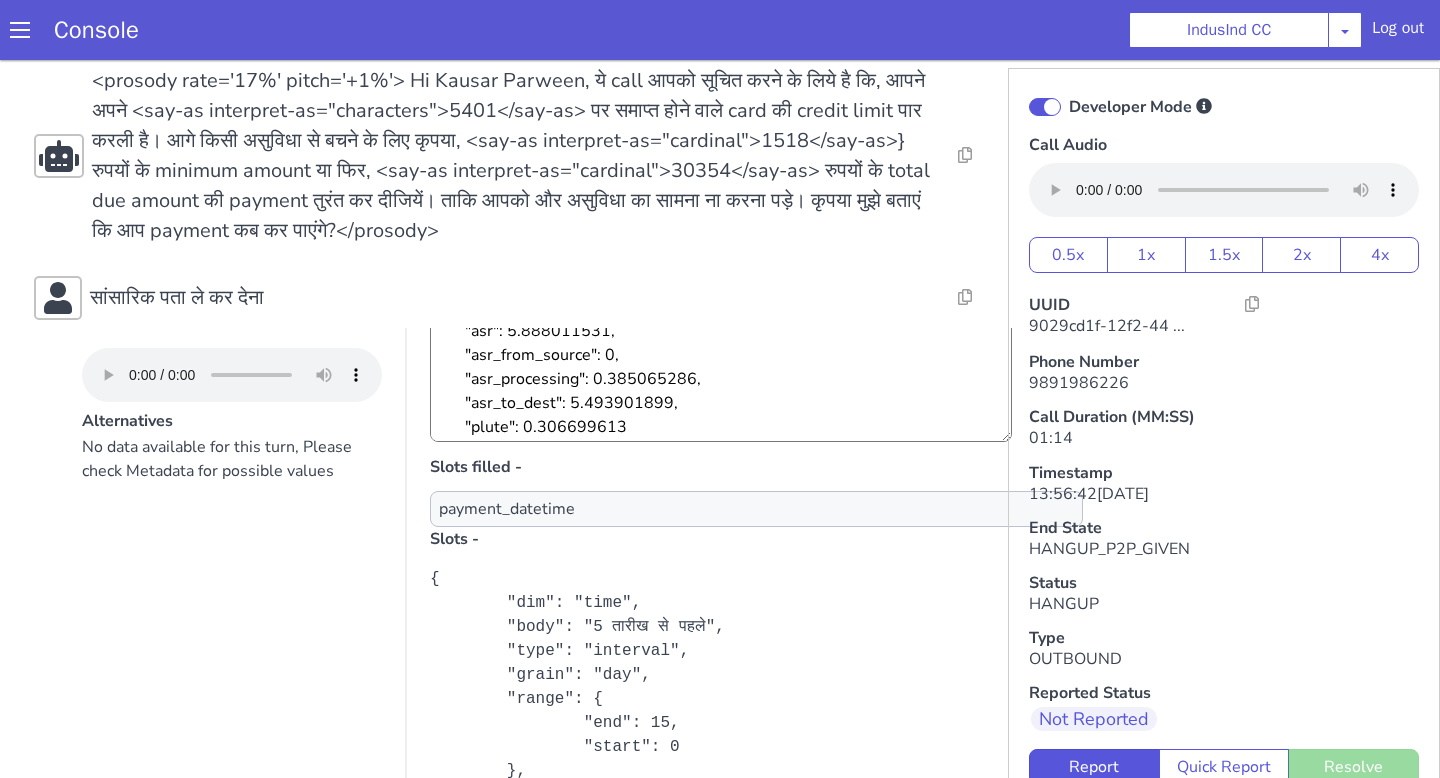 scroll, scrollTop: 387, scrollLeft: 0, axis: vertical 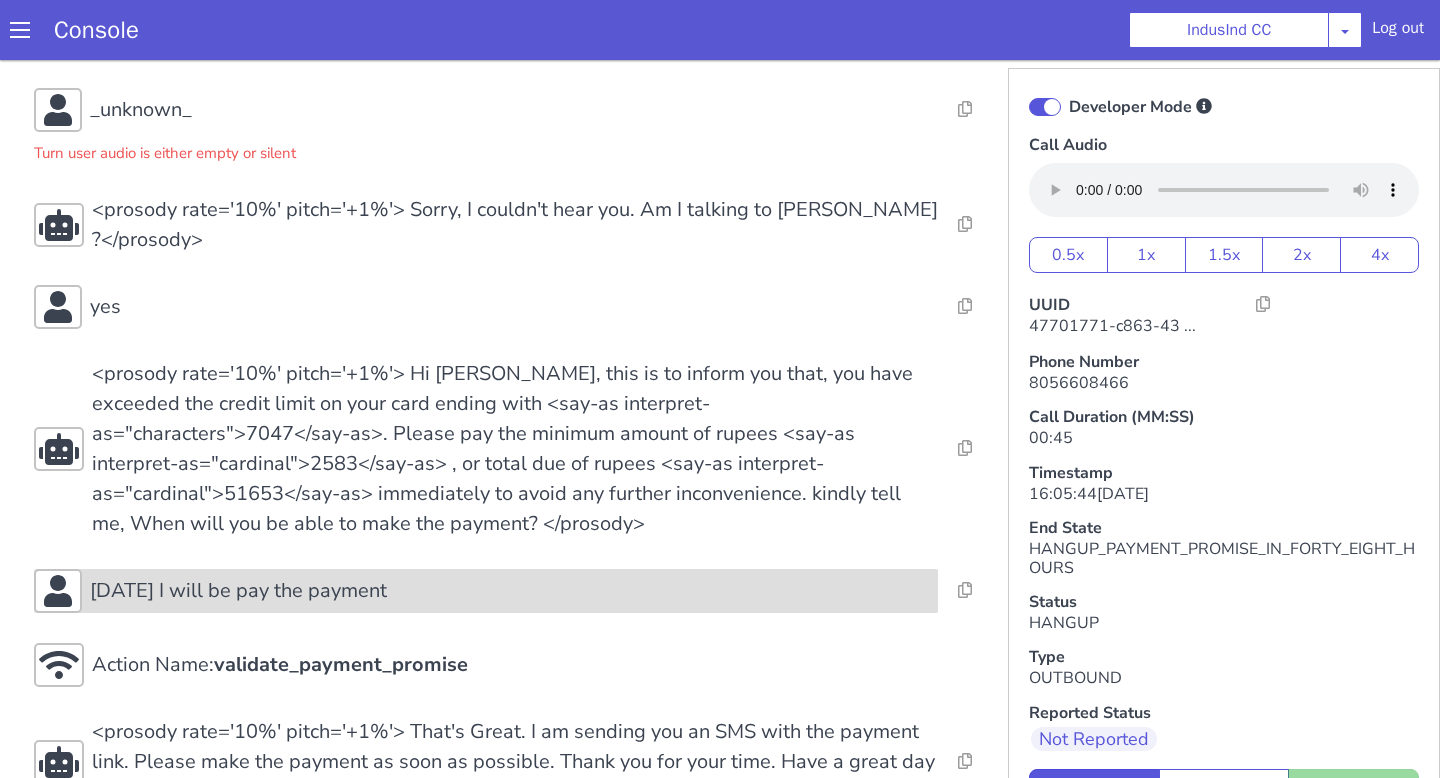 click on "tomorrow I will be pay the payment" at bounding box center (238, 591) 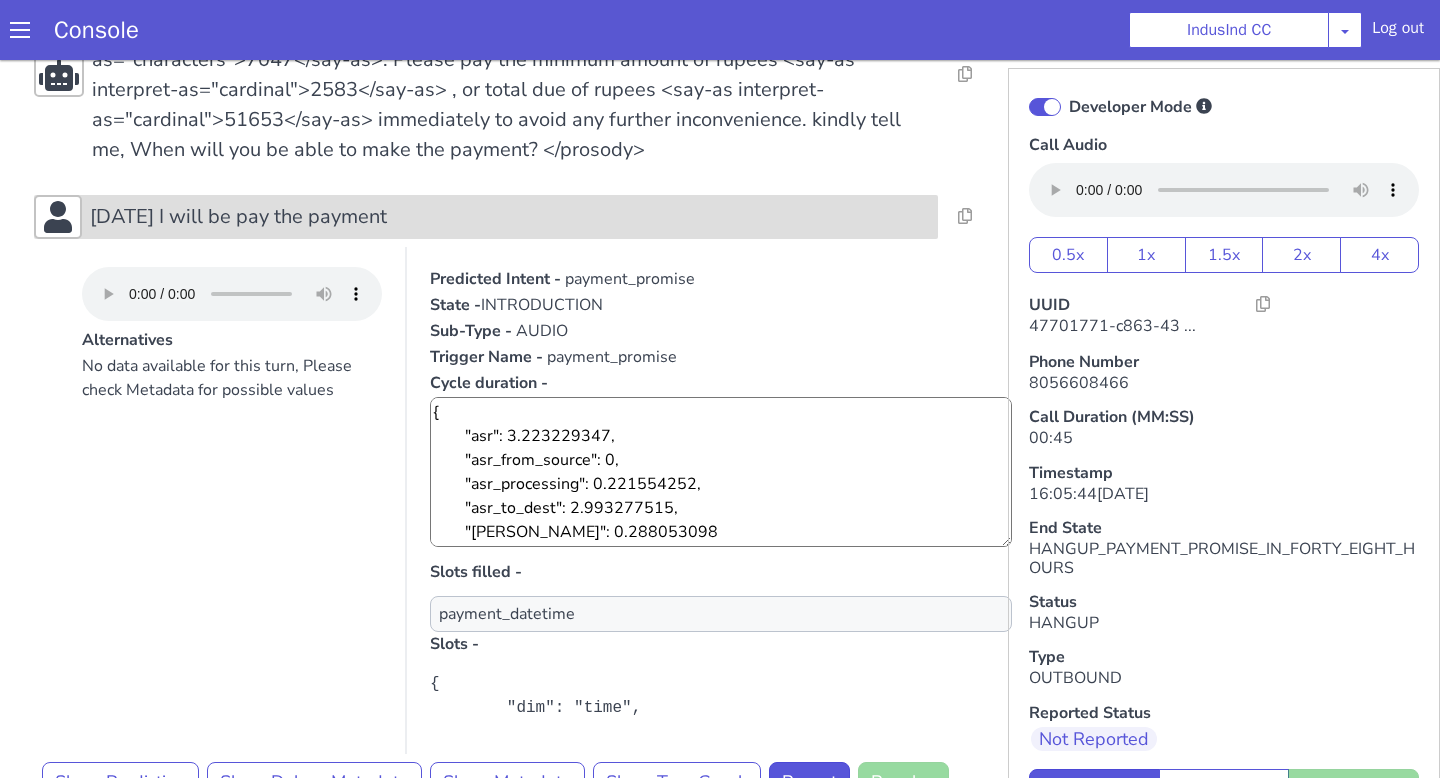 scroll, scrollTop: 819, scrollLeft: 0, axis: vertical 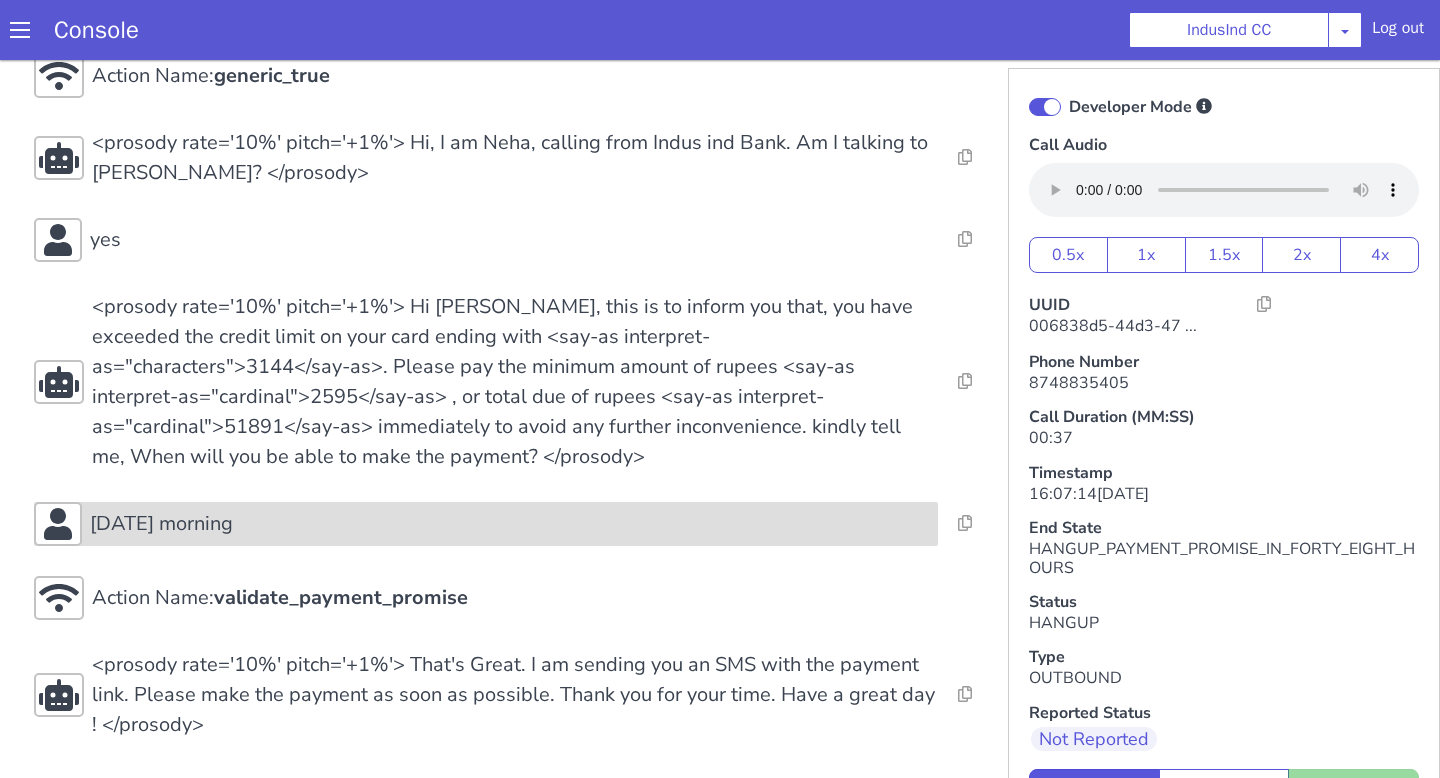 click on "tomorrow morning" at bounding box center [510, 524] 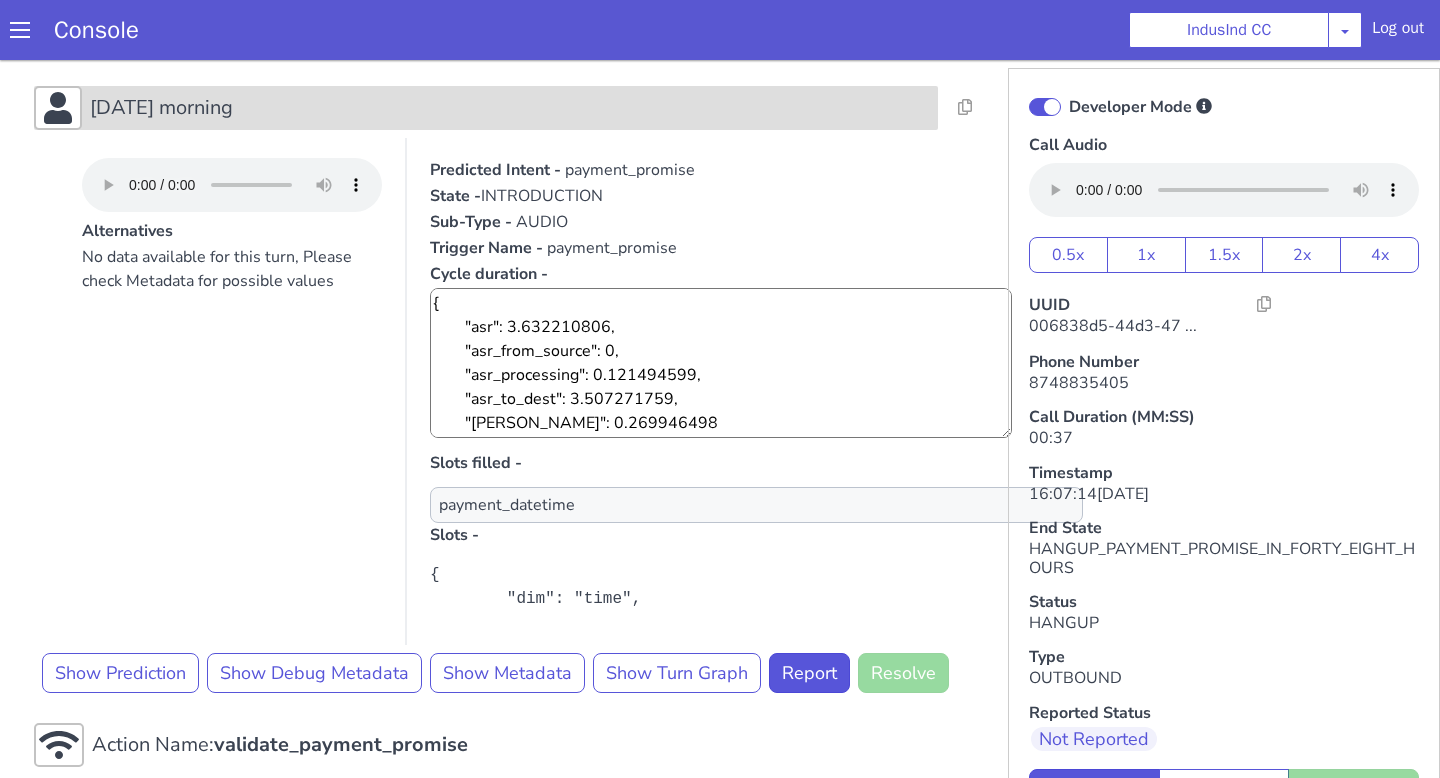 scroll, scrollTop: 6, scrollLeft: 0, axis: vertical 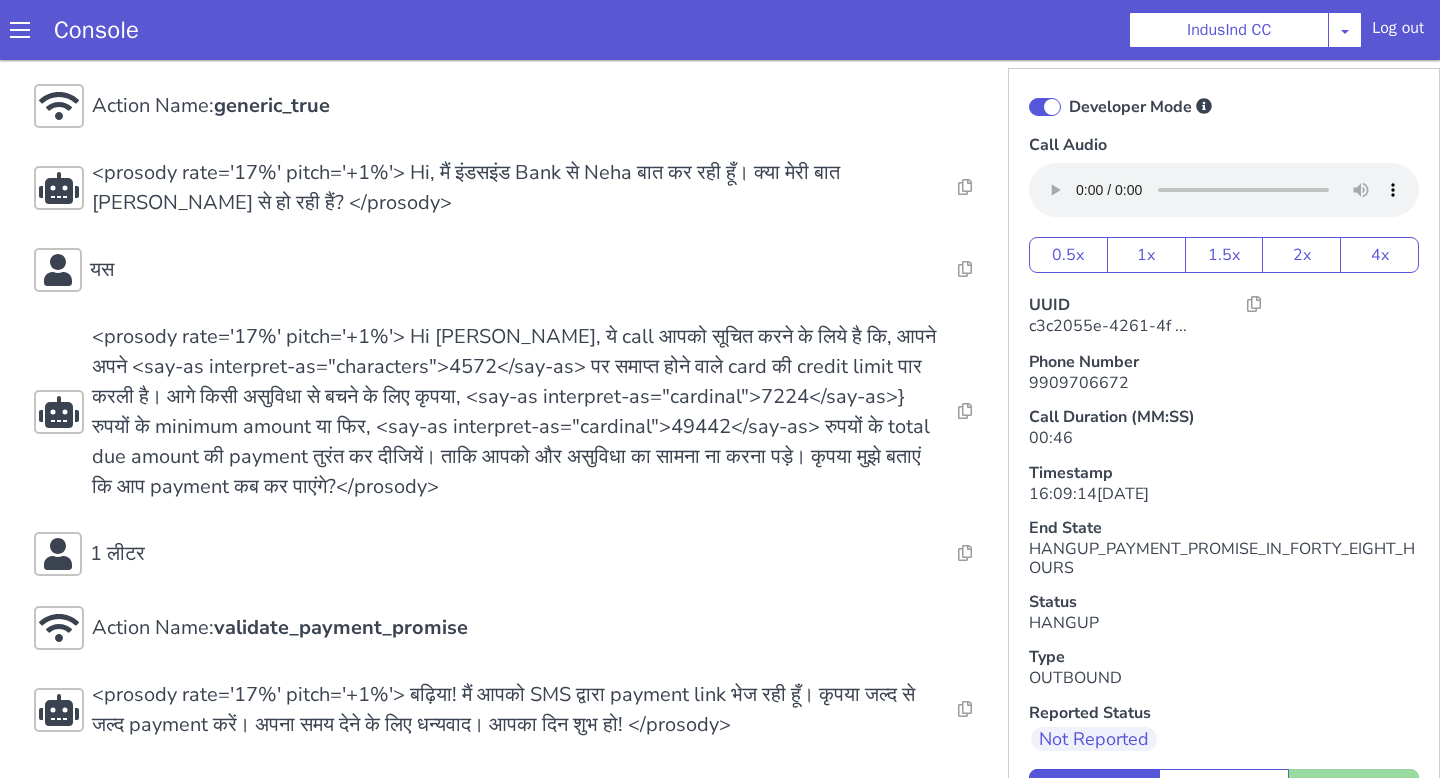 click on "1 लीटर" at bounding box center [948, 144] 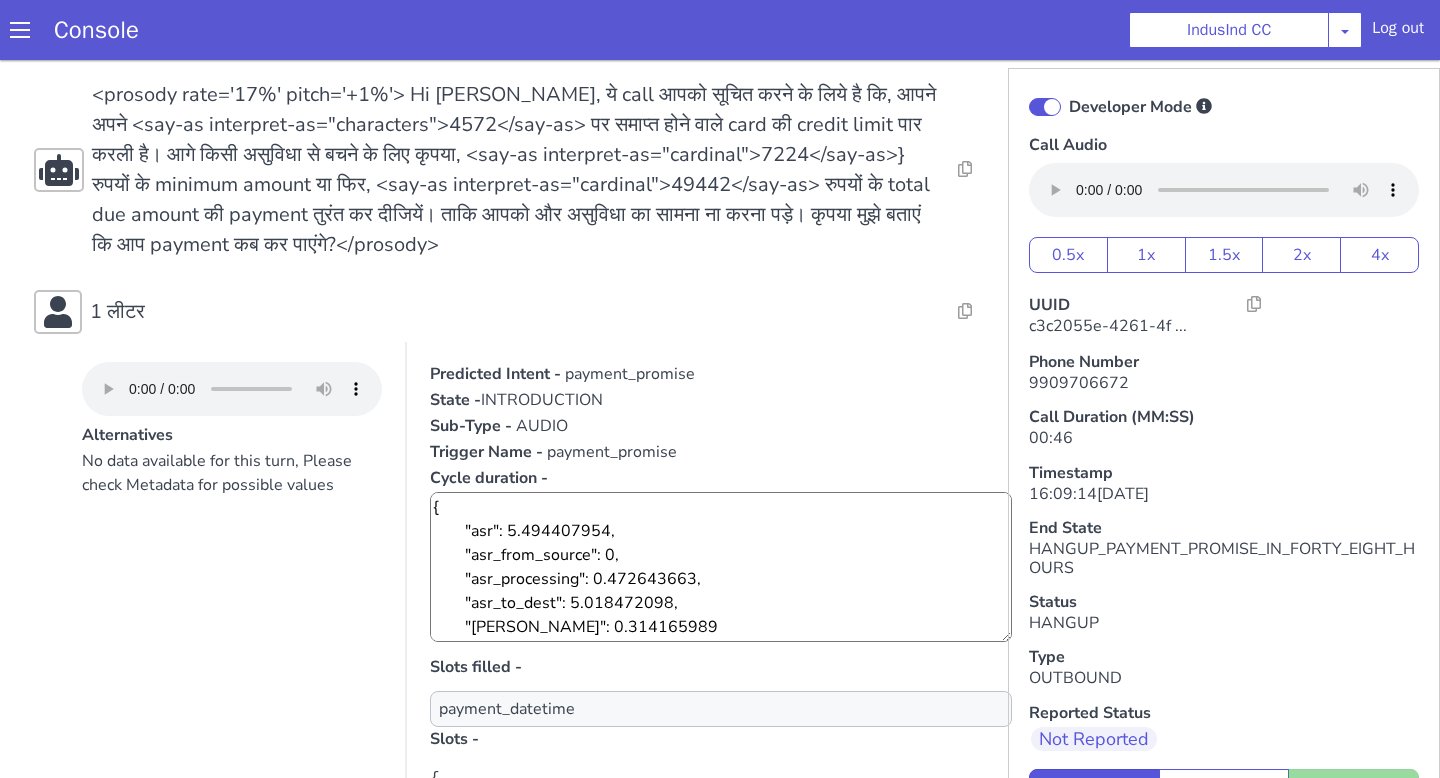 scroll, scrollTop: 278, scrollLeft: 0, axis: vertical 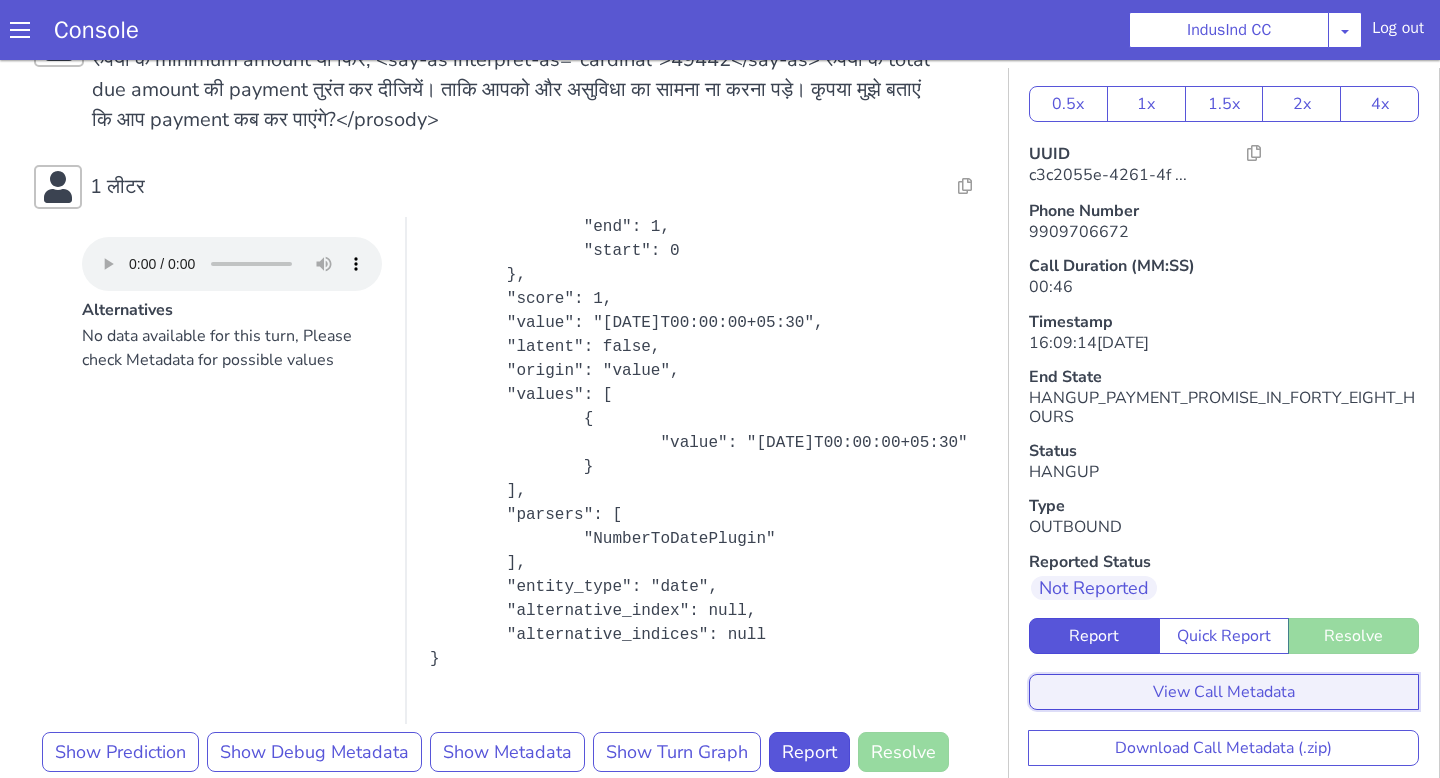 click on "View Call Metadata" at bounding box center (2717, 852) 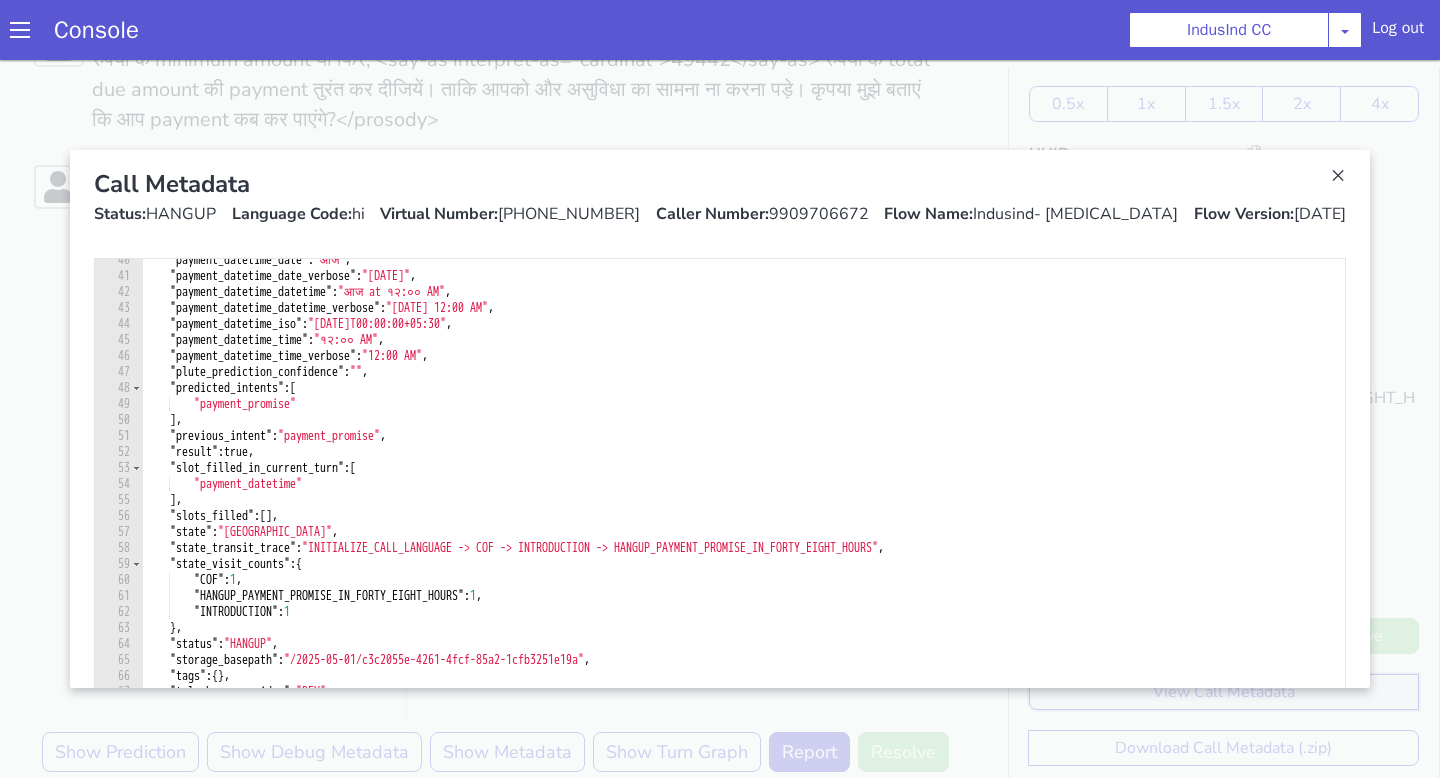 scroll, scrollTop: 651, scrollLeft: 0, axis: vertical 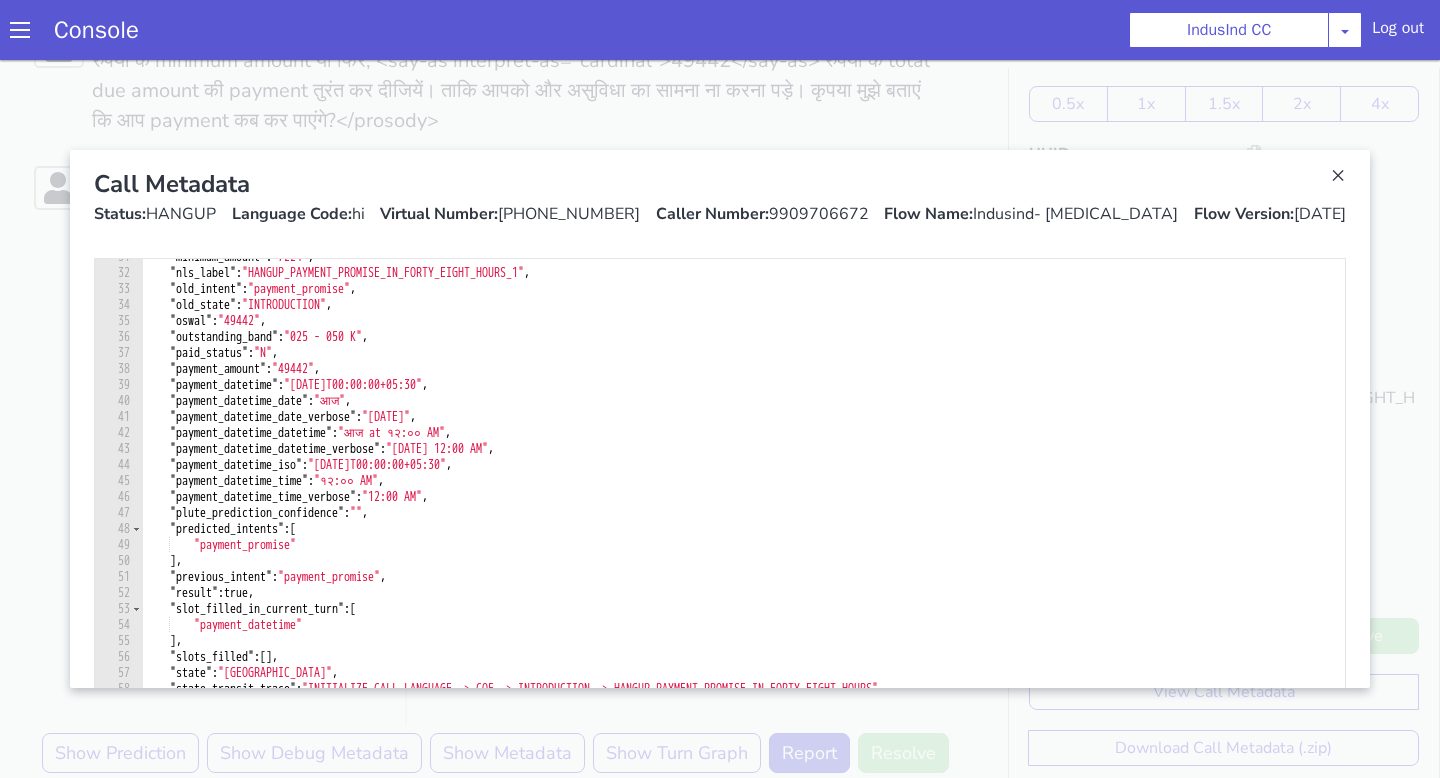 click at bounding box center (657, 862) 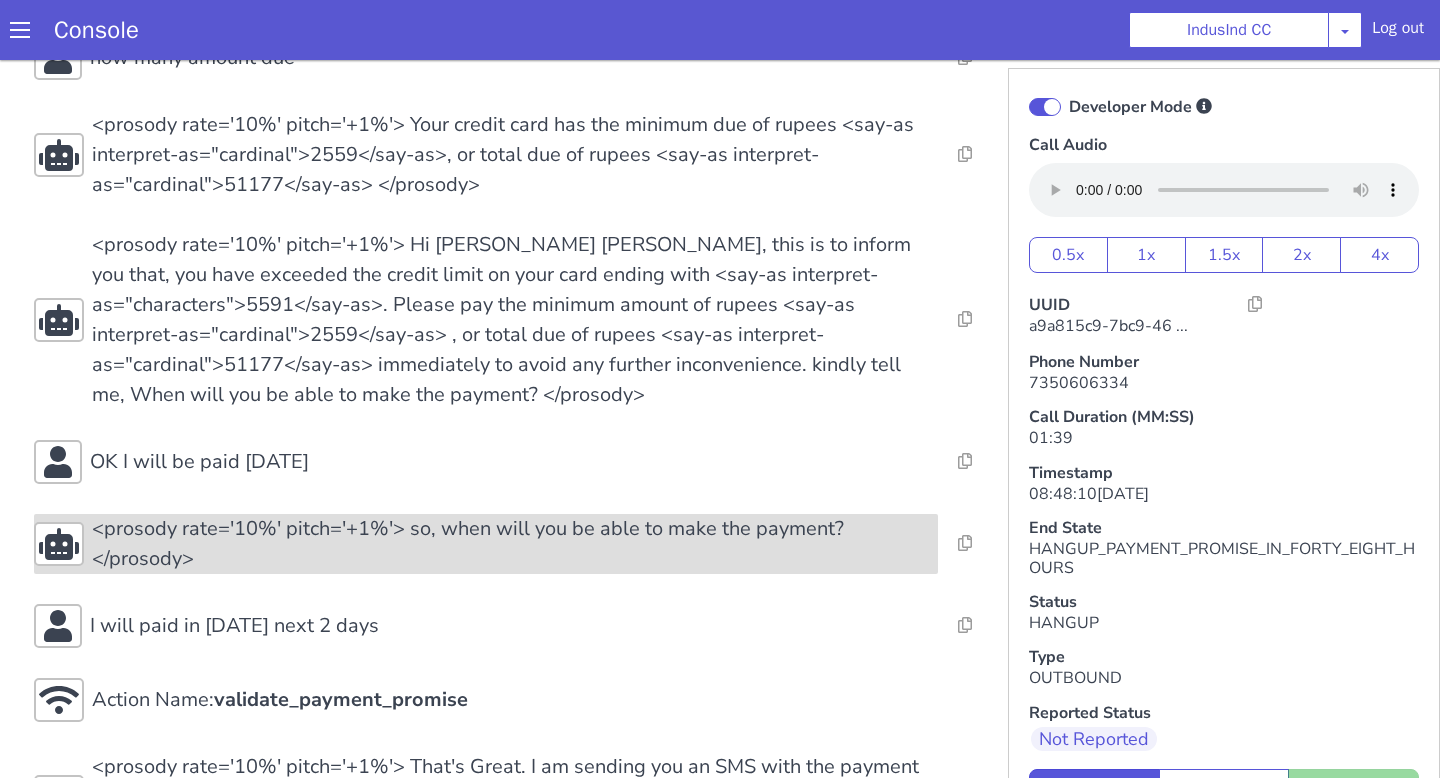 scroll, scrollTop: 724, scrollLeft: 0, axis: vertical 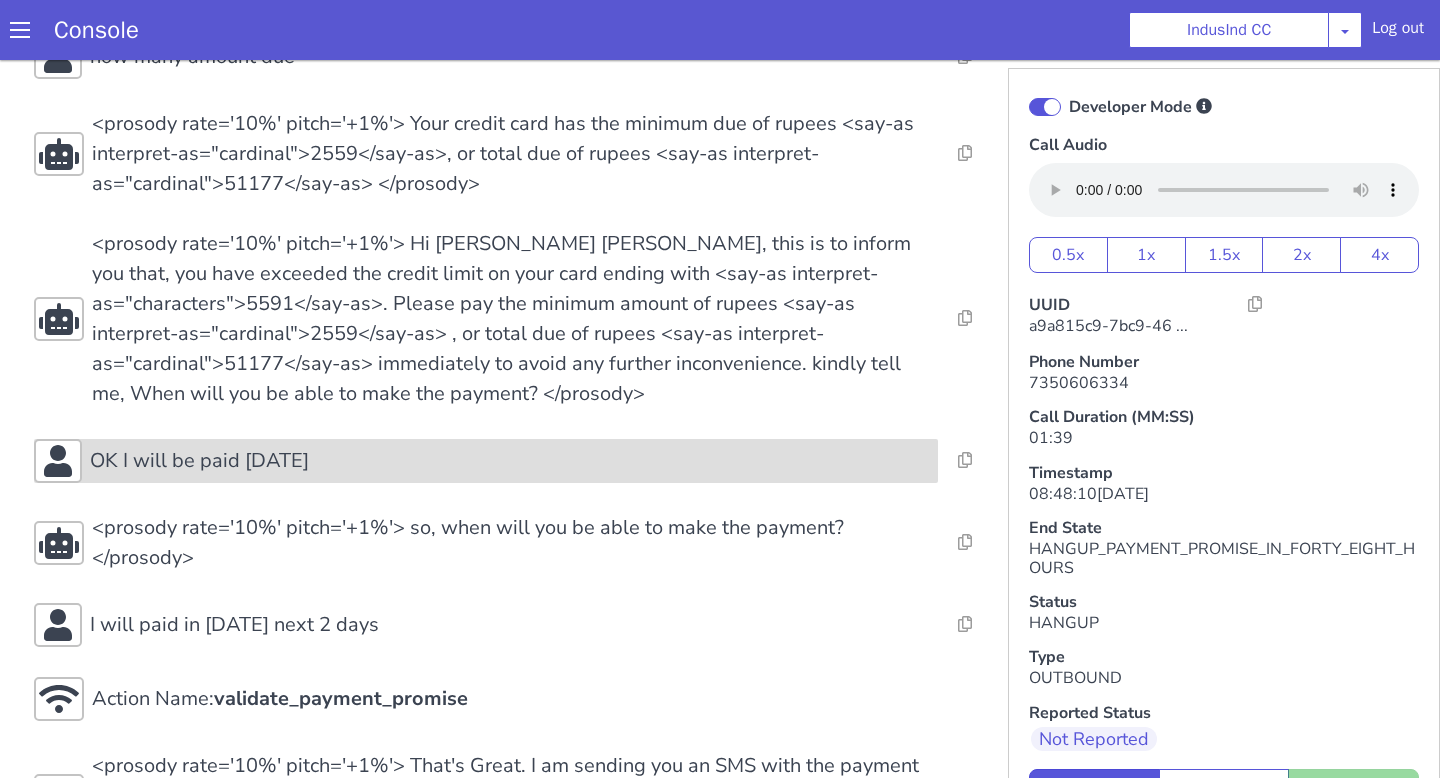 click on "OK I will be paid in two days" at bounding box center (510, 461) 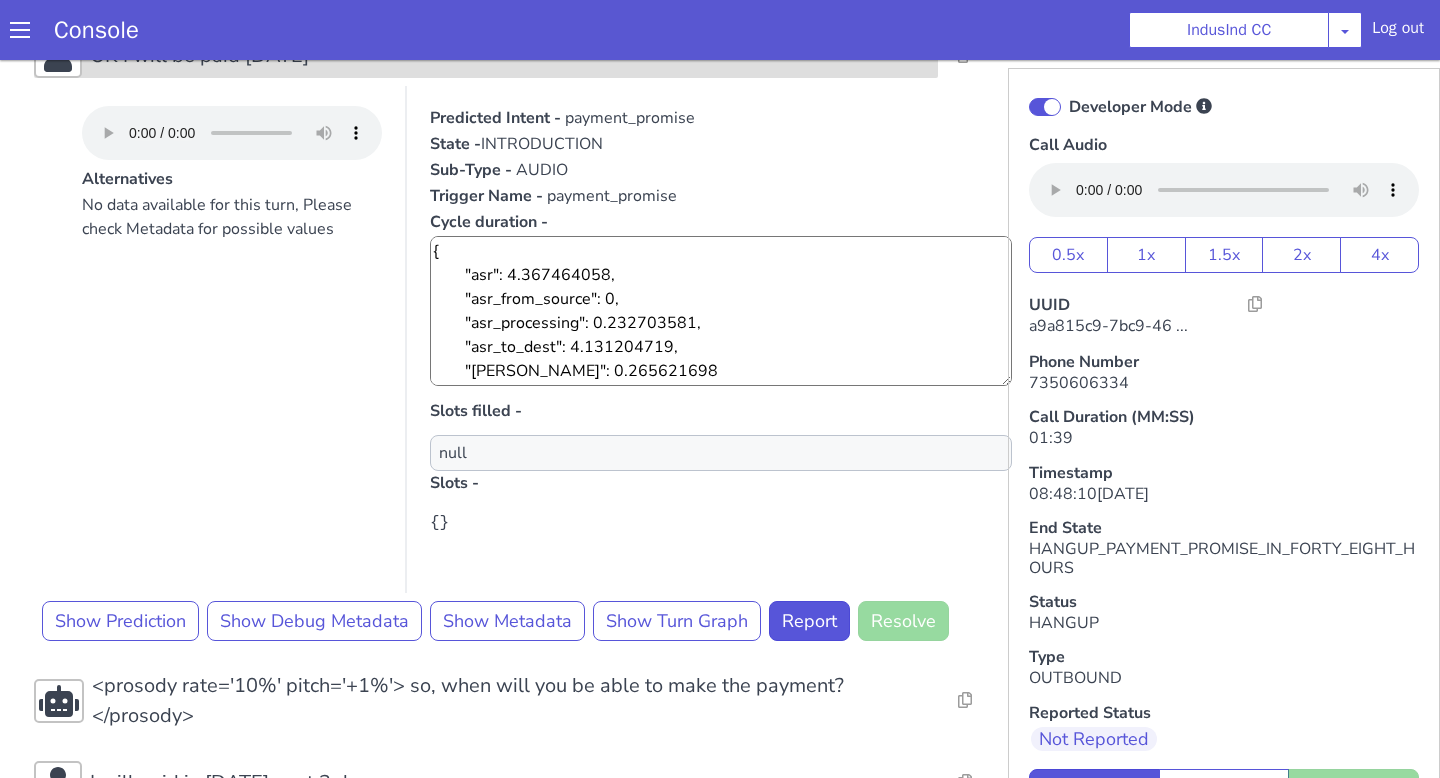 scroll, scrollTop: 1141, scrollLeft: 0, axis: vertical 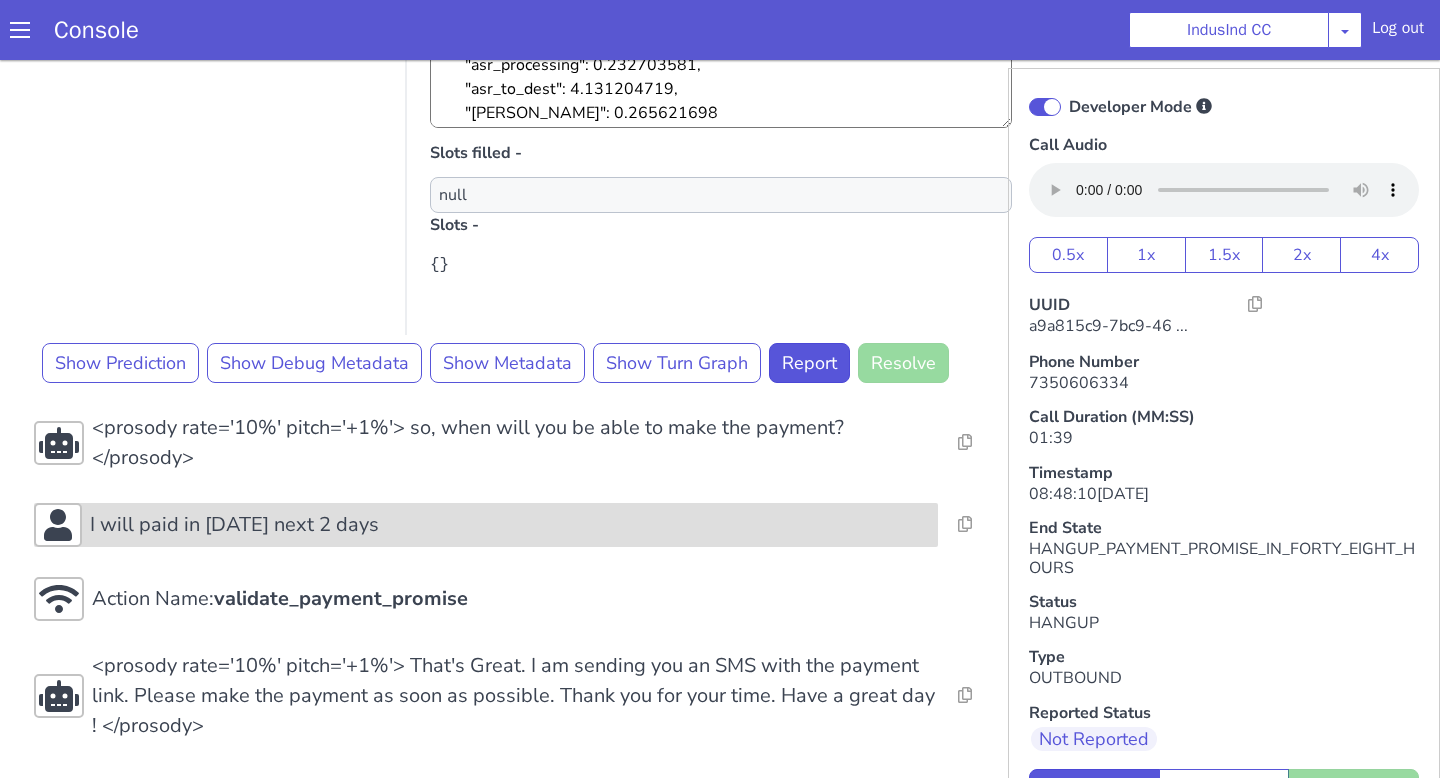 click on "I will paid in today's next 2 days" at bounding box center (234, 525) 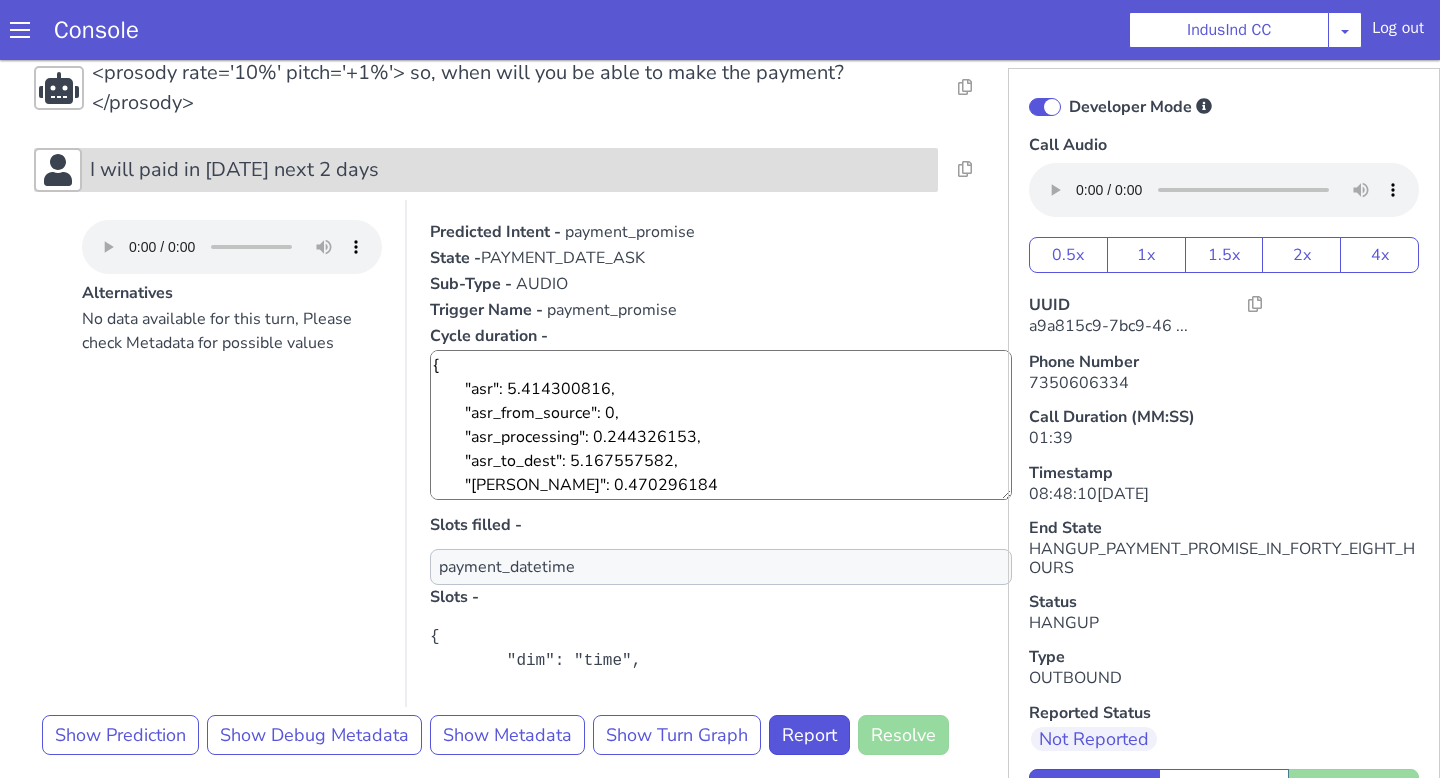 scroll, scrollTop: 1771, scrollLeft: 0, axis: vertical 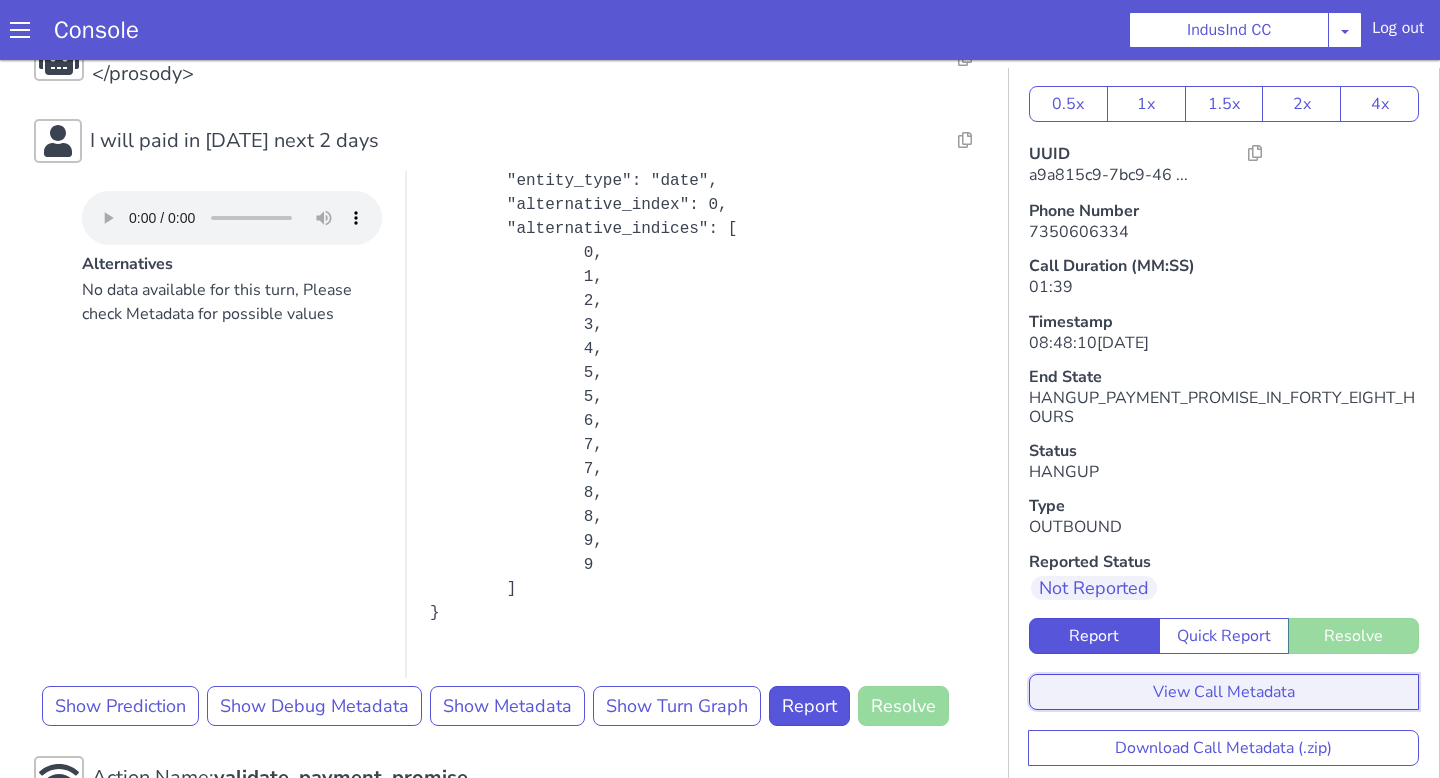 click on "View Call Metadata" at bounding box center (1224, 692) 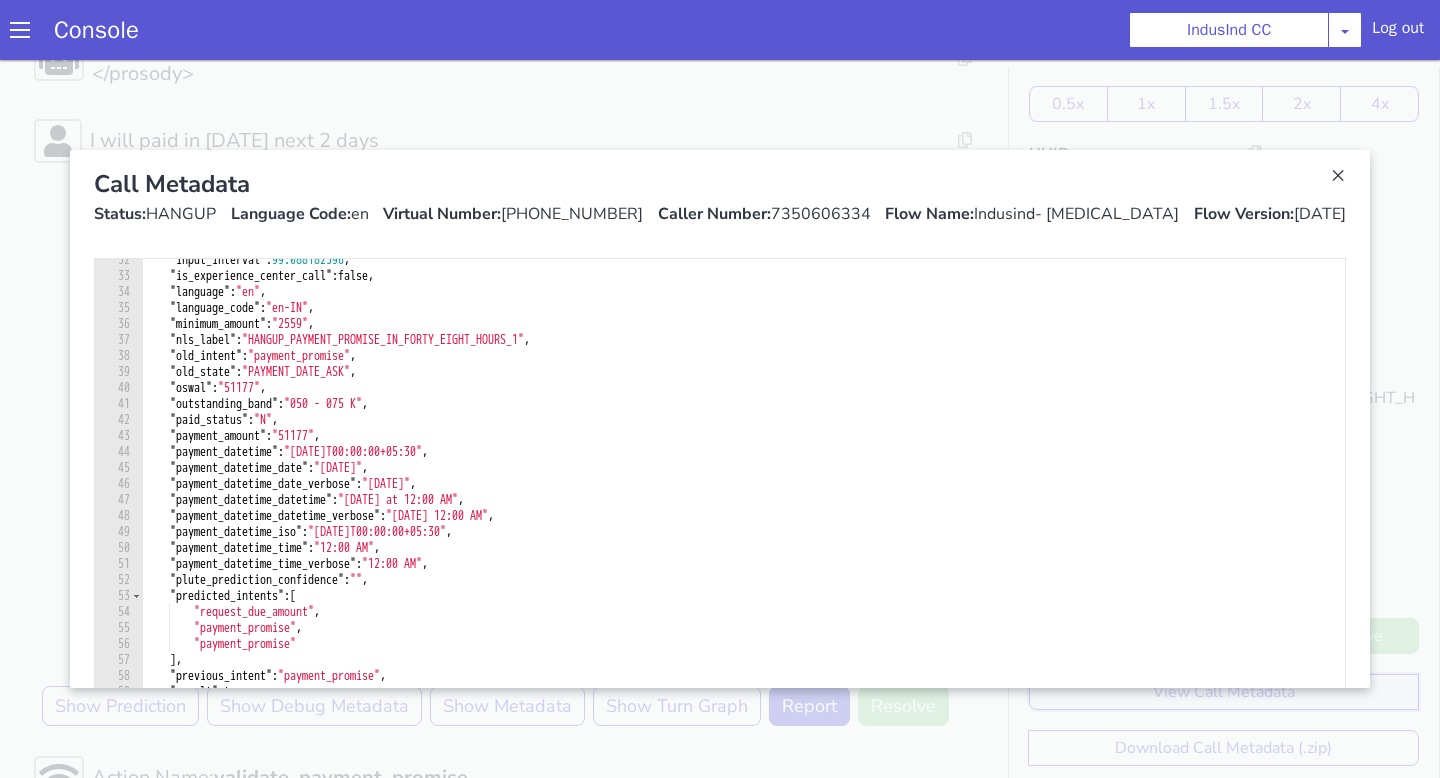 scroll, scrollTop: 519, scrollLeft: 0, axis: vertical 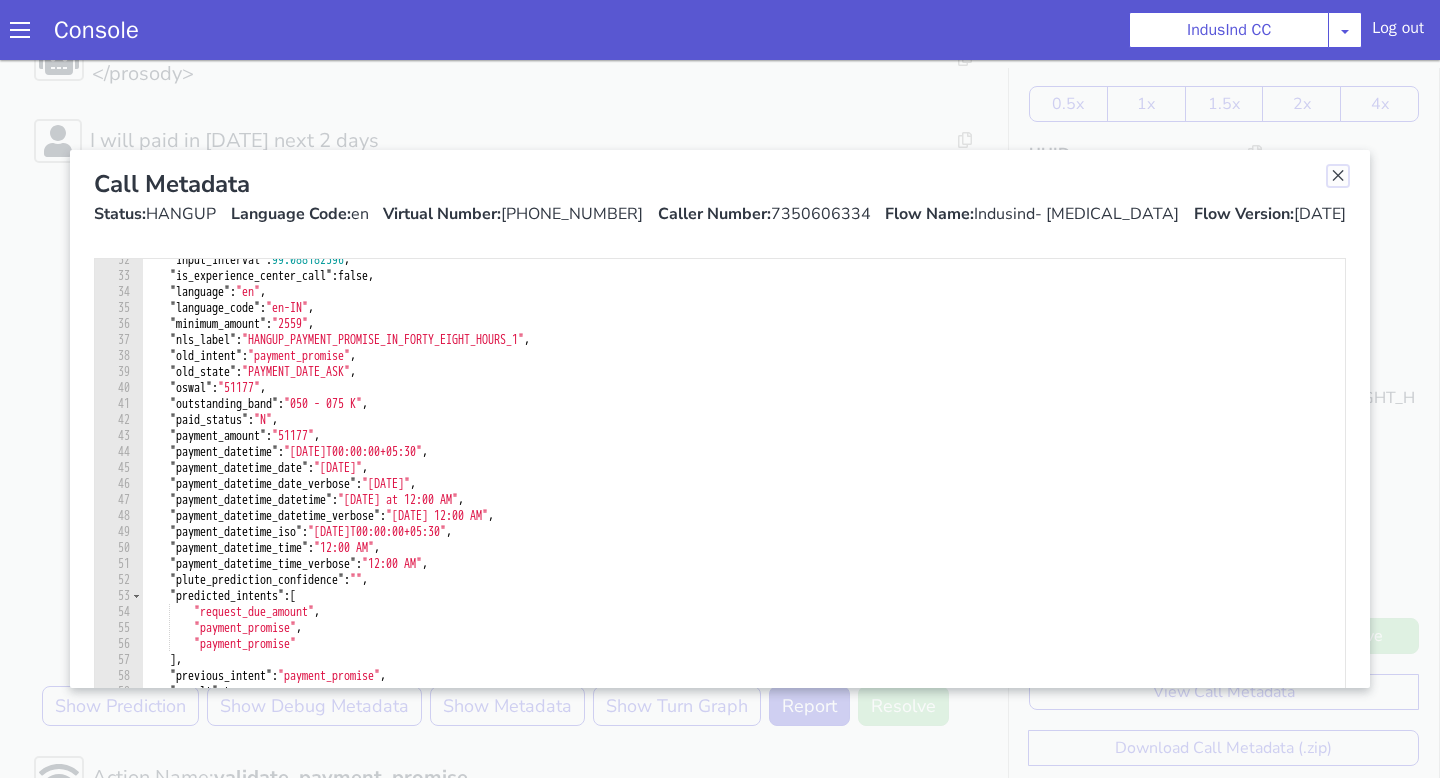 click at bounding box center (1338, 176) 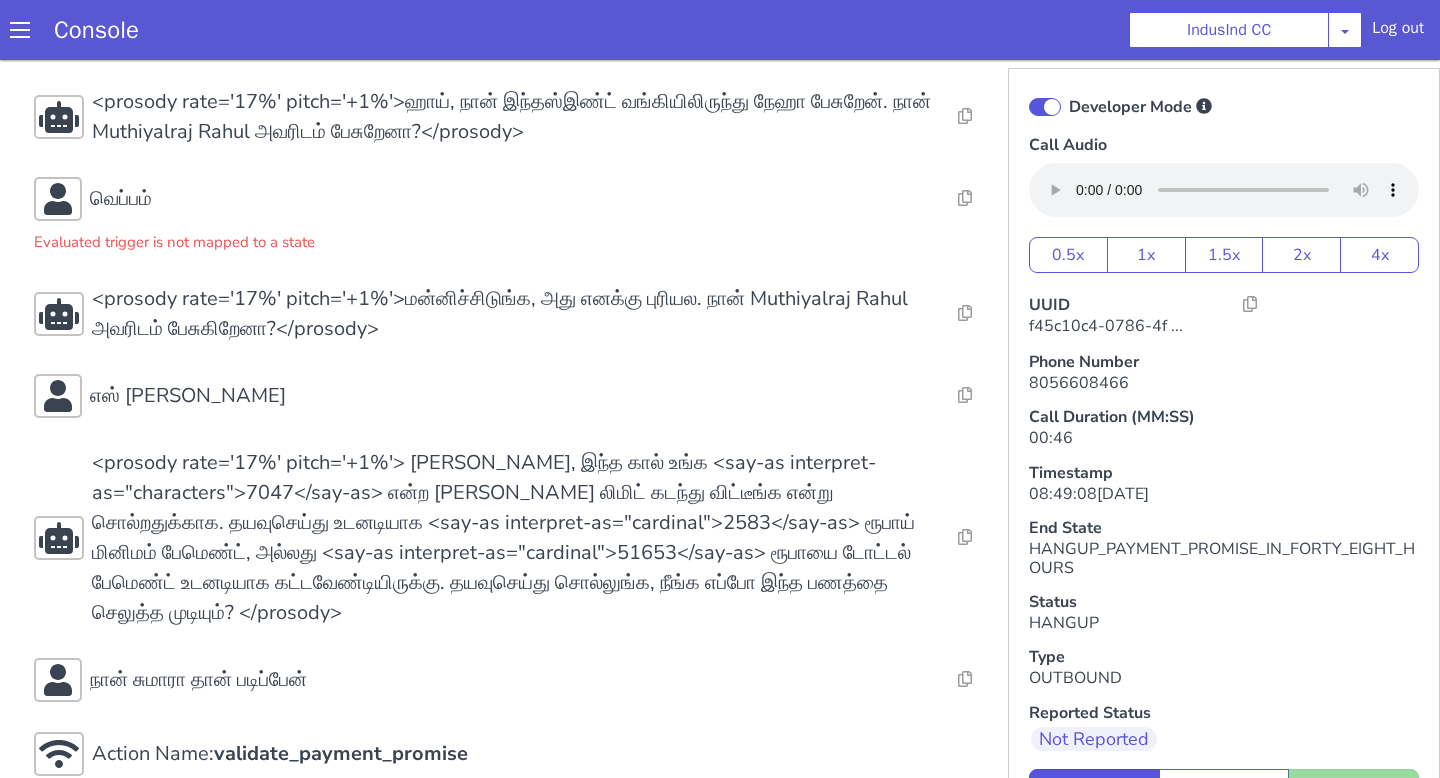 scroll, scrollTop: 256, scrollLeft: 0, axis: vertical 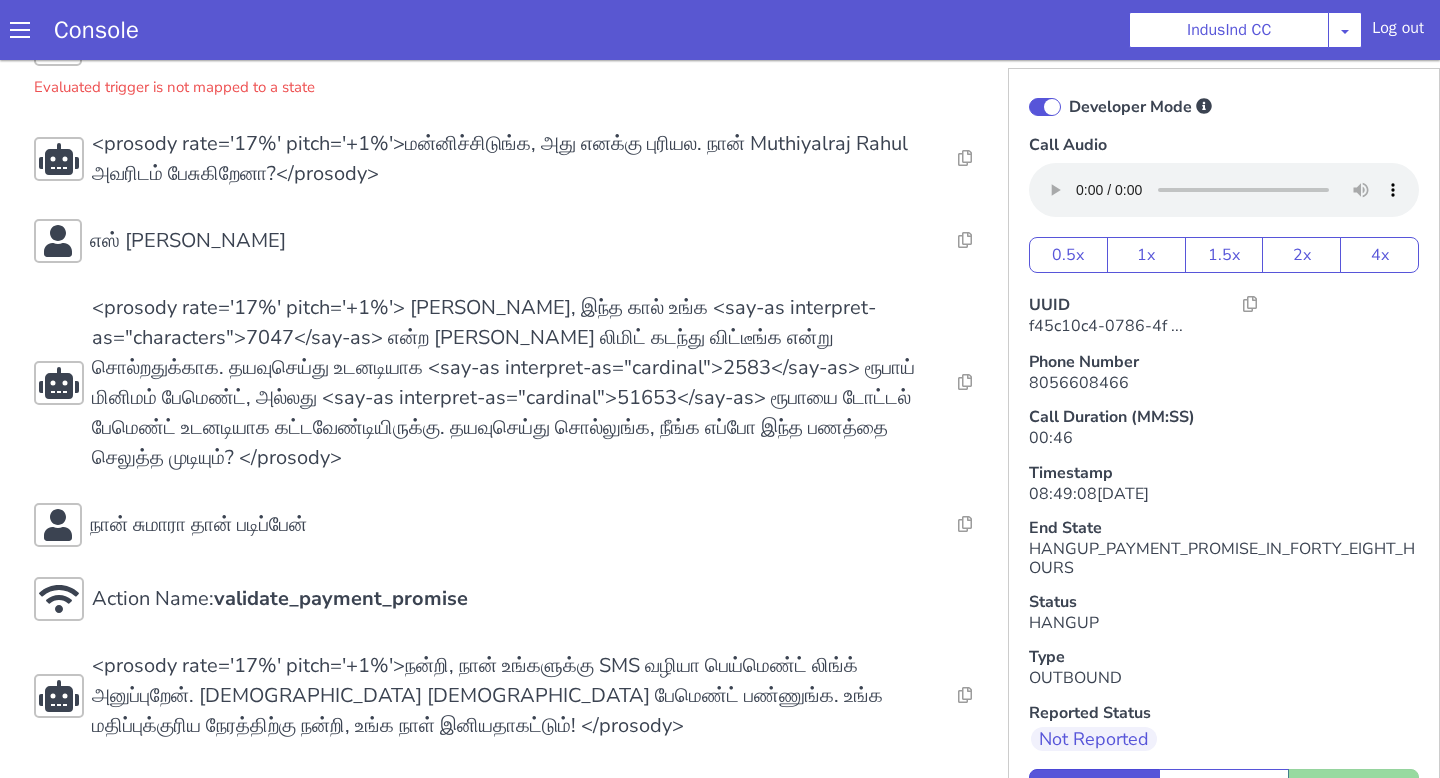 click on "Action Name:  generic_true Resolve  Intent Error  Entity Error  Transcription Error  Miscellaneous Submit <prosody rate='17%' pitch='+1%'>ஹாய், நான் இந்தஸ்இண்ட் வங்கியிலிருந்து நேஹா பேசுறேன். நான் Muthiyalraj Rahul அவரிடம் பேசுறேனா?</prosody> Resolve  Intent Error  Entity Error  Transcription Error  Miscellaneous Submit வெப்பம் Evaluated trigger is not mapped to a state Resolve  Intent Error  Entity Error  Transcription Error  Miscellaneous Submit <prosody rate='17%' pitch='+1%'>மன்னிச்சிடுங்க, அது எனக்கு புரியல. நான் Muthiyalraj Rahul அவரிடம்  பேசுகிறேனா?</prosody> Resolve  Intent Error  Entity Error  Transcription Error  Miscellaneous Submit எஸ் எஸ் Resolve  Intent Error  Entity Error  Transcription Error  Miscellaneous Submit Resolve  Intent Error Submit" at bounding box center (859, 1324) 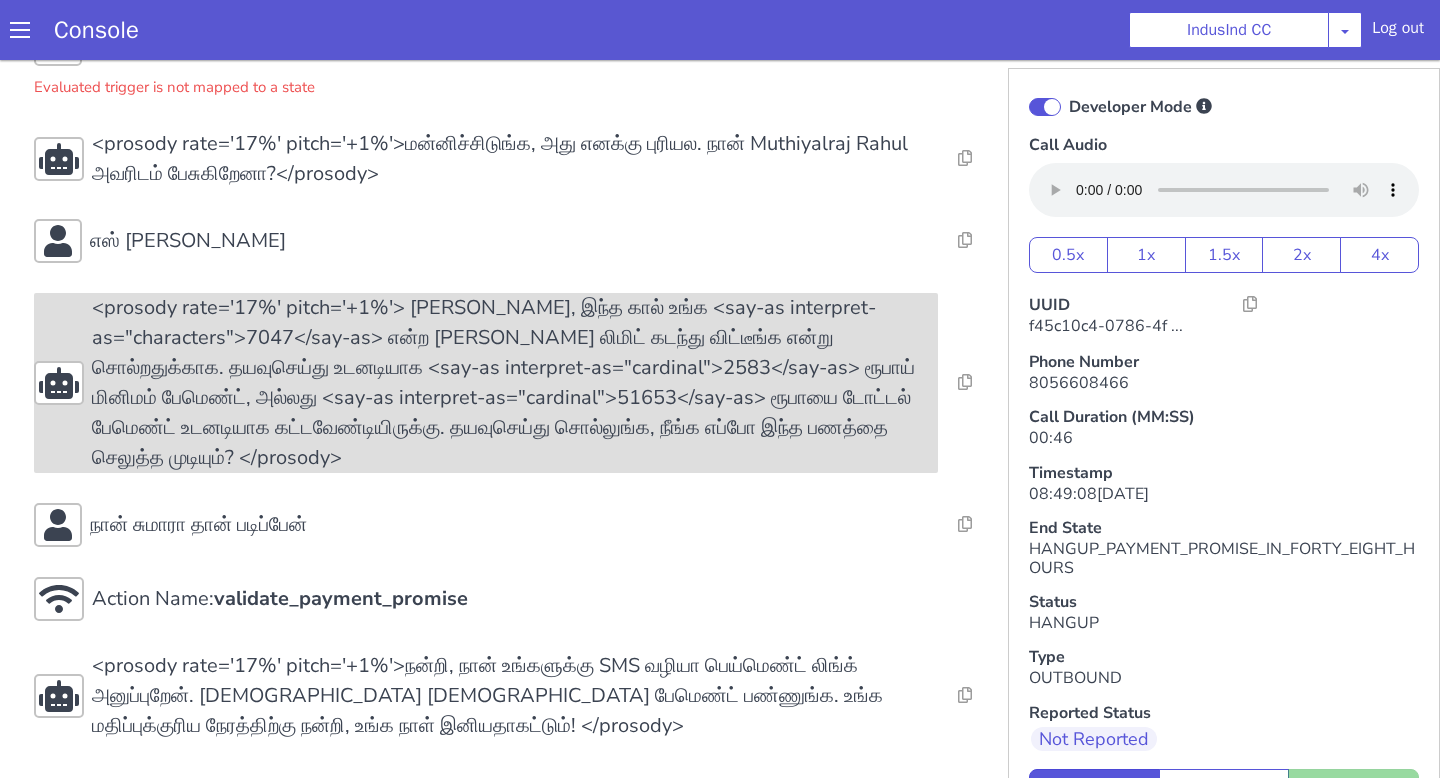 click on "<prosody rate='17%' pitch='+1%'> ஹாய் Muthiyalraj Rahul, இந்த கால் உங்க <say-as interpret-as="characters">7047</say-as> என்ற கார்டின் கிரெடிட் லிமிட் கடந்து விட்டீங்க என்று சொல்றதுக்காக. தயவுசெய்து உடனடியாக <say-as interpret-as="cardinal">2583</say-as> ரூபாய் மினிமம் பேமெண்ட், அல்லது <say-as interpret-as="cardinal">51653</say-as> ரூபாயை டோட்டல் பேமெண்ட் உடனடியாக கட்டவேண்டியிருக்கு. தயவுசெய்து சொல்லுங்க, நீங்க எப்போ இந்த பணத்தை செலுத்த முடியும்? </prosody>" at bounding box center (1426, -56) 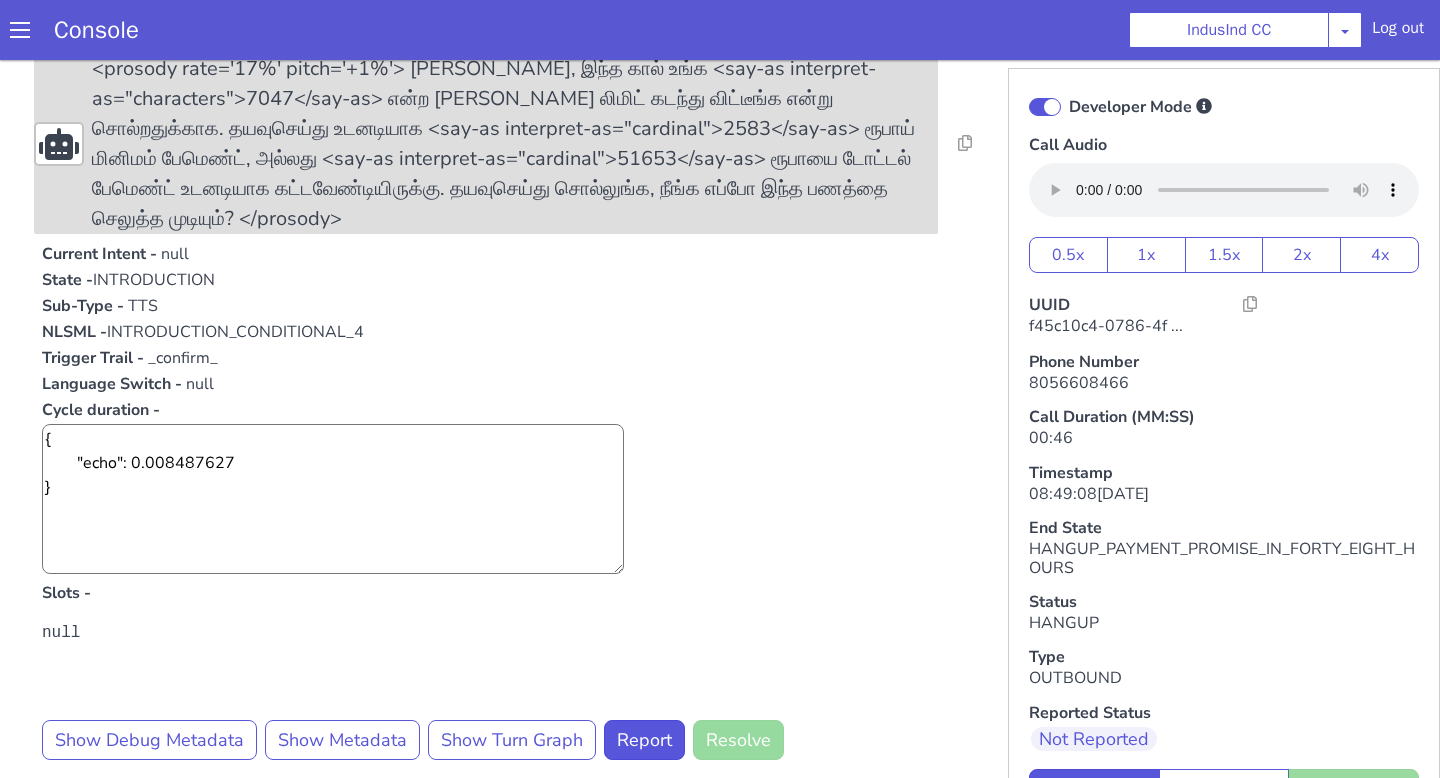 scroll, scrollTop: 396, scrollLeft: 0, axis: vertical 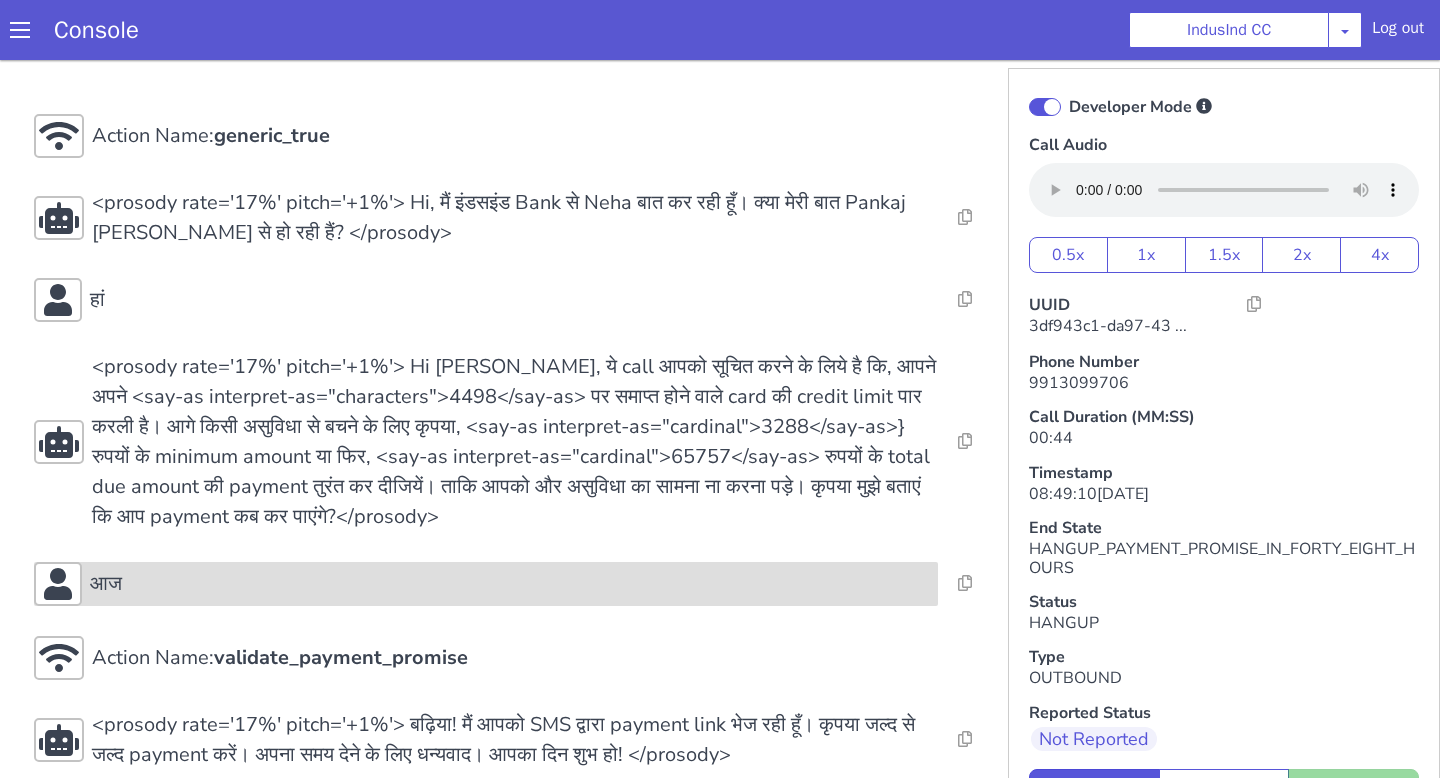 click on "आज" at bounding box center (510, 584) 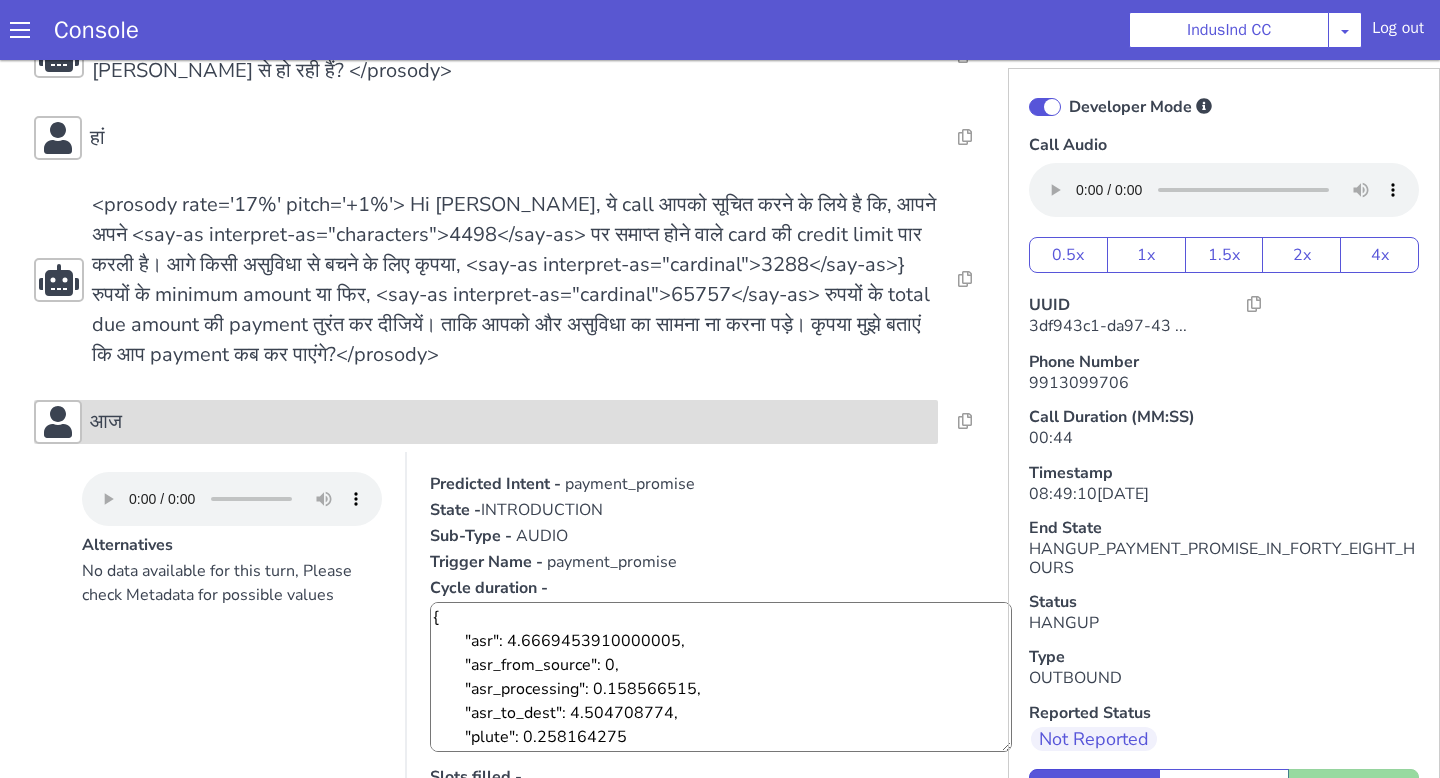 scroll, scrollTop: 514, scrollLeft: 0, axis: vertical 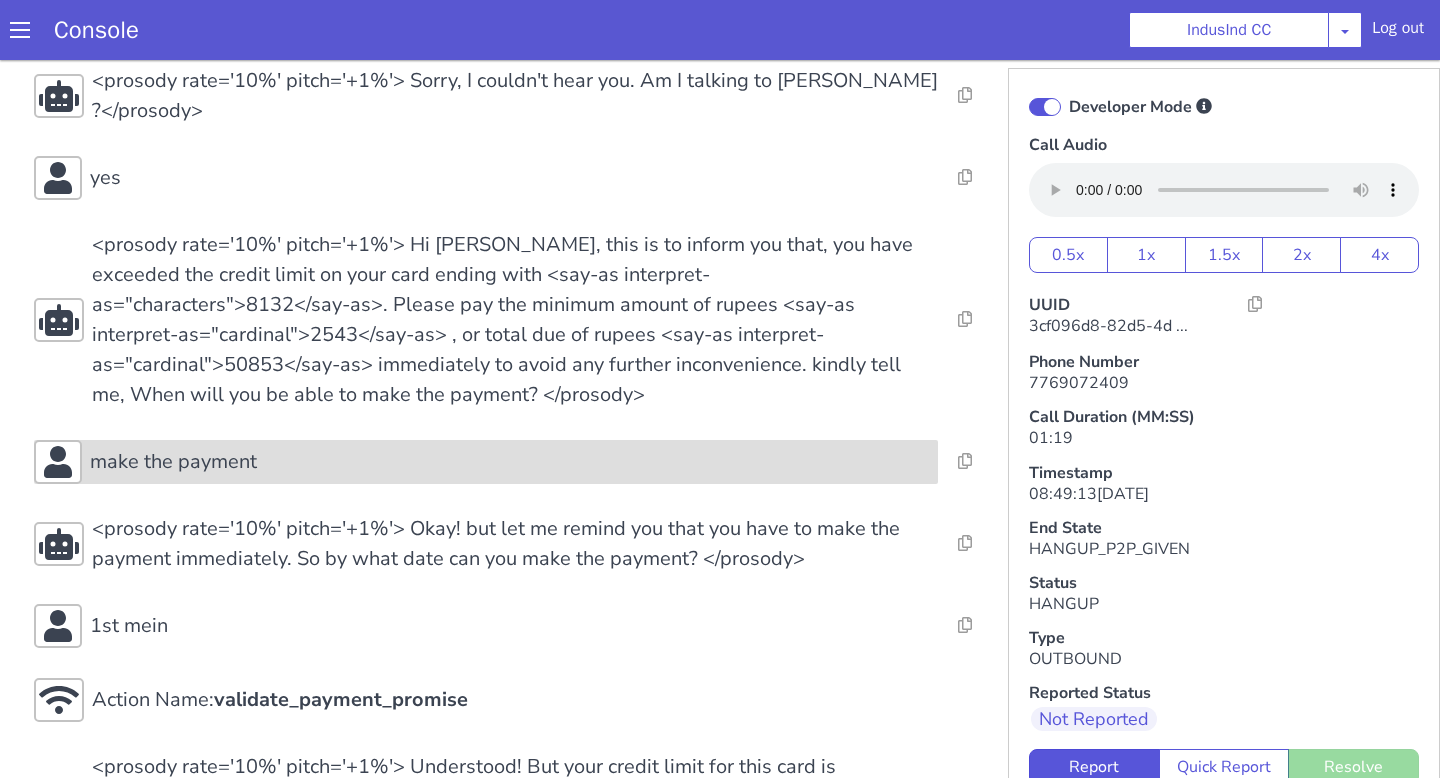 click on "make the payment" at bounding box center [486, 462] 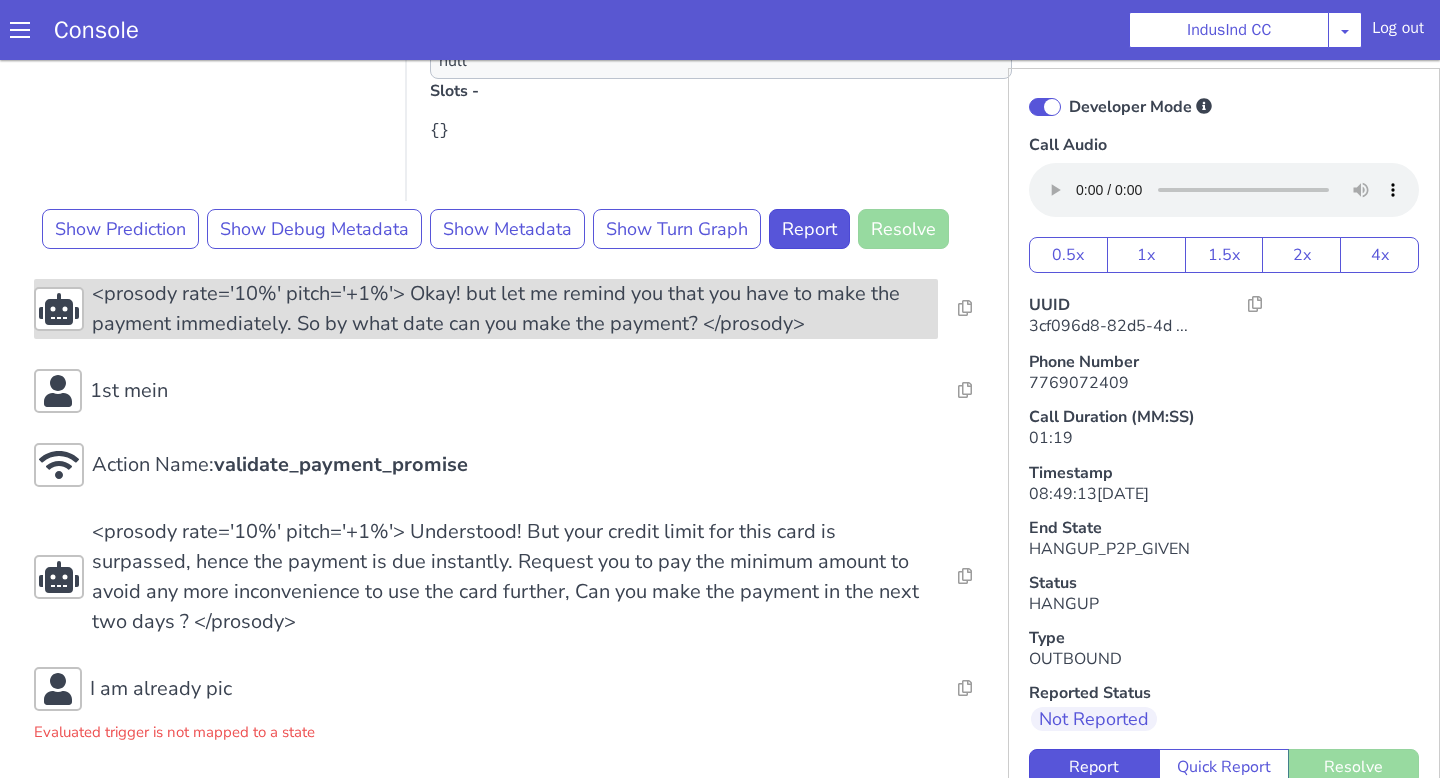 scroll, scrollTop: 1118, scrollLeft: 0, axis: vertical 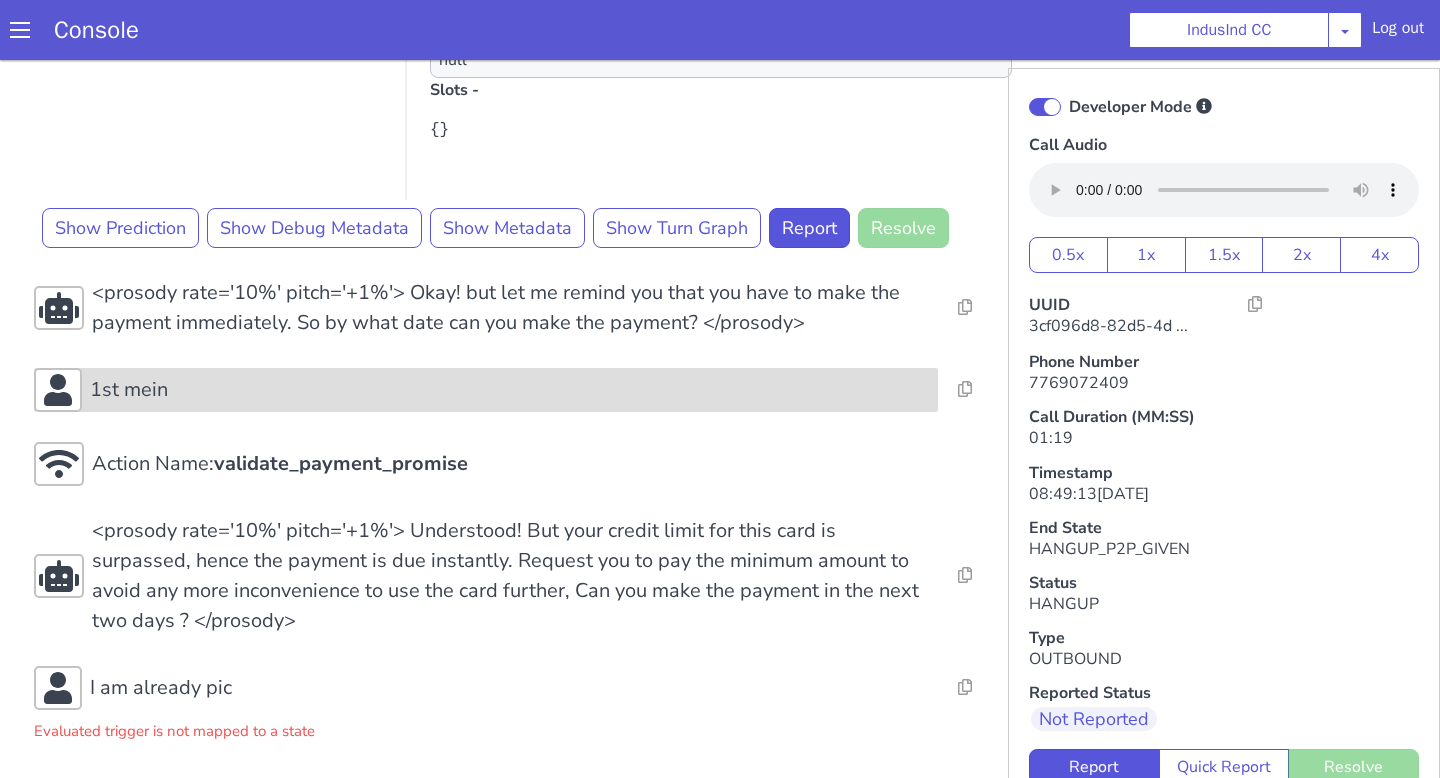click on "1st mein" at bounding box center [510, 390] 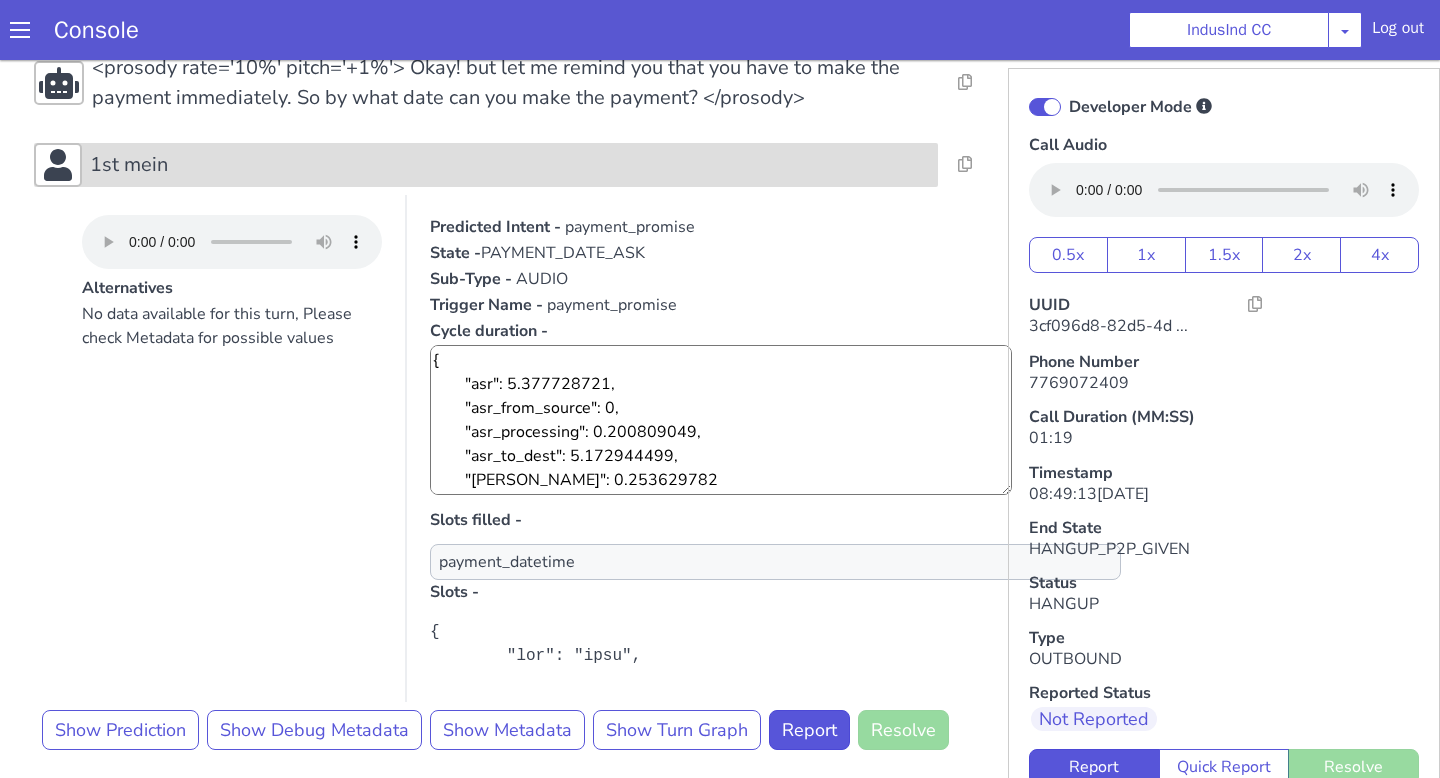 scroll, scrollTop: 1453, scrollLeft: 0, axis: vertical 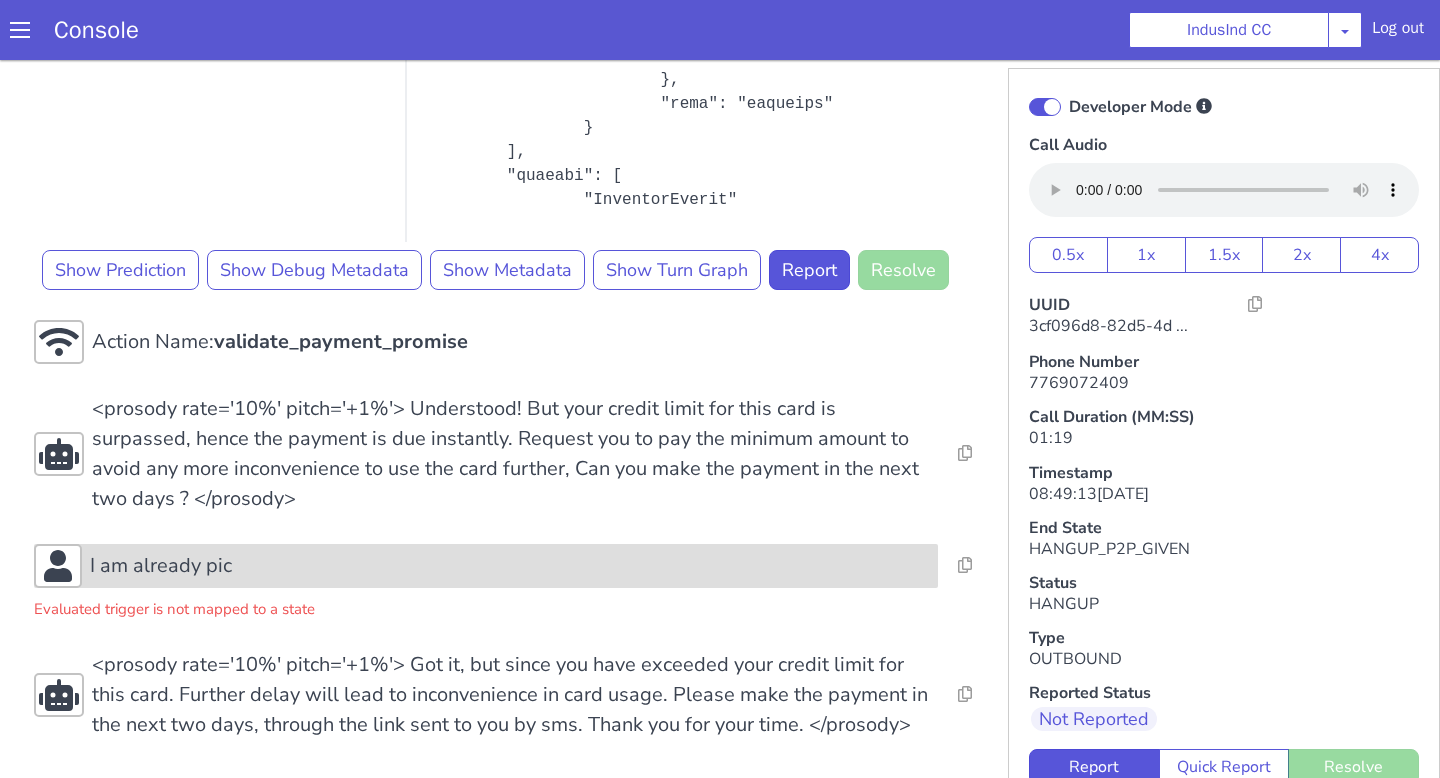 click on "I am already pic" at bounding box center [161, 566] 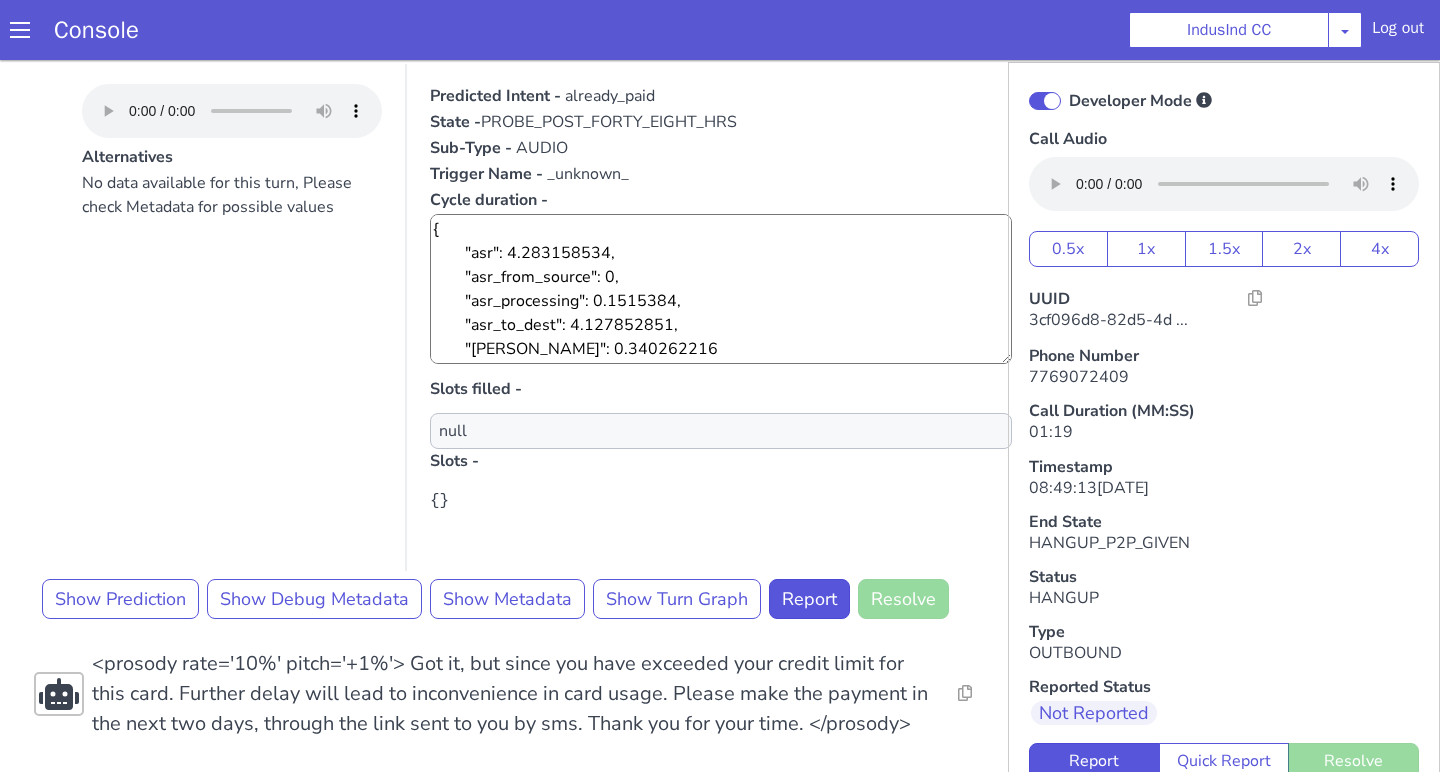 scroll, scrollTop: 2366, scrollLeft: 0, axis: vertical 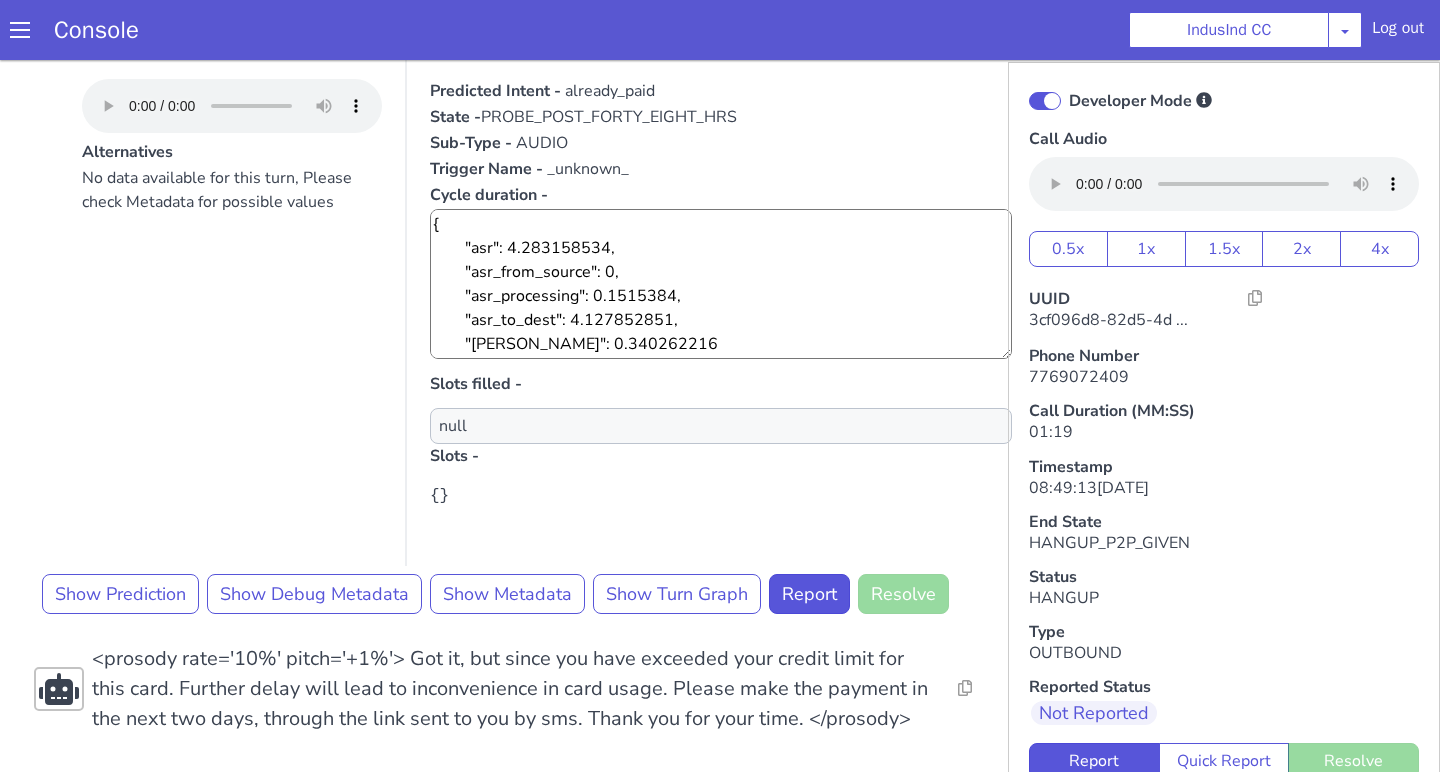 click on "Developer Mode Call Audio 0.5x 1x 1.5x 2x 4x UUID 3cf096d8-82d5-4d ... Phone Number 7769072409 Call Duration (MM:SS) 01:19 Timestamp 08:49:13, 2nd May 2025 End State HANGUP_P2P_GIVEN Status HANGUP Type OUTBOUND Reported Status Not Reported Report Quick Report Resolve View Call Metadata Download Call Metadata (.zip) Action Name:  generic_true Resolve  Intent Error  Entity Error  Transcription Error  Miscellaneous Submit <prosody rate='10%' pitch='+1%'> Hi, I am Neha, calling from Indus ind Bank. Am I talking to Sachin Amrut Arjune? </prosody> Resolve  Intent Error  Entity Error  Transcription Error  Miscellaneous Submit _unknown_ Turn user audio is either empty or silent Resolve  Intent Error  Entity Error  Transcription Error  Miscellaneous Submit <prosody rate='10%' pitch='+1%'> Sorry, I couldn't hear you. Am I talking to Sachin Amrut Arjune ?</prosody> Resolve  Intent Error  Entity Error  Transcription Error  Miscellaneous Submit yes Resolve  Intent Error  Entity Error  Transcription Error  Miscellaneous" at bounding box center (720, -1953) 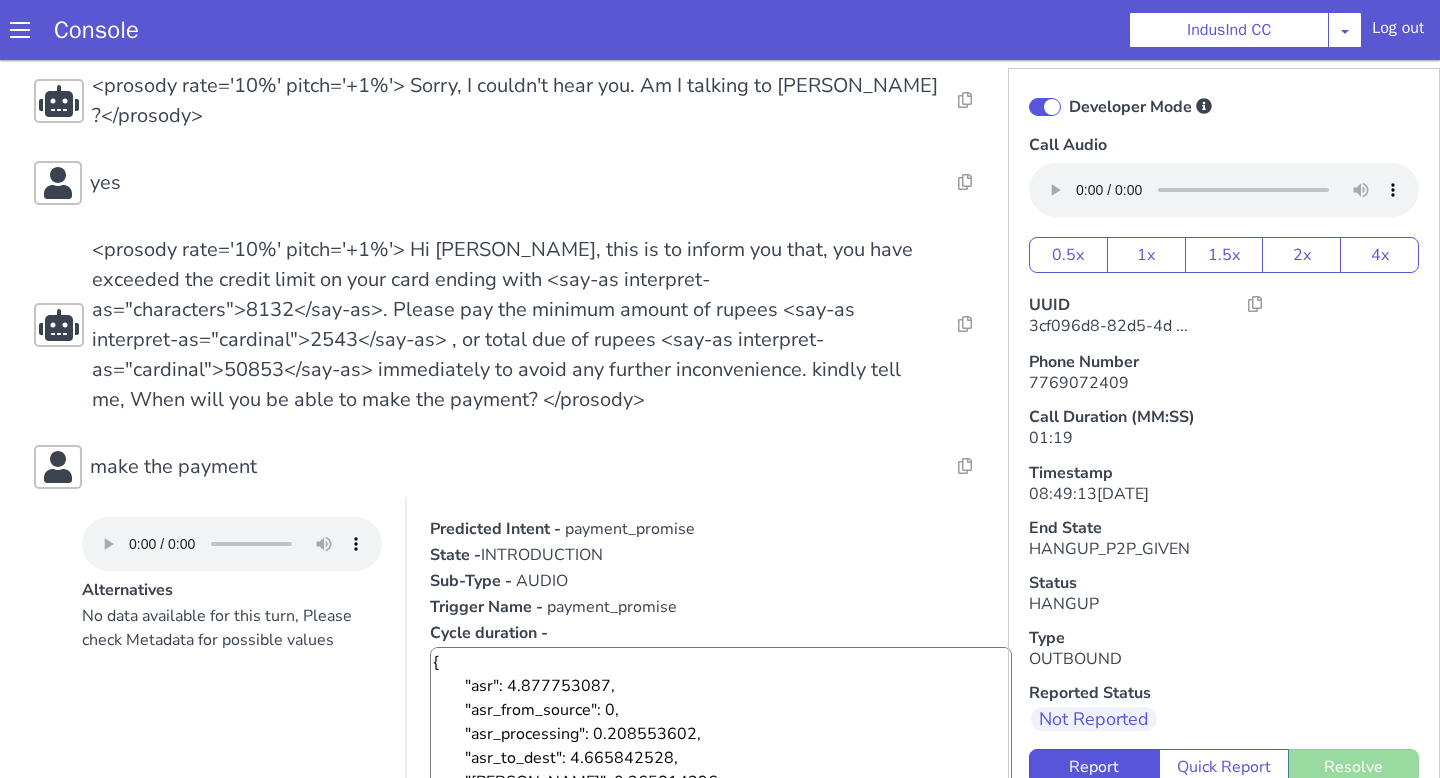 scroll, scrollTop: 136, scrollLeft: 0, axis: vertical 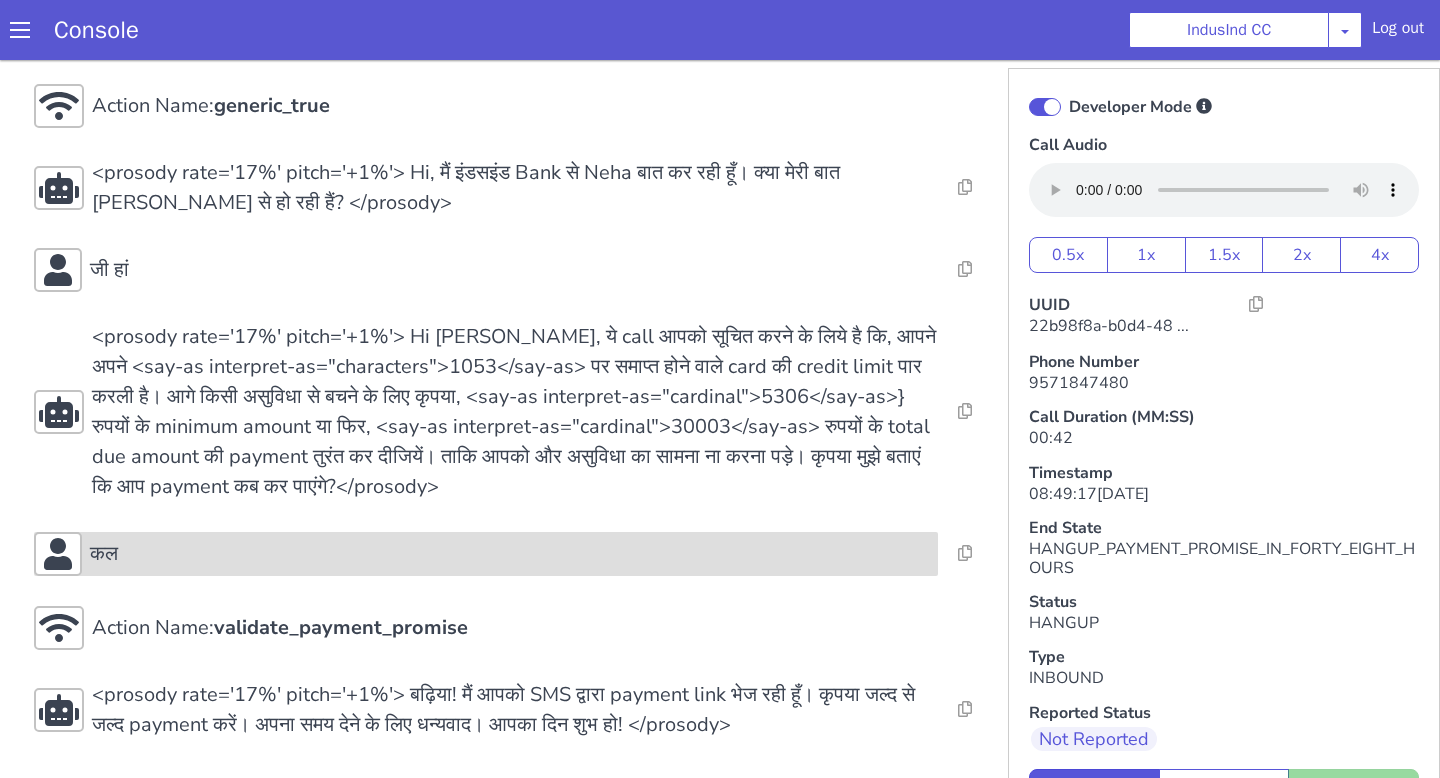 click on "कल" at bounding box center [510, 554] 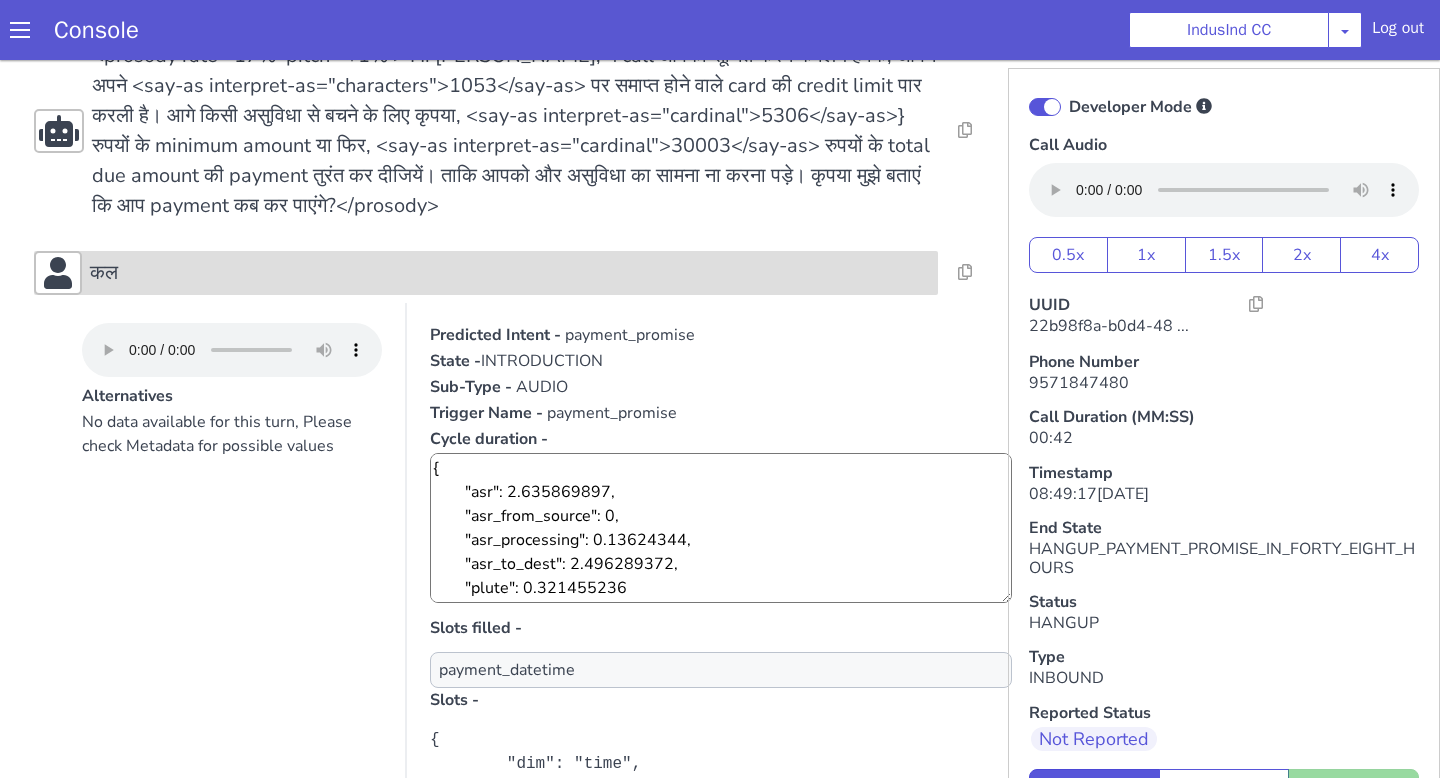 scroll, scrollTop: 439, scrollLeft: 0, axis: vertical 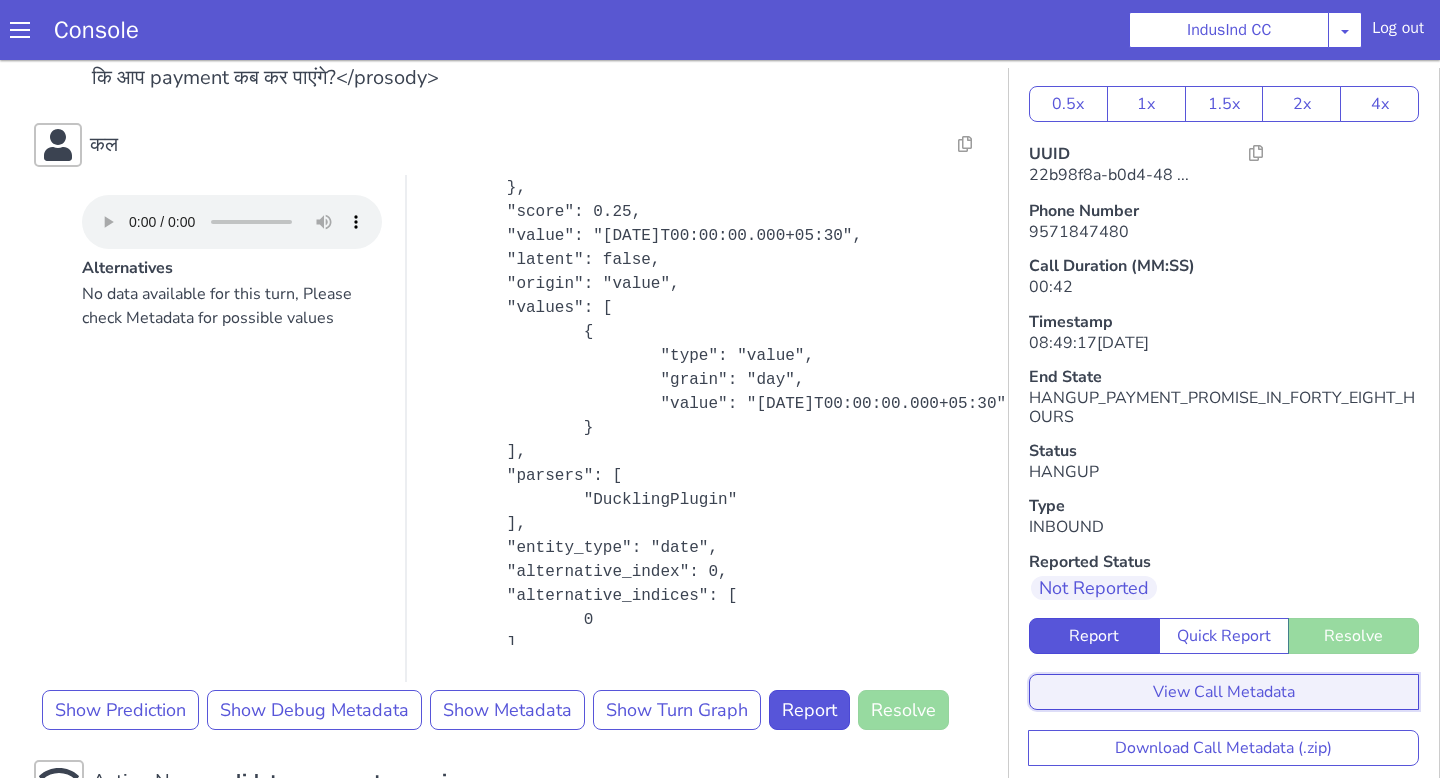 click on "View Call Metadata" at bounding box center [1224, 692] 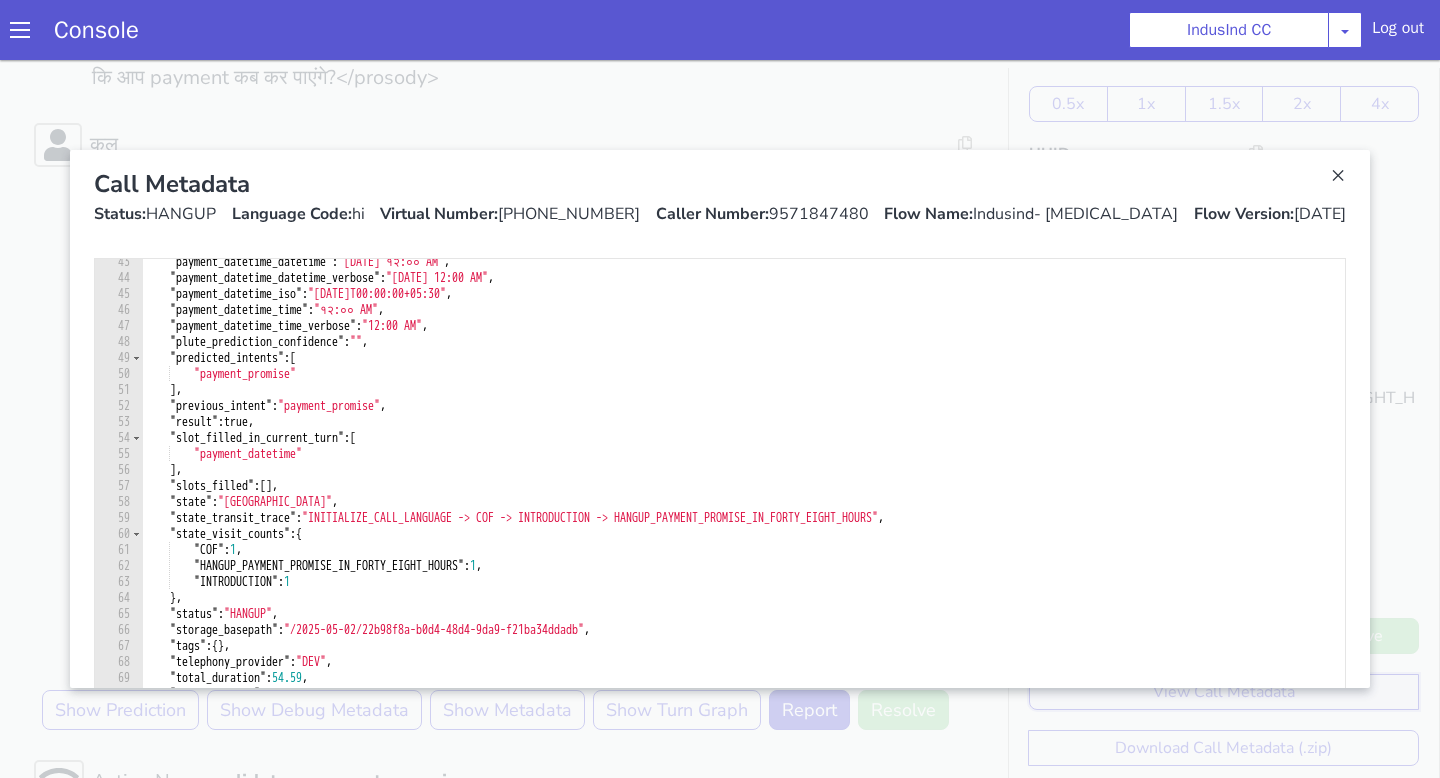 scroll, scrollTop: 705, scrollLeft: 0, axis: vertical 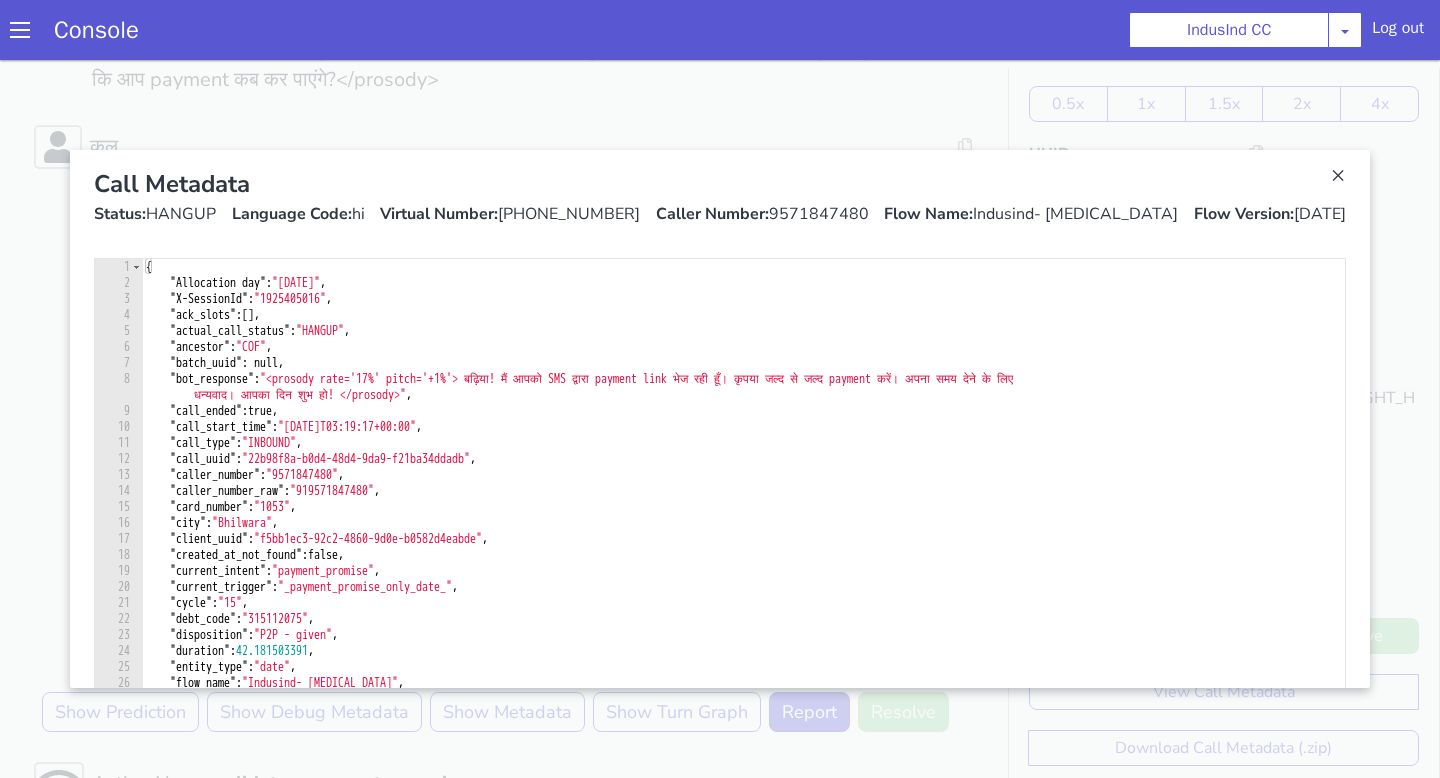 click at bounding box center [720, 419] 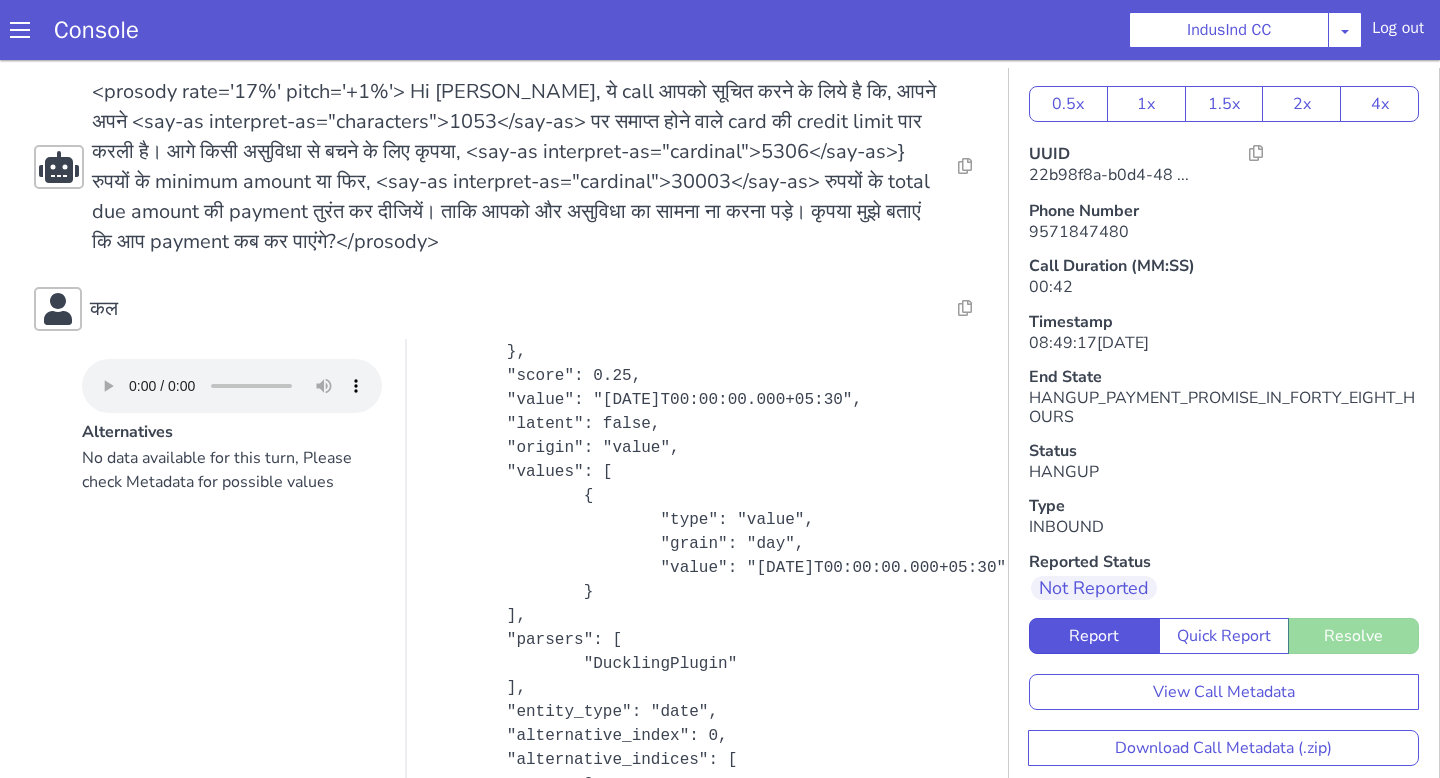 scroll, scrollTop: 272, scrollLeft: 0, axis: vertical 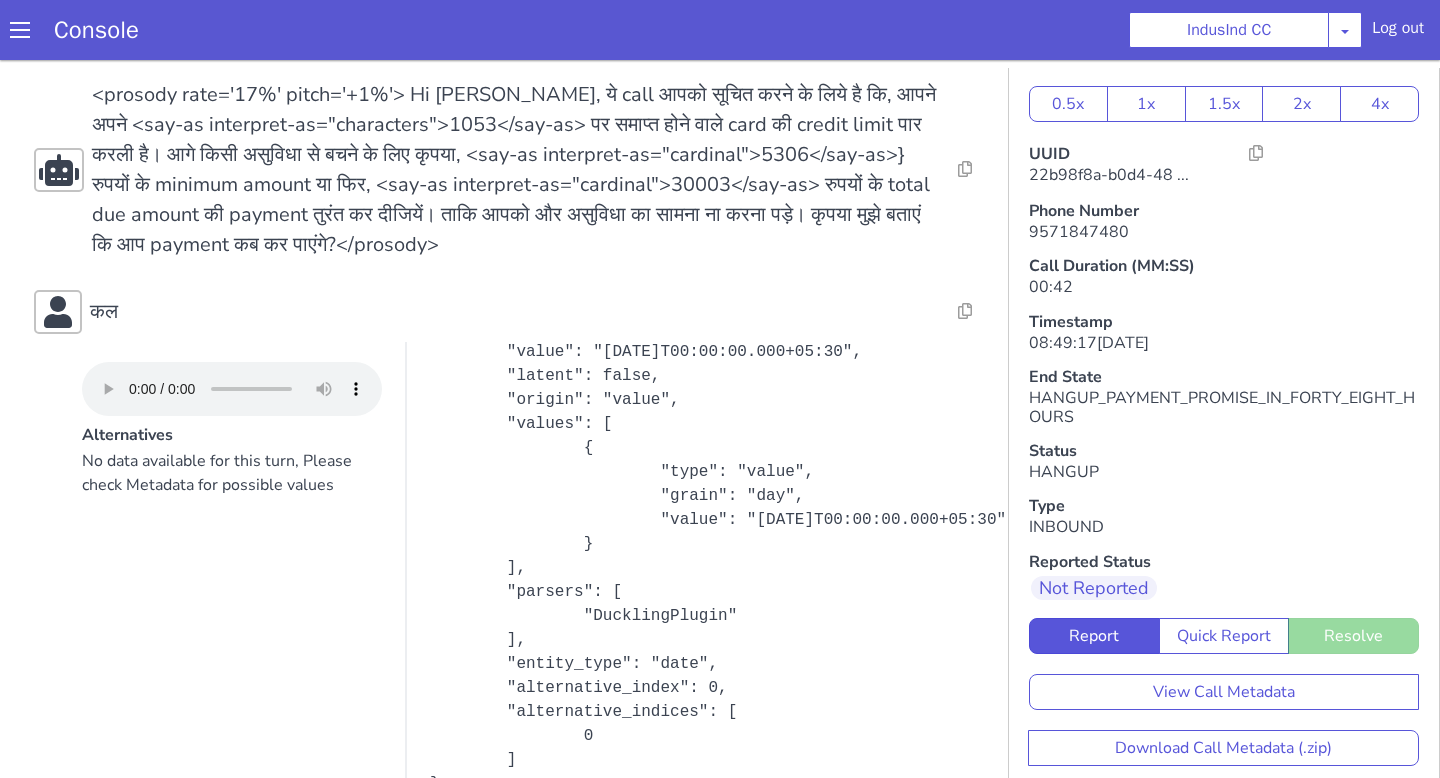 click on "{
"dim": "time",
"body": "कल",
"type": "value",
"grain": "day",
"range": {
"end": 2,
"start": 0
},
"score": 0.25,
"value": "2025-05-01T00:00:00.000+05:30",
"latent": false,
"origin": "value",
"values": [
{
"type": "value",
"grain": "day",
"value": "2025-05-01T00:00:00.000+05:30"
}
],
"parsers": [
"DucklingPlugin"
],
"entity_type": "date",
"alternative_index": 0,
"alternative_indices": [
0
]
}" at bounding box center [721, 448] 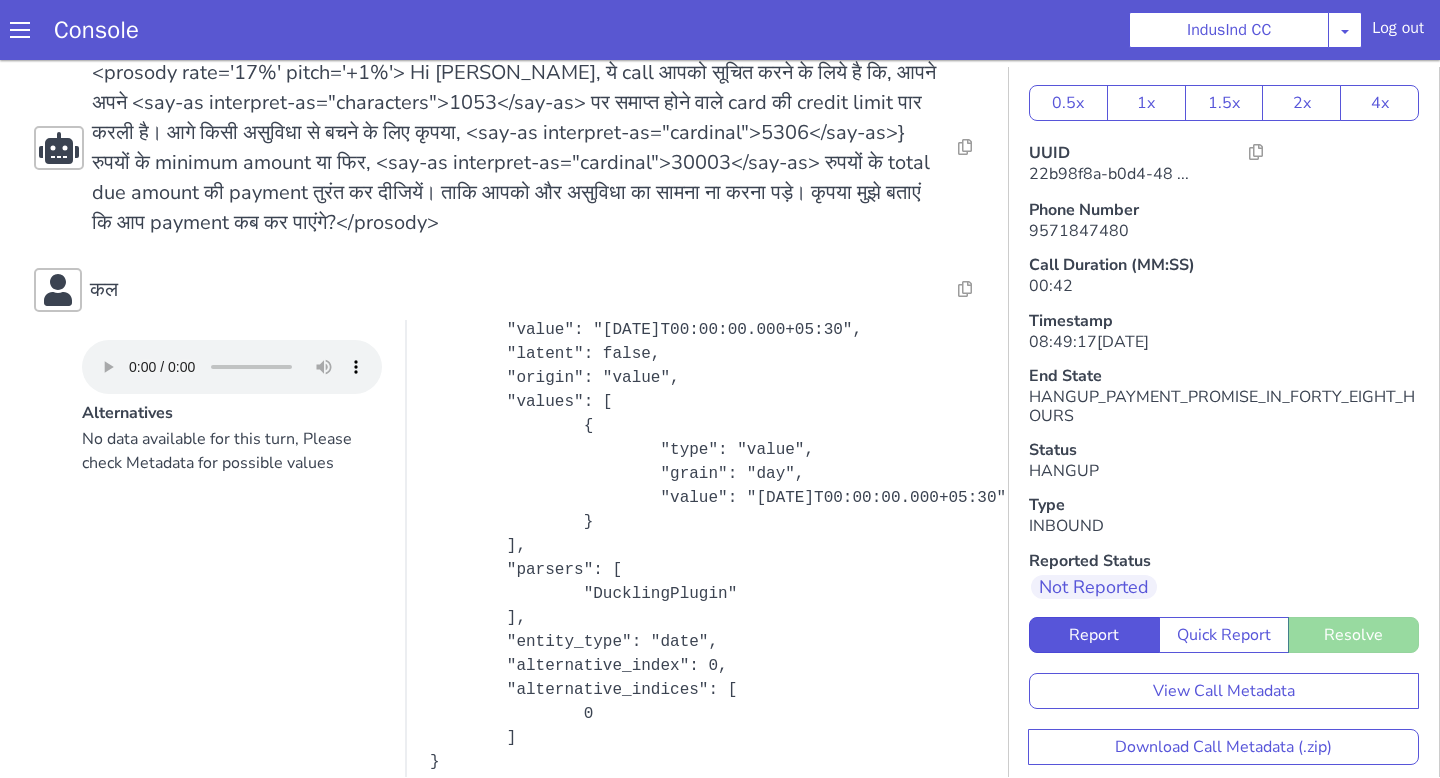 scroll, scrollTop: 0, scrollLeft: 0, axis: both 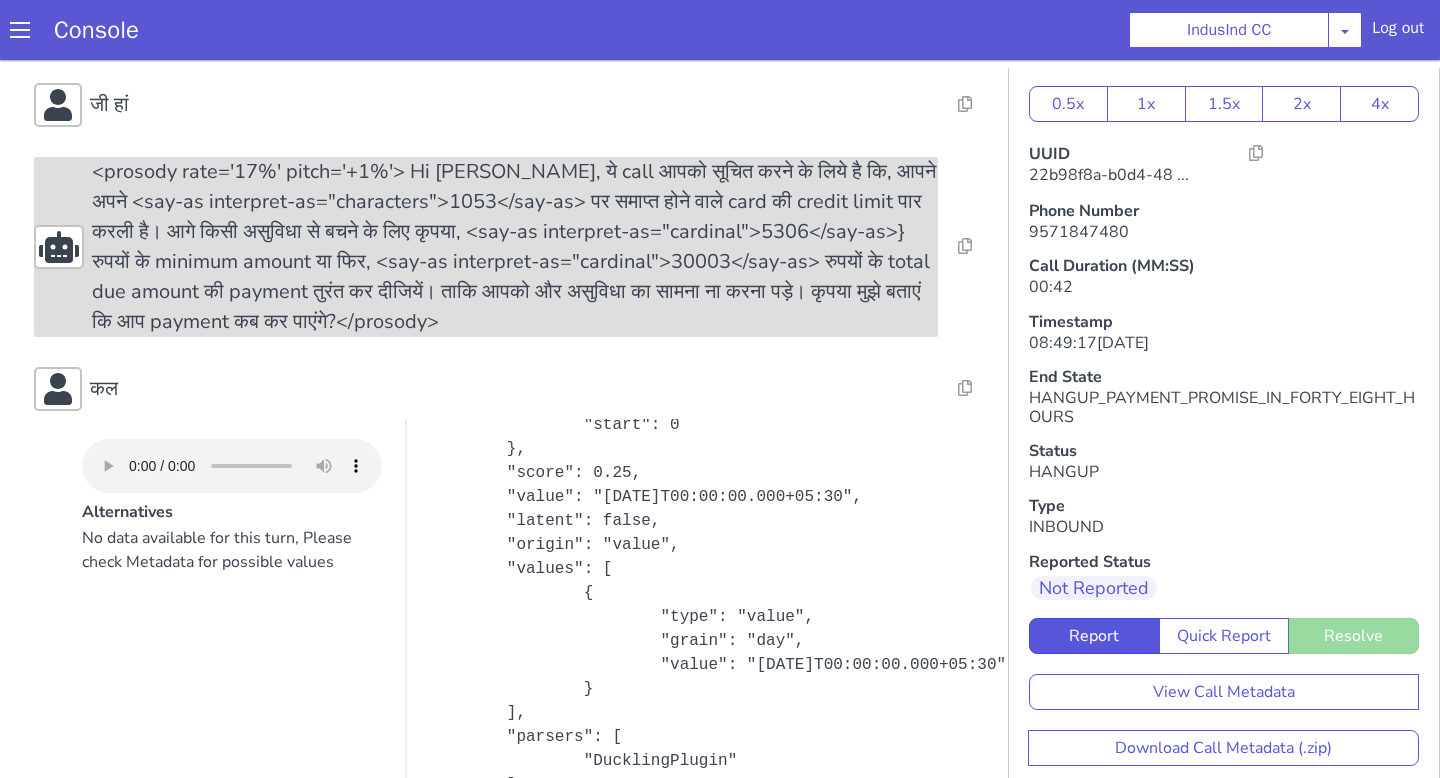 click on "<prosody rate='17%' pitch='+1%'> Hi Vishnu Kumar Sharma, ये call आपको सूचित करने के लिये है कि, आपने अपने <say-as interpret-as="characters">1053</say-as> पर समाप्त होने वाले card की credit limit पार करली है। आगे किसी असुविधा से बचने के लिए कृपया, <say-as interpret-as="cardinal">5306</say-as>} रुपयों के minimum amount या फिर, <say-as interpret-as="cardinal">30003</say-as> रुपयों के total due amount की payment तुरंत कर दीजियें। ताकि आपको और असुविधा का सामना ना करना पड़े। कृपया मुझे बताएं कि आप payment कब कर पाएंगे?</prosody>" at bounding box center (515, 247) 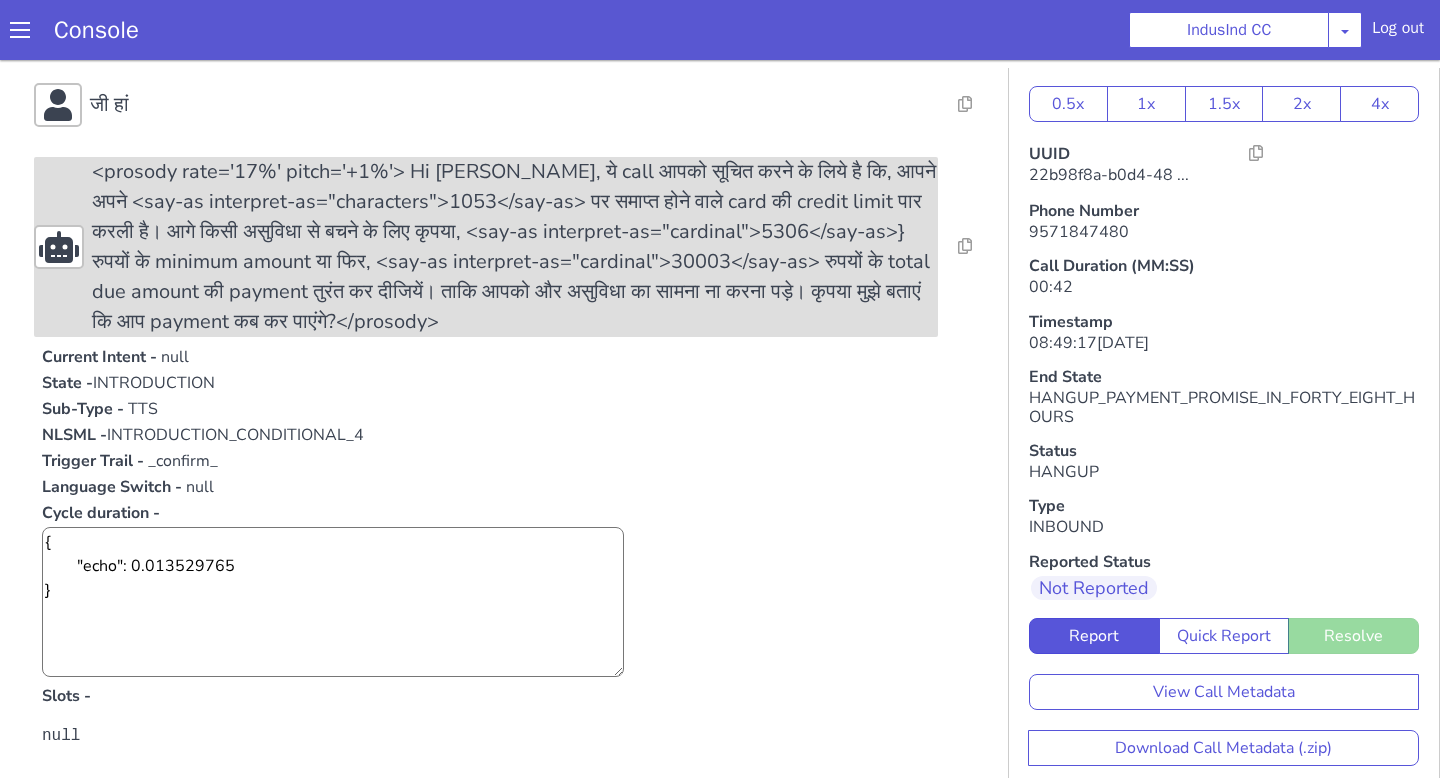 click on "<prosody rate='17%' pitch='+1%'> Hi Vishnu Kumar Sharma, ये call आपको सूचित करने के लिये है कि, आपने अपने <say-as interpret-as="characters">1053</say-as> पर समाप्त होने वाले card की credit limit पार करली है। आगे किसी असुविधा से बचने के लिए कृपया, <say-as interpret-as="cardinal">5306</say-as>} रुपयों के minimum amount या फिर, <say-as interpret-as="cardinal">30003</say-as> रुपयों के total due amount की payment तुरंत कर दीजियें। ताकि आपको और असुविधा का सामना ना करना पड़े। कृपया मुझे बताएं कि आप payment कब कर पाएंगे?</prosody>" at bounding box center (515, 247) 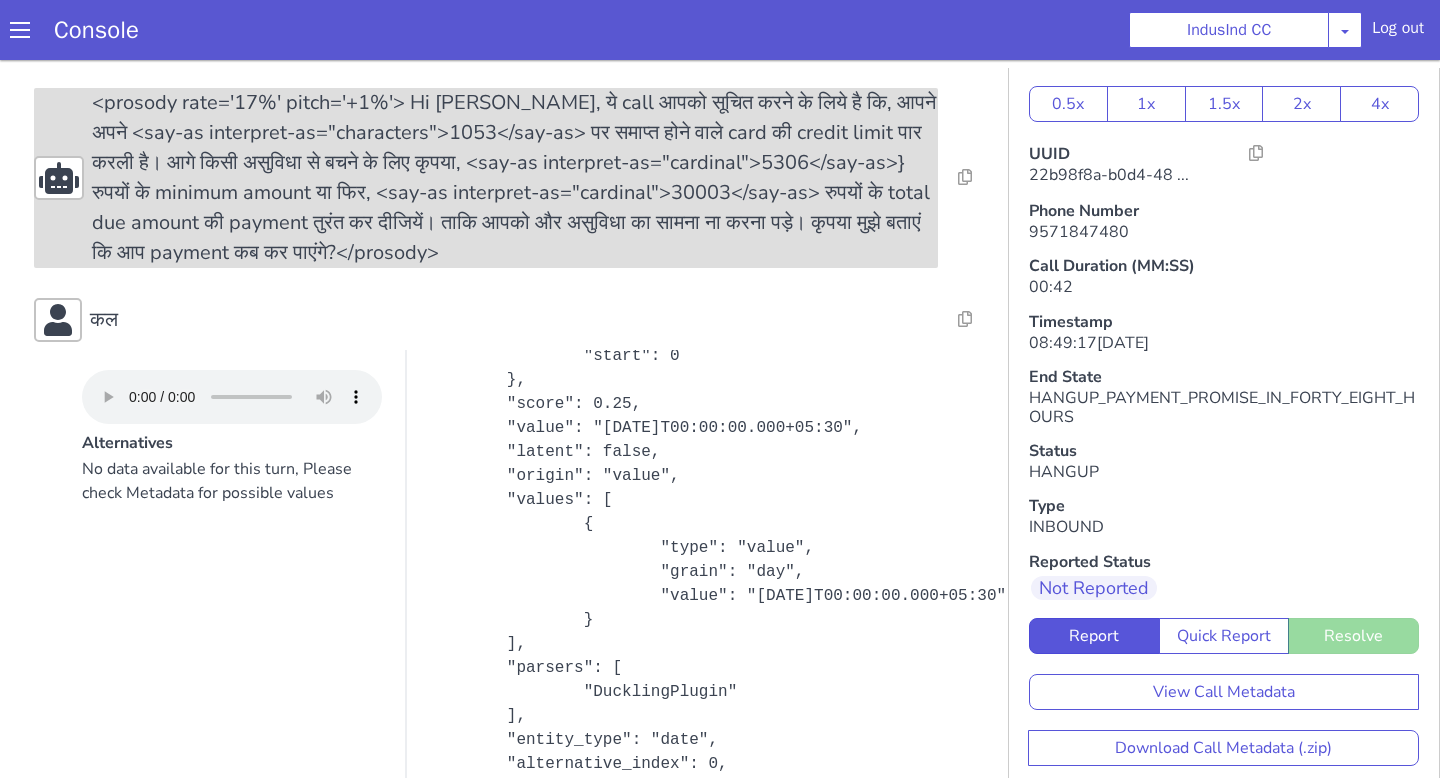 scroll, scrollTop: 265, scrollLeft: 0, axis: vertical 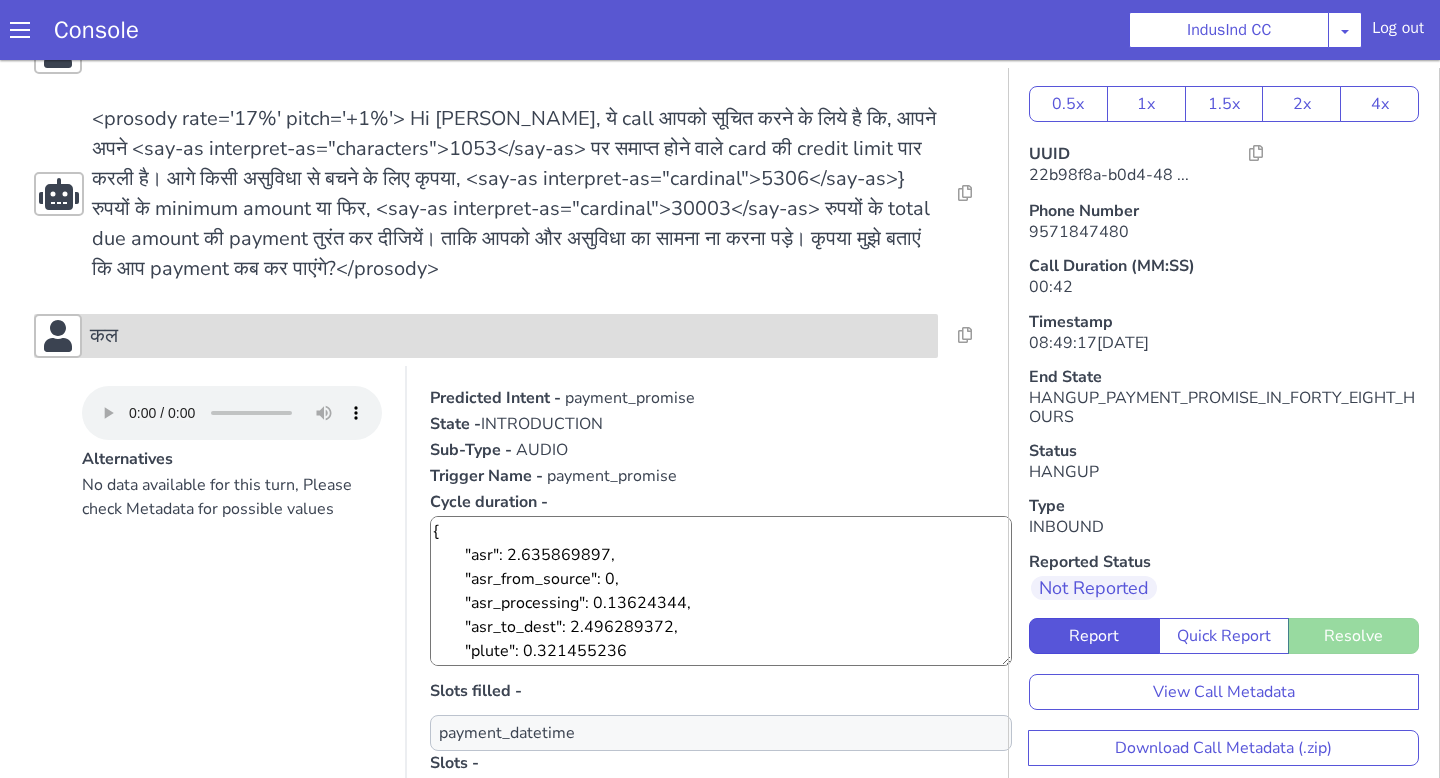 click on "कल" at bounding box center (510, 336) 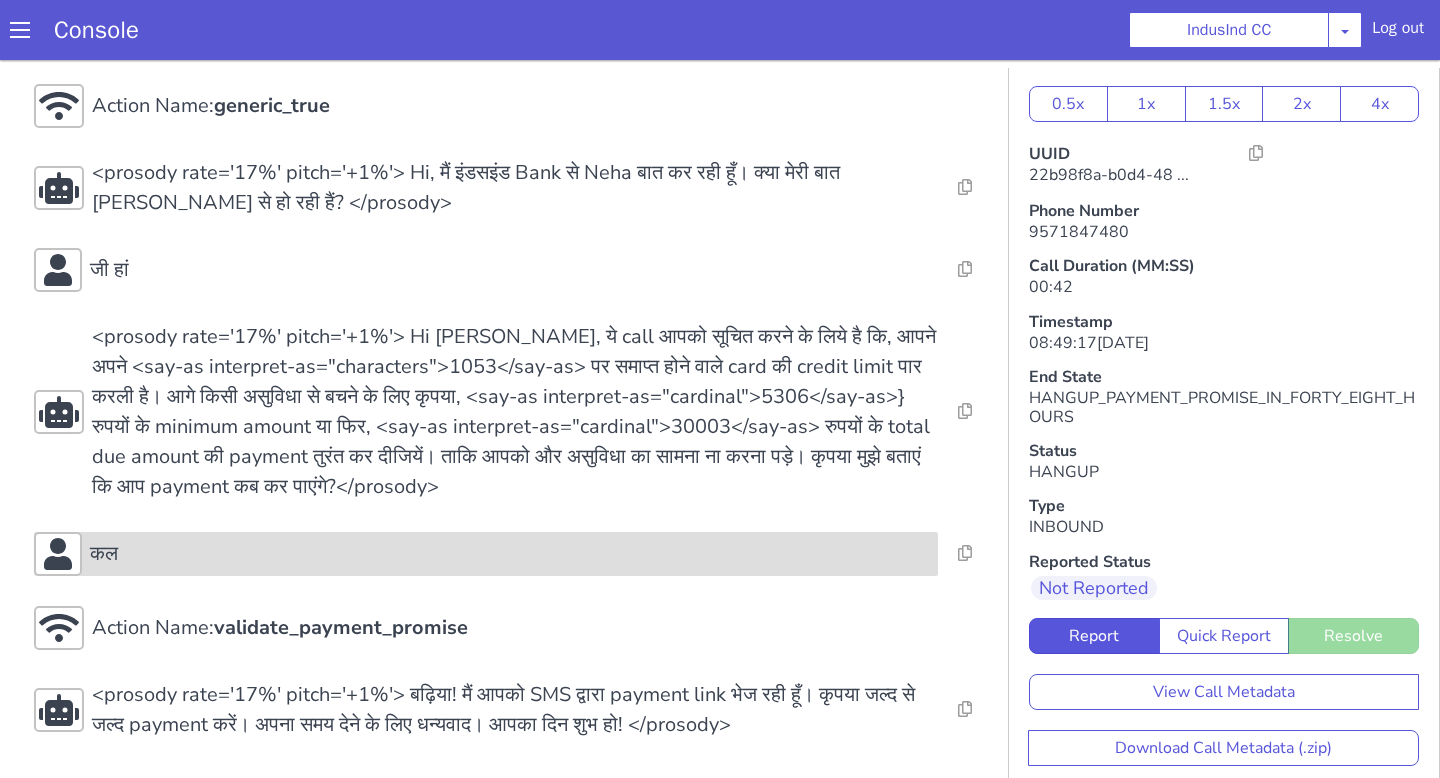 scroll, scrollTop: 6, scrollLeft: 0, axis: vertical 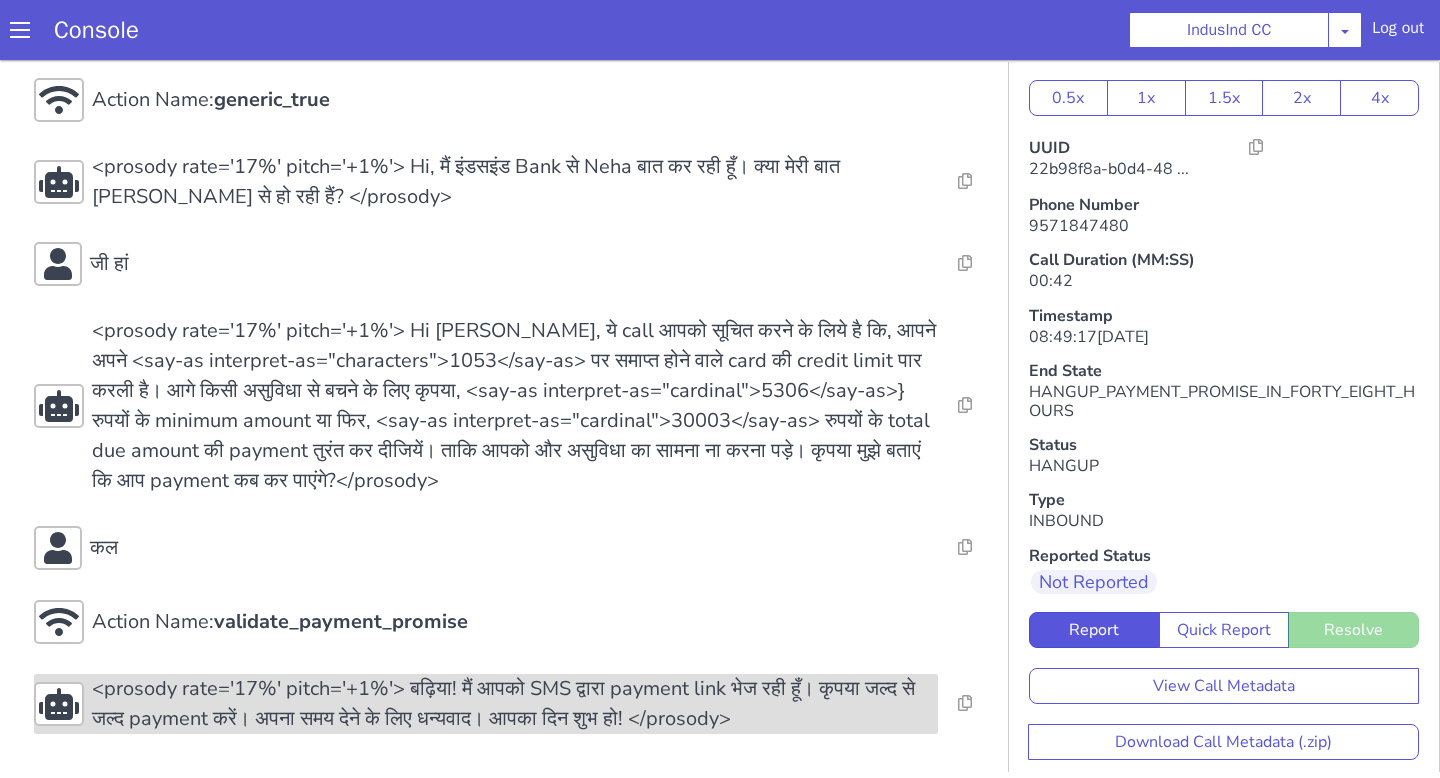 click on "<prosody rate='17%' pitch='+1%'> बढ़िया! मैं आपको SMS द्वारा payment link भेज रही हूँ। कृपया जल्द से जल्द payment करें। अपना समय देने के लिए धन्यवाद। आपका दिन शुभ हो! </prosody>" at bounding box center [515, 704] 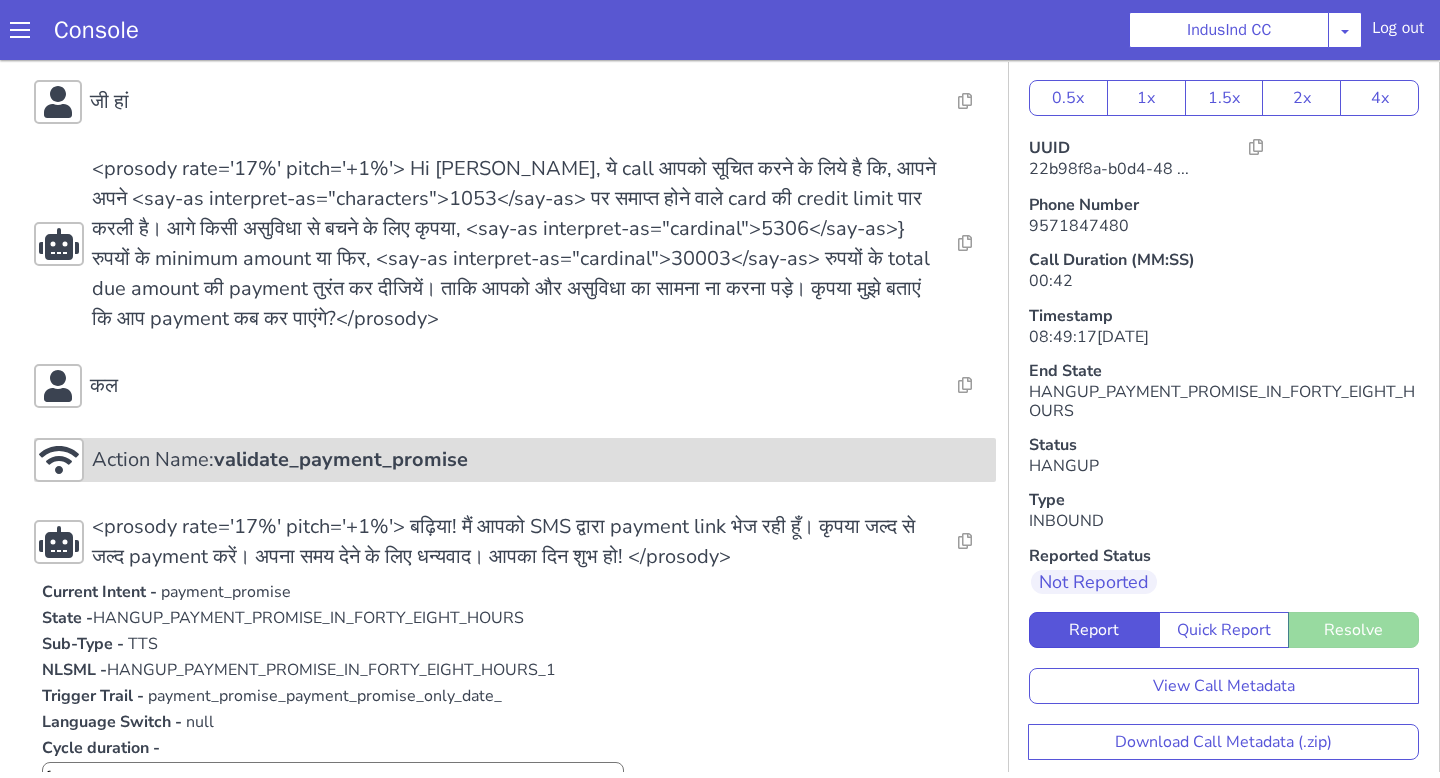 scroll, scrollTop: 210, scrollLeft: 0, axis: vertical 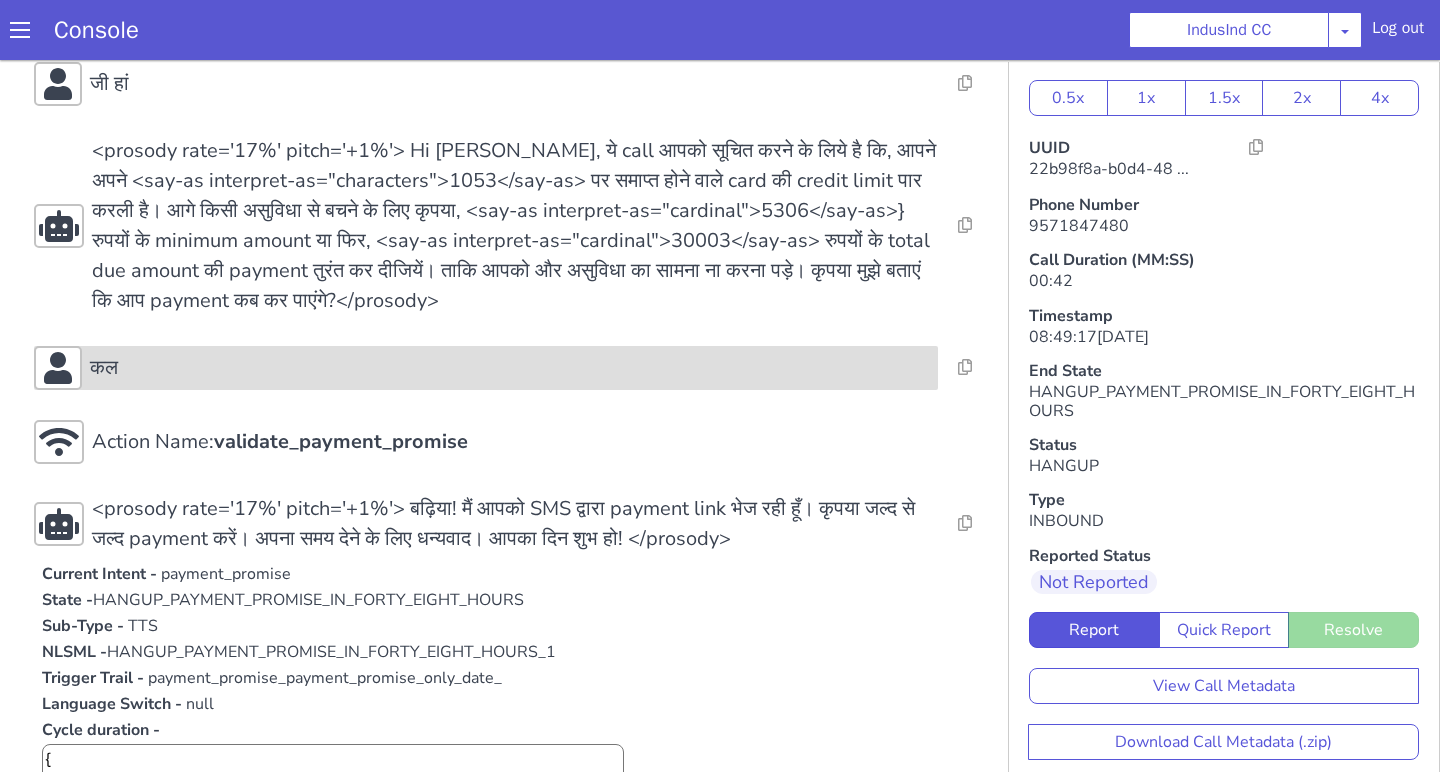 click on "कल" at bounding box center [510, 368] 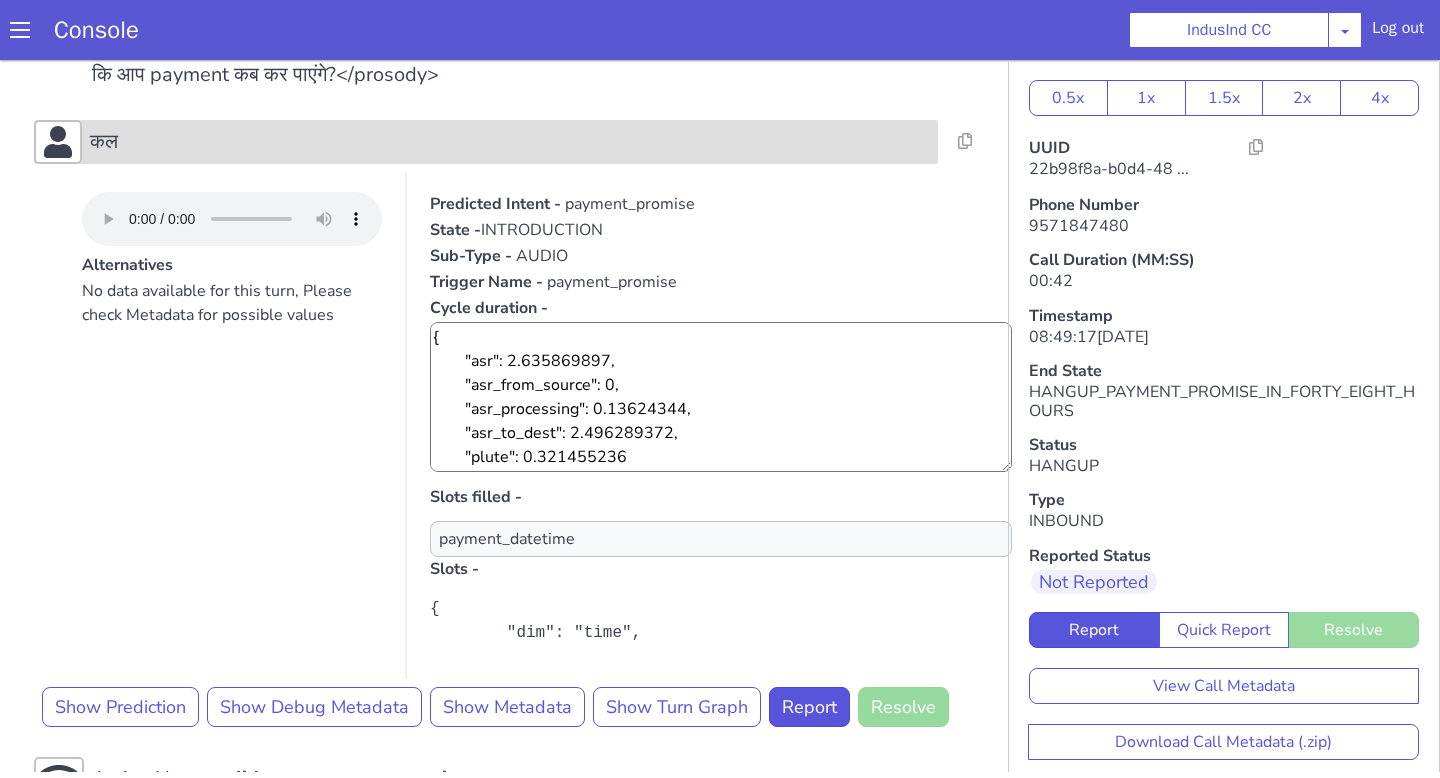 scroll, scrollTop: 438, scrollLeft: 0, axis: vertical 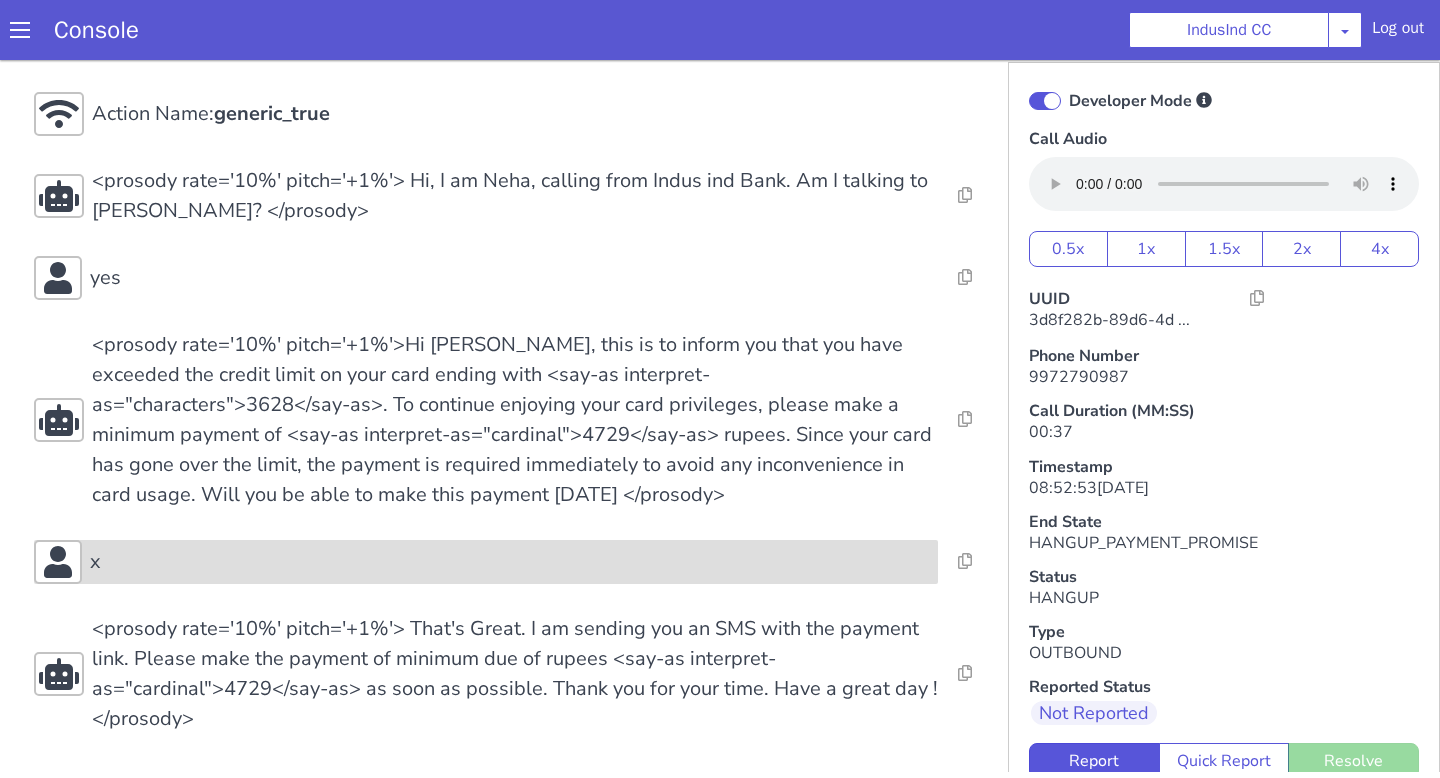 click on "x" at bounding box center [486, 562] 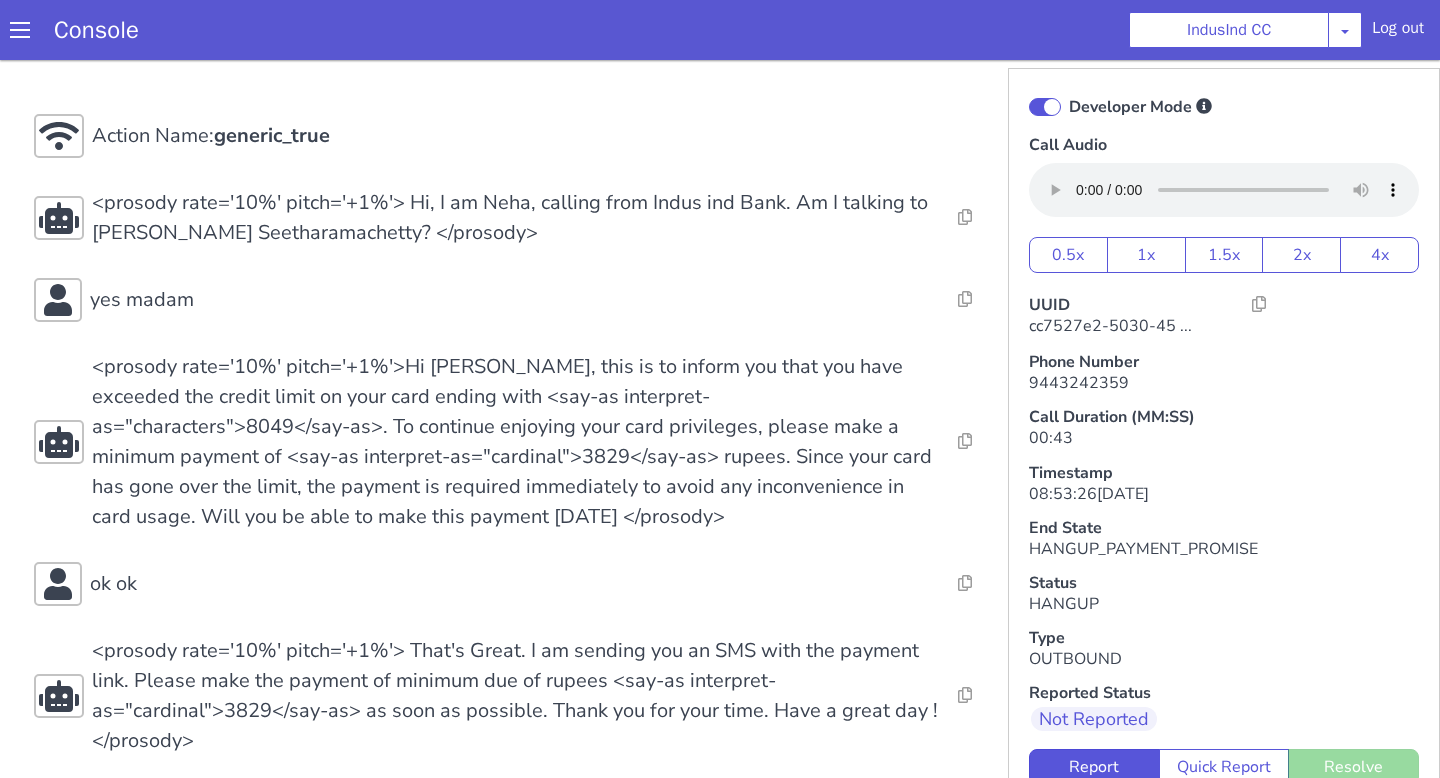 scroll, scrollTop: 16, scrollLeft: 0, axis: vertical 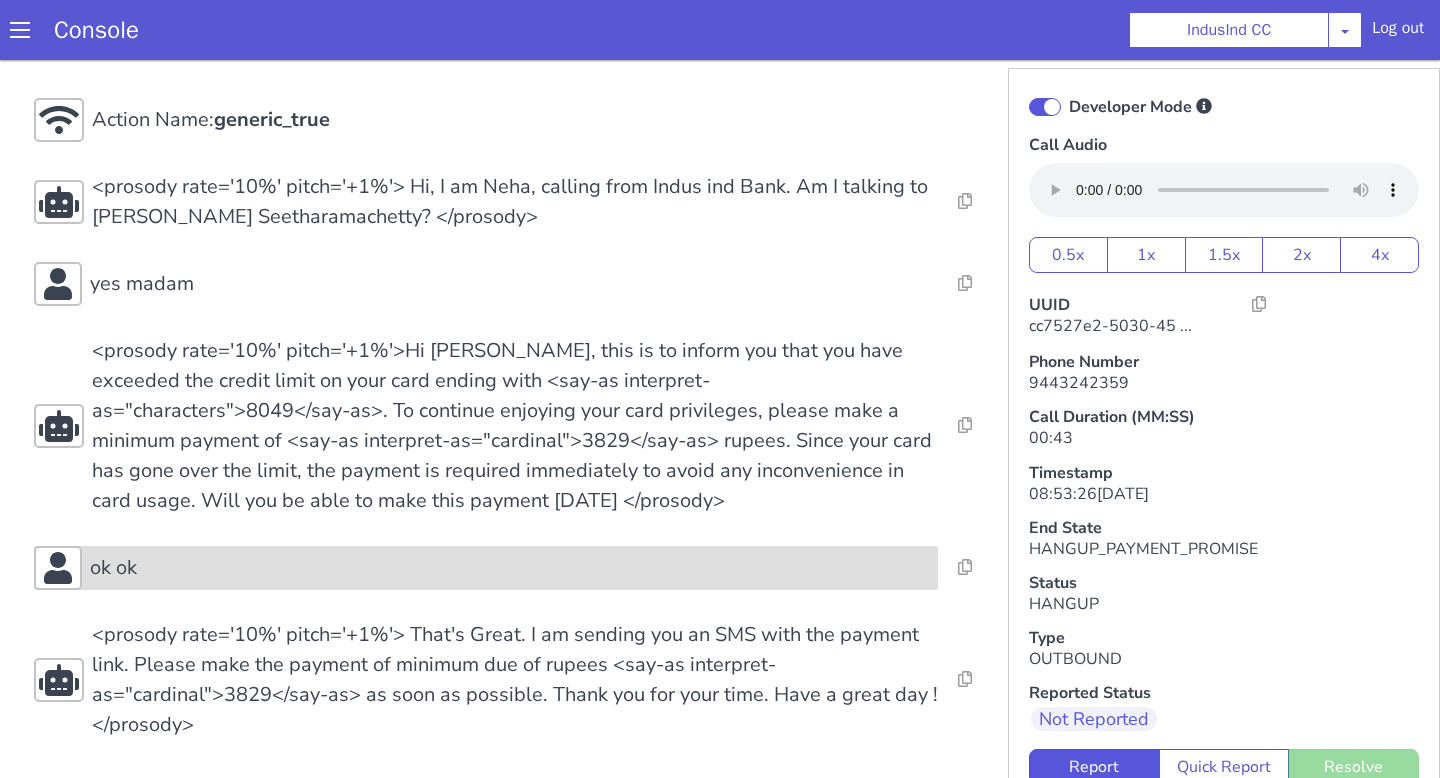 click on "ok ok" at bounding box center [510, 568] 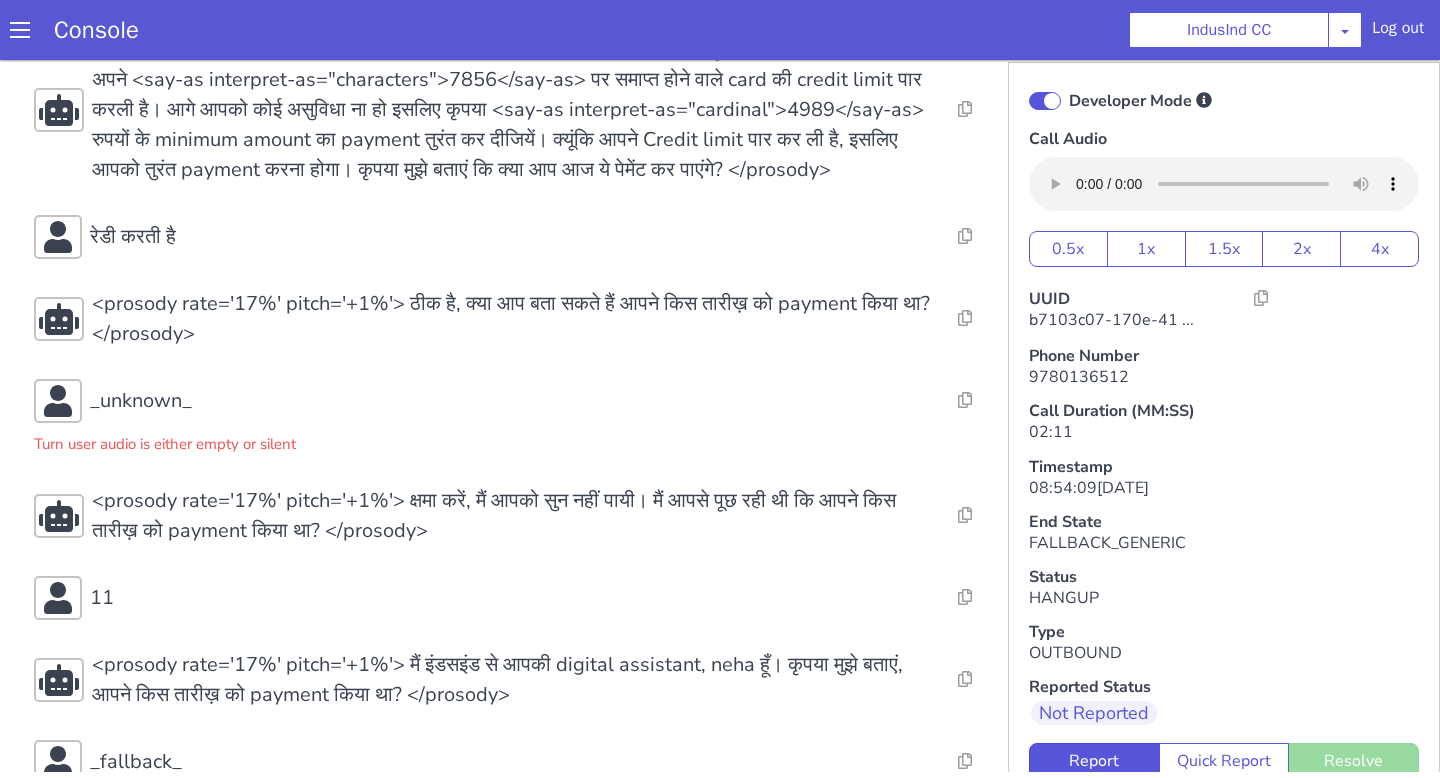 scroll, scrollTop: 298, scrollLeft: 0, axis: vertical 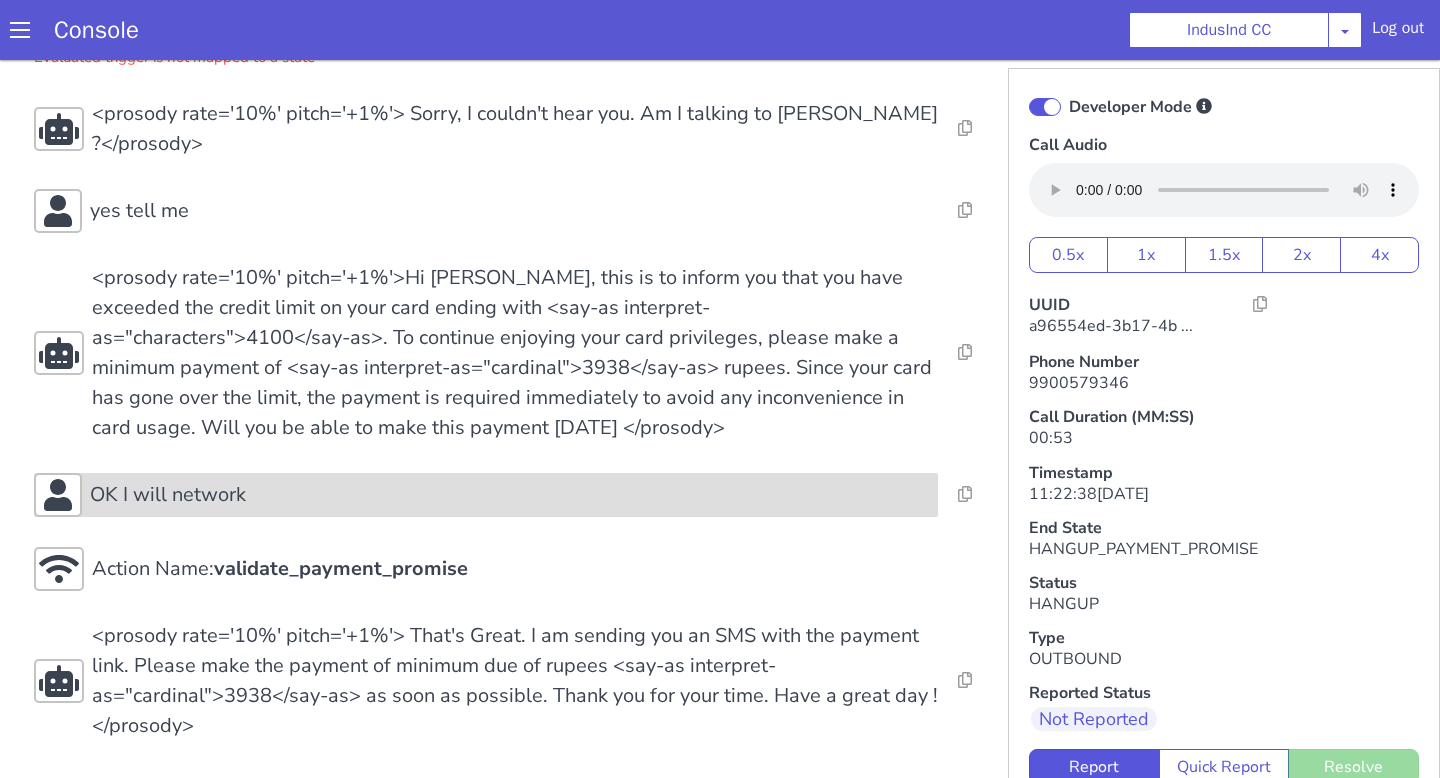 click on "OK I will network" at bounding box center (510, 495) 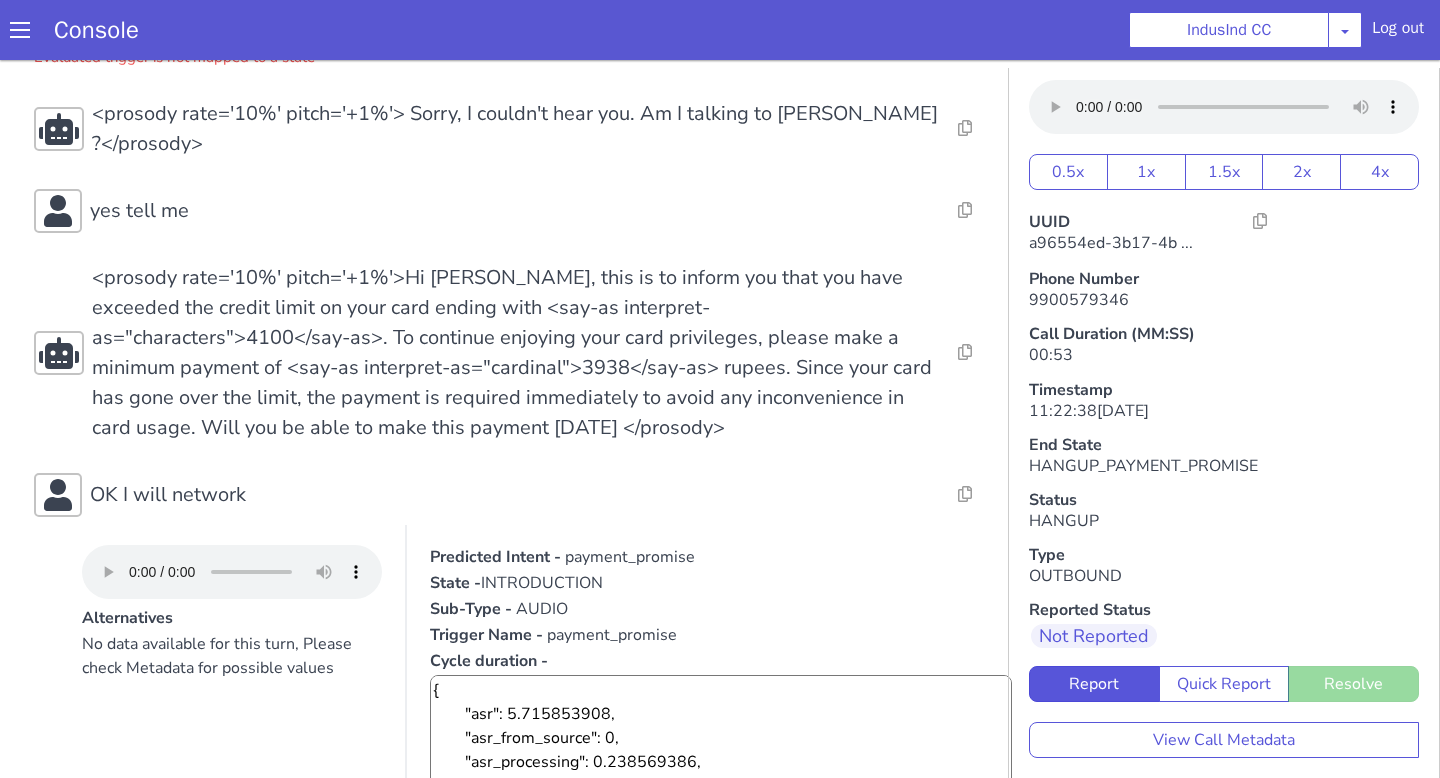 scroll, scrollTop: 132, scrollLeft: 0, axis: vertical 